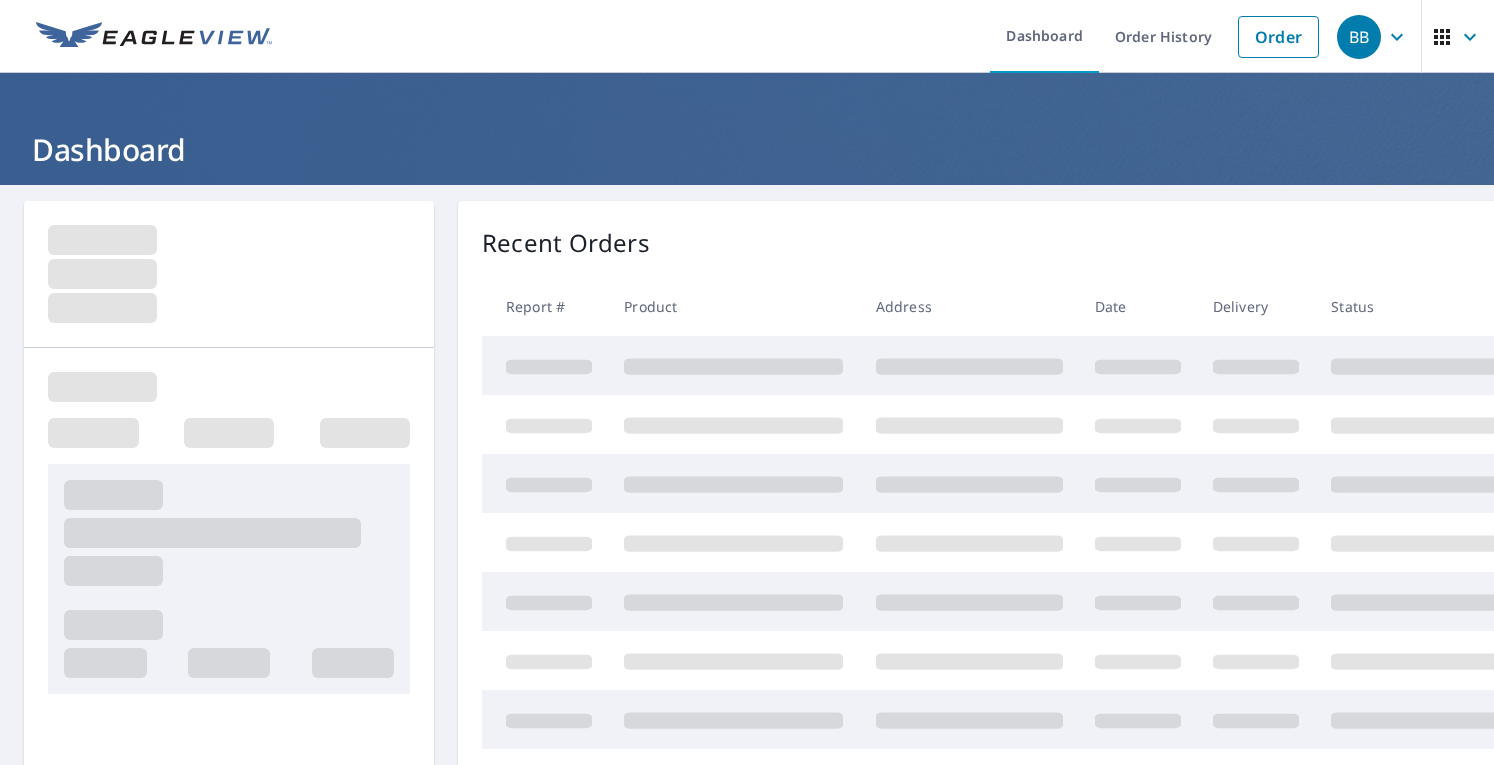 scroll, scrollTop: 0, scrollLeft: 0, axis: both 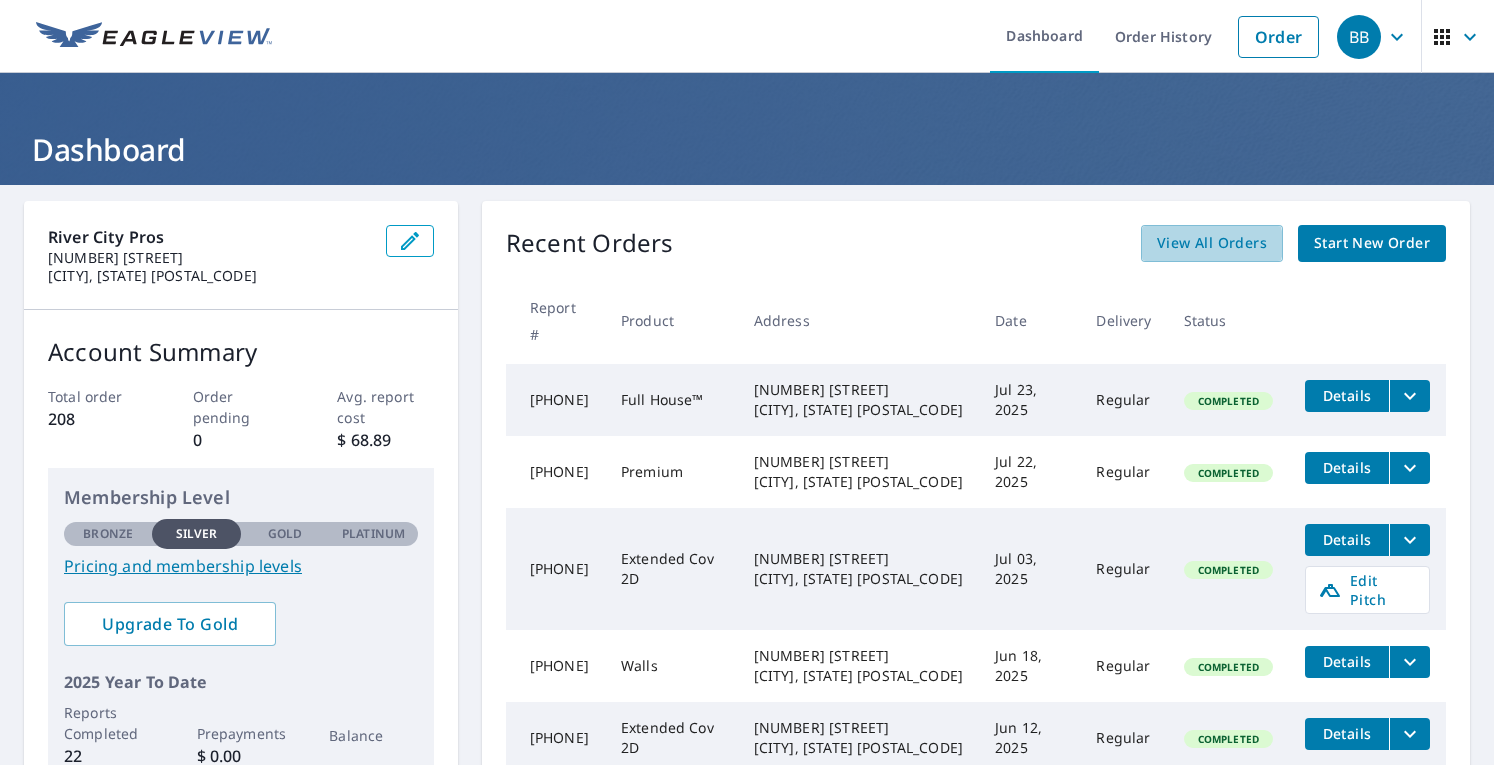 click on "View All Orders" at bounding box center [1212, 243] 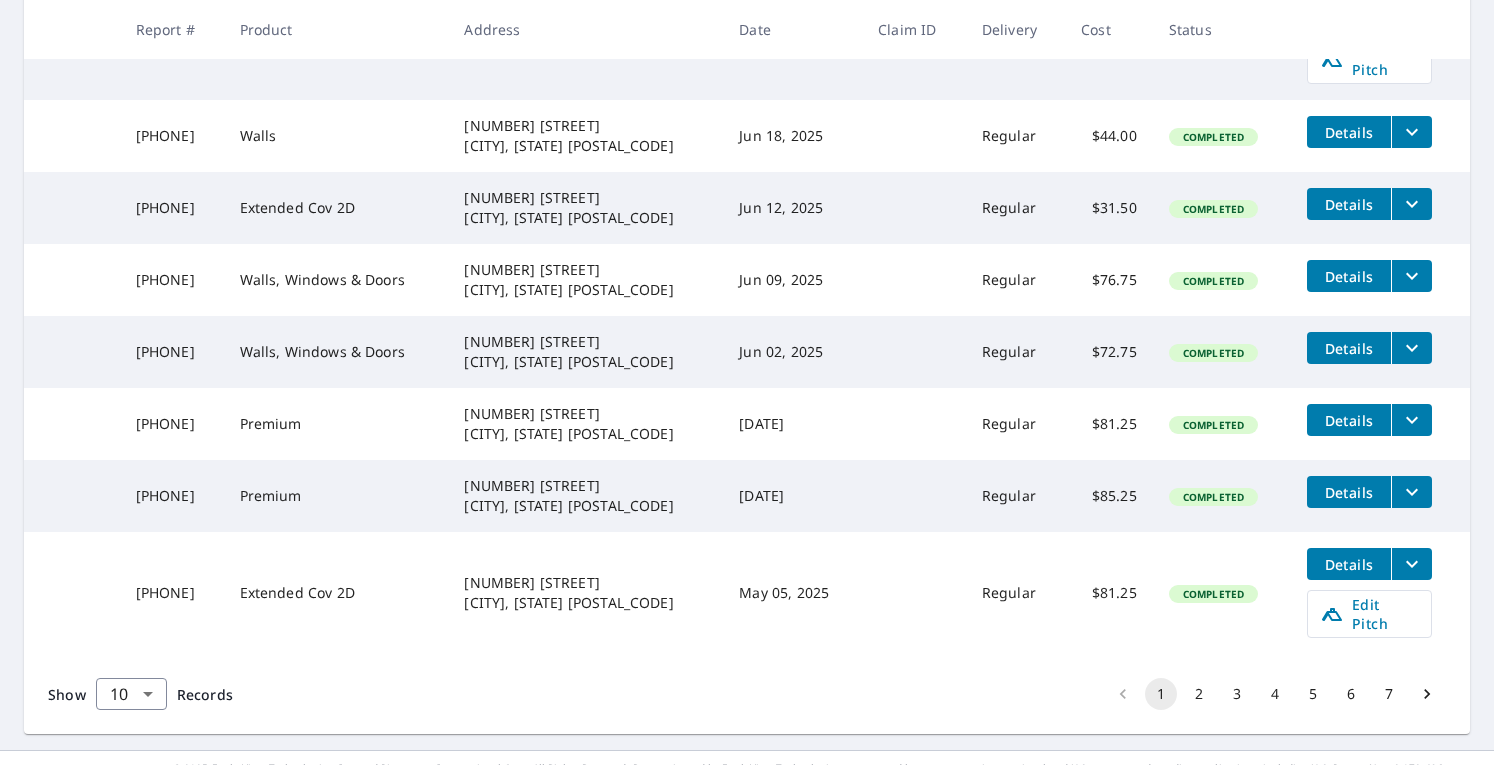 scroll, scrollTop: 614, scrollLeft: 0, axis: vertical 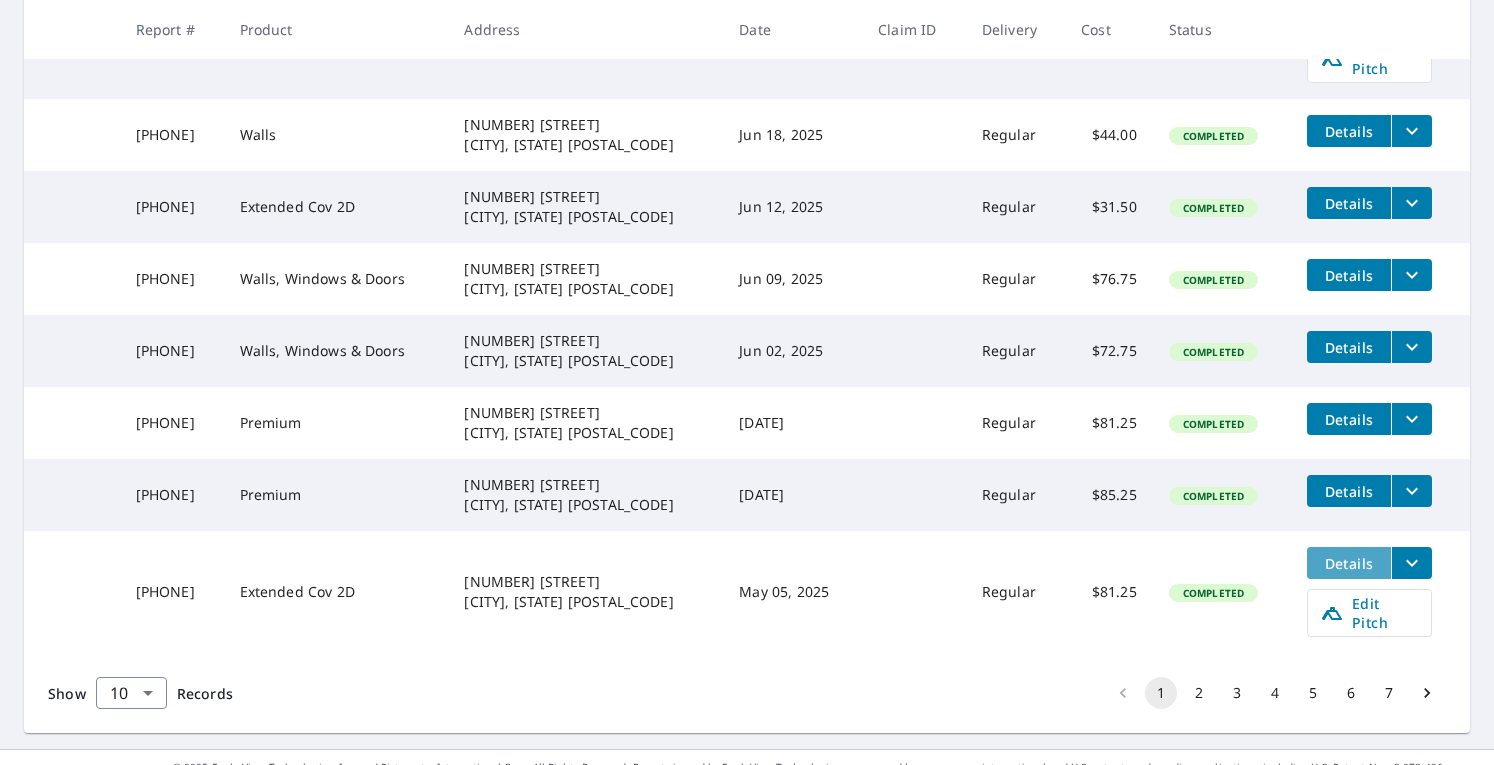 click on "Details" at bounding box center [1349, 563] 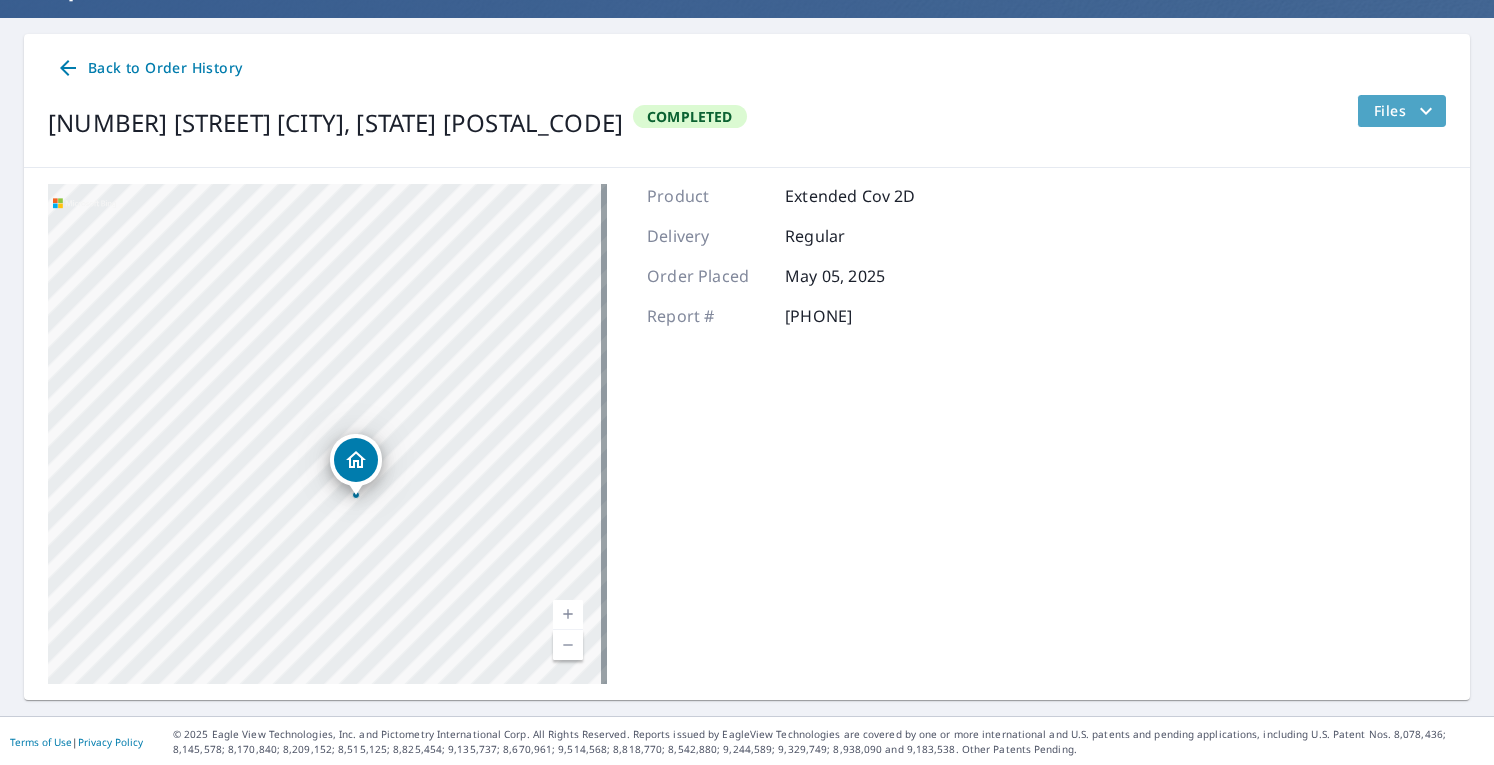click on "Files" at bounding box center (1406, 111) 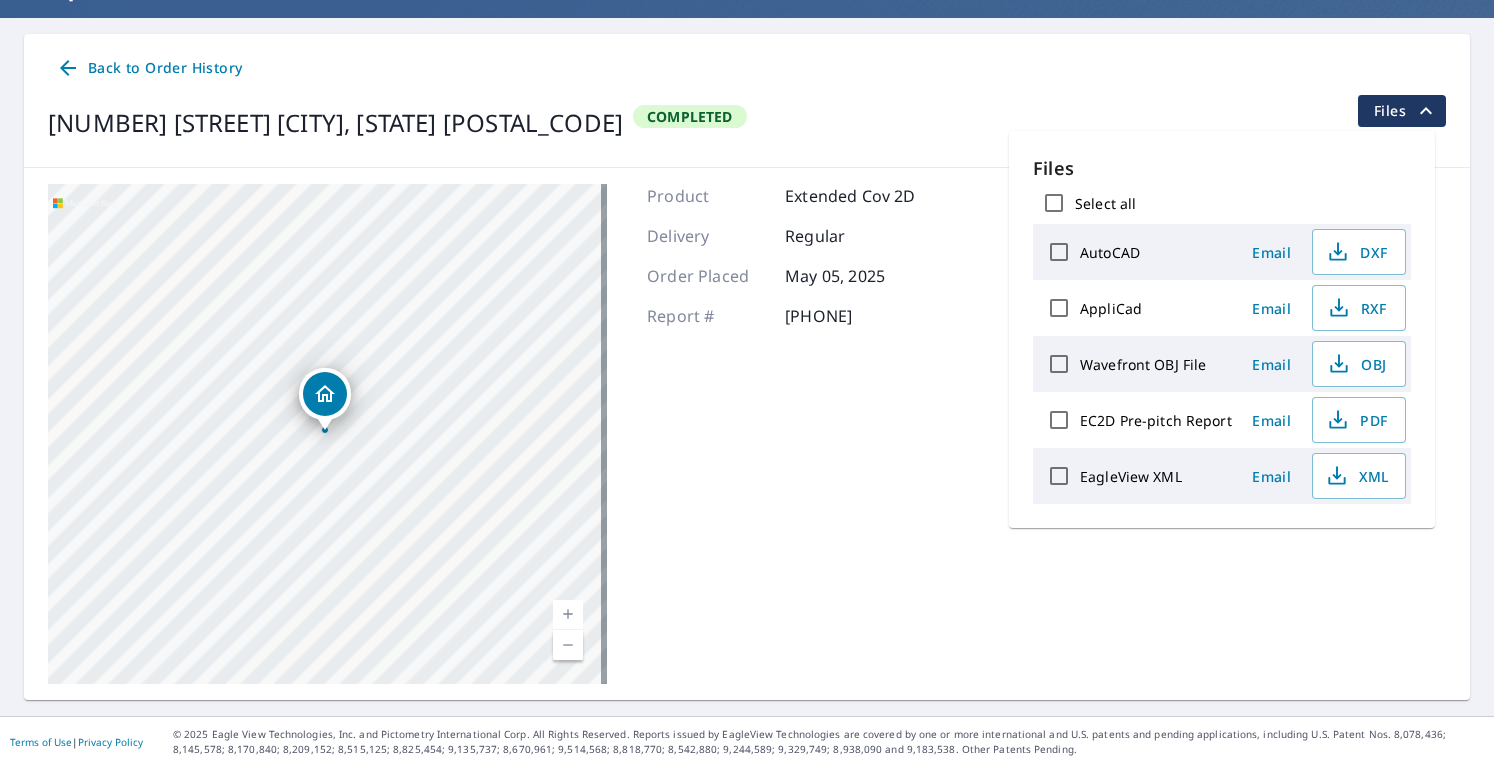click on "EC2D Pre-pitch Report" at bounding box center (1156, 420) 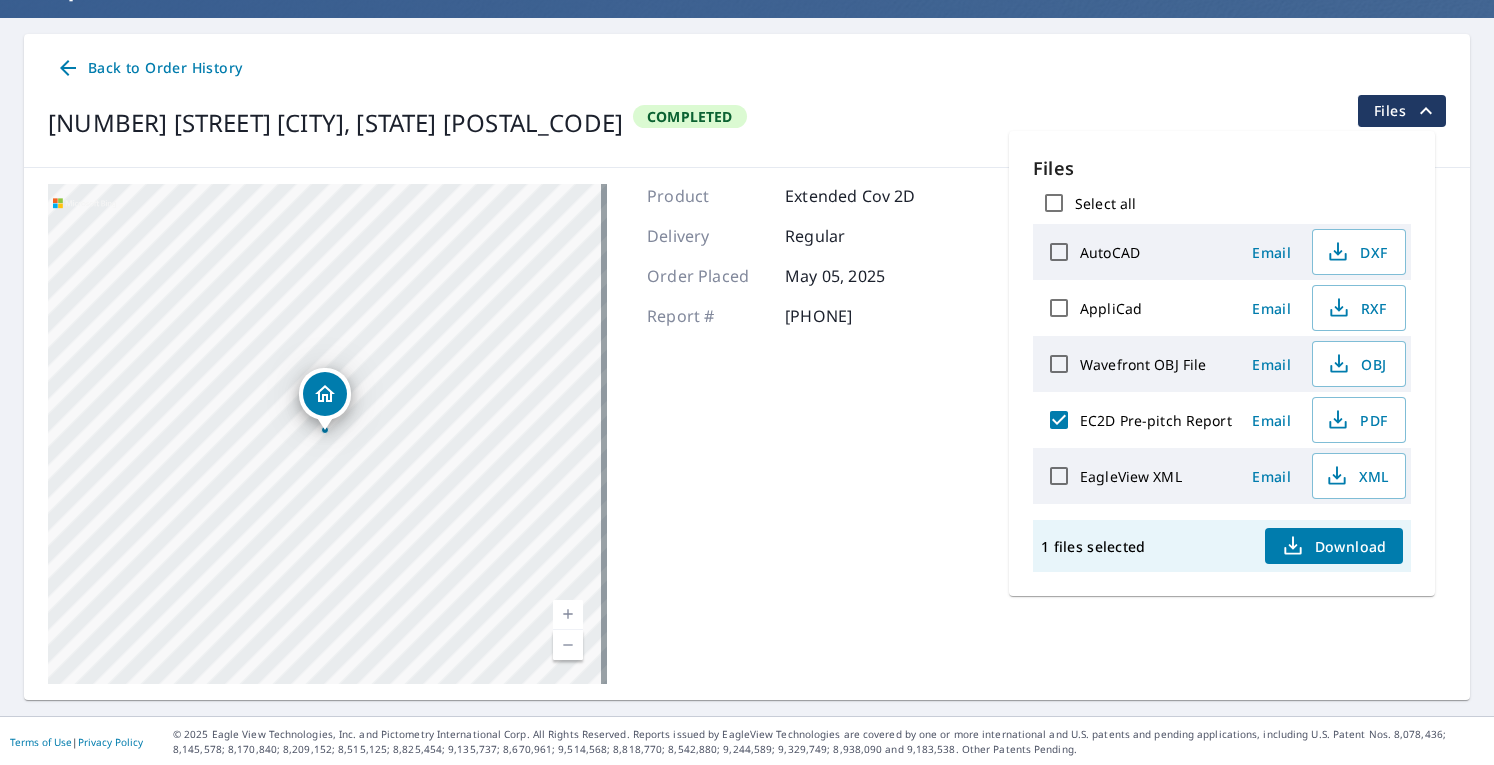 click on "EC2D Pre-pitch Report" at bounding box center [1156, 420] 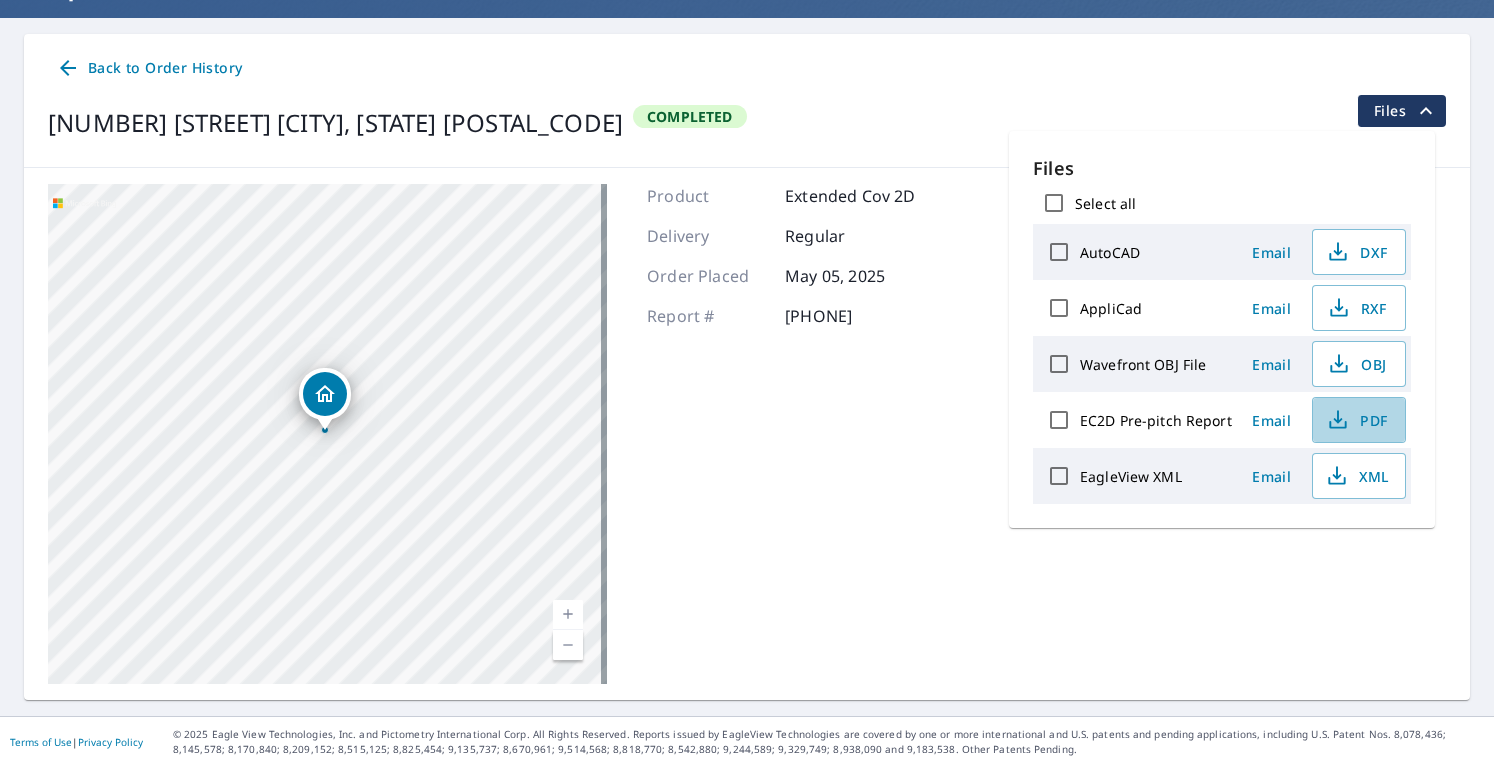 click 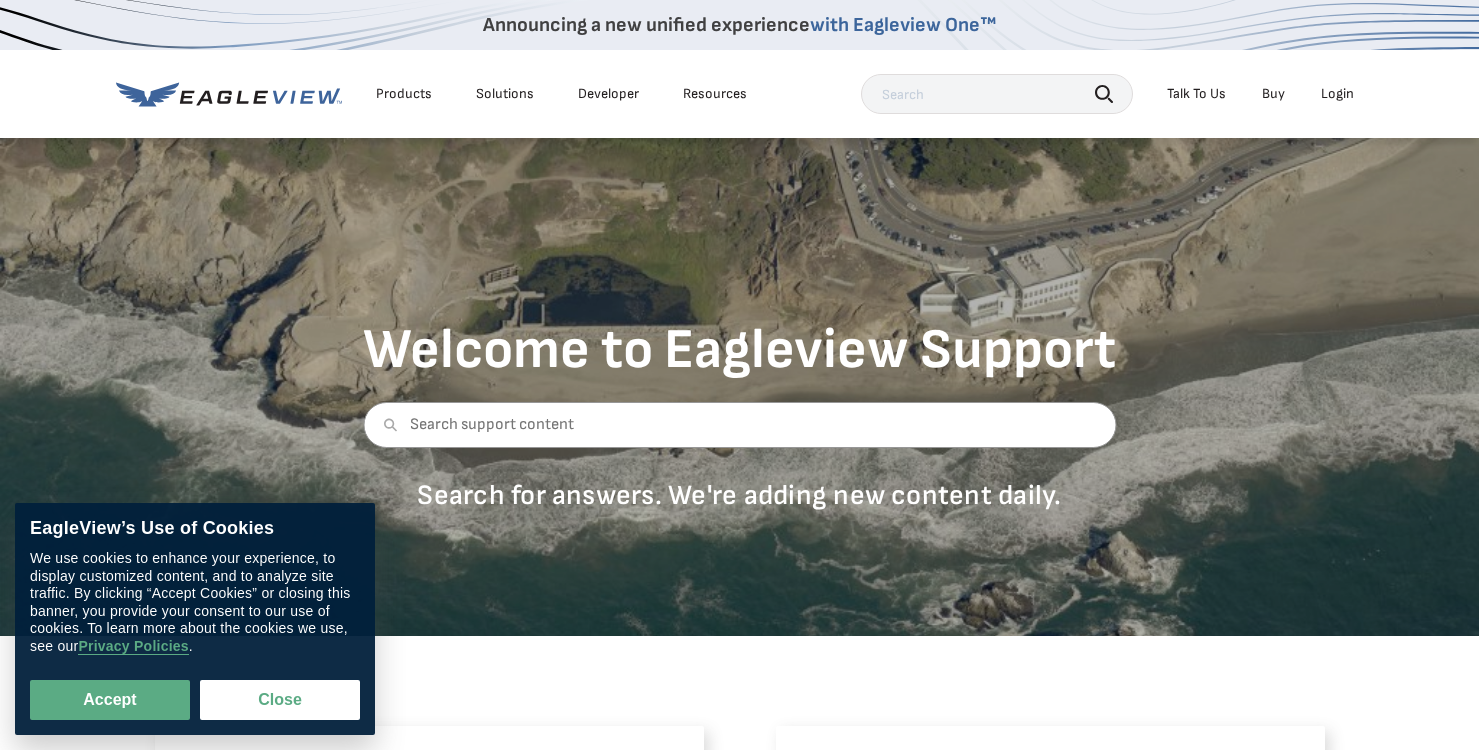 scroll, scrollTop: 599, scrollLeft: 0, axis: vertical 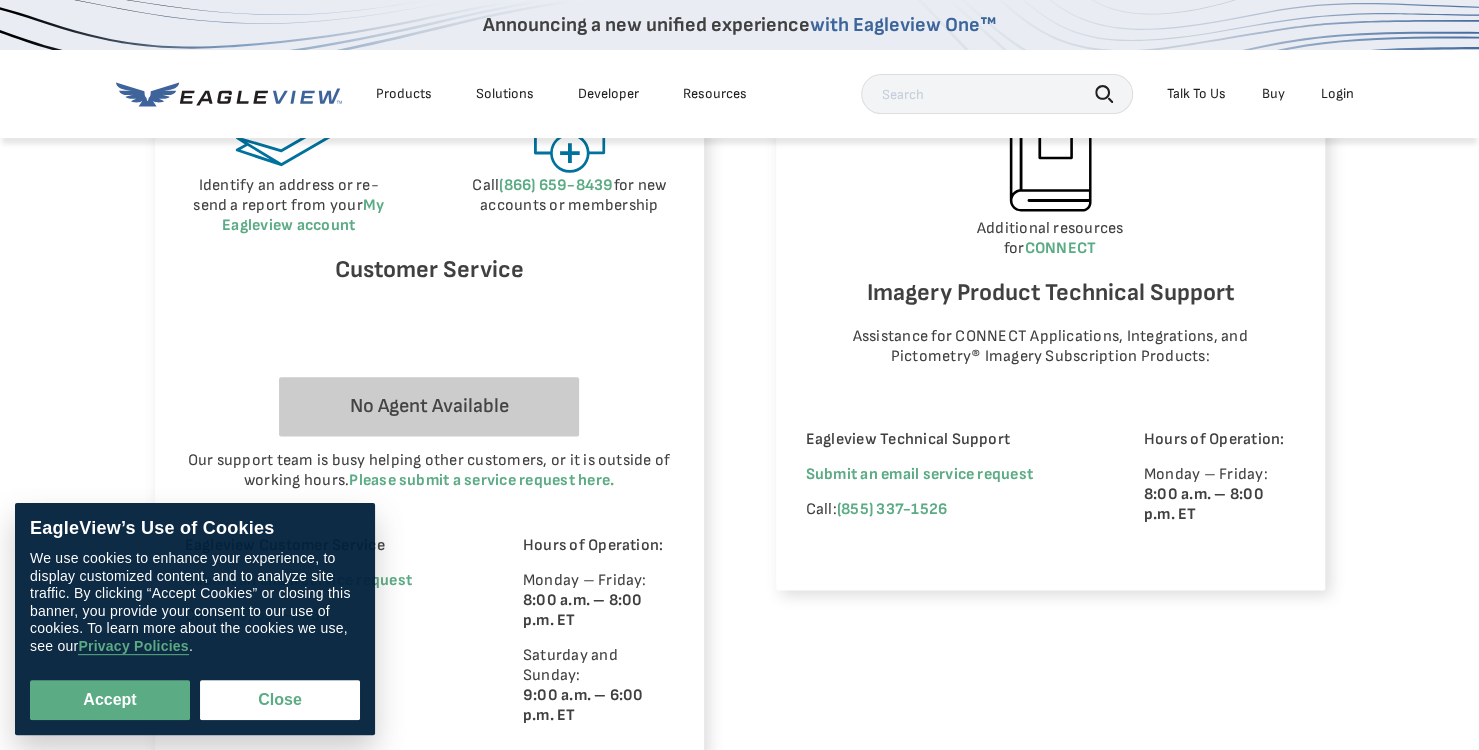 click on "Accept" at bounding box center [110, 700] 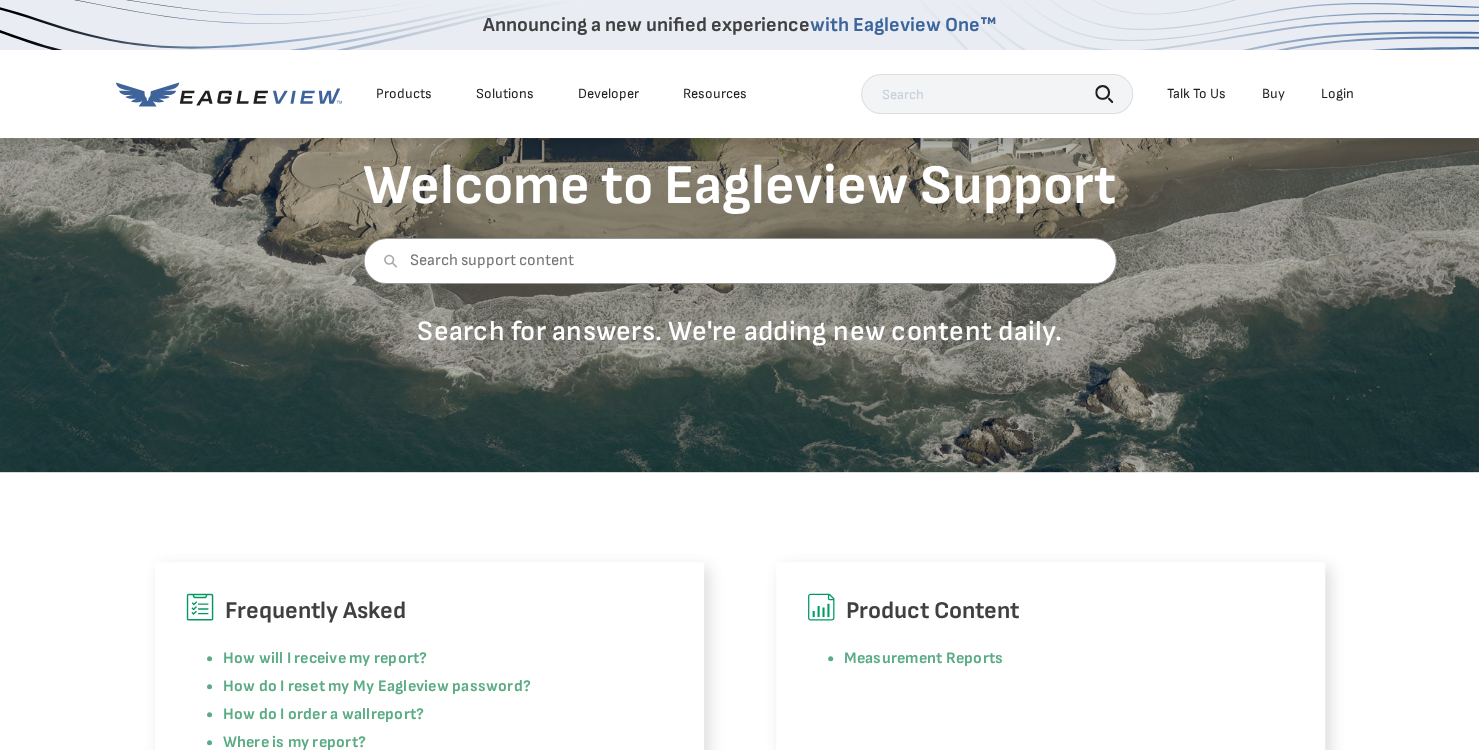 scroll, scrollTop: 0, scrollLeft: 0, axis: both 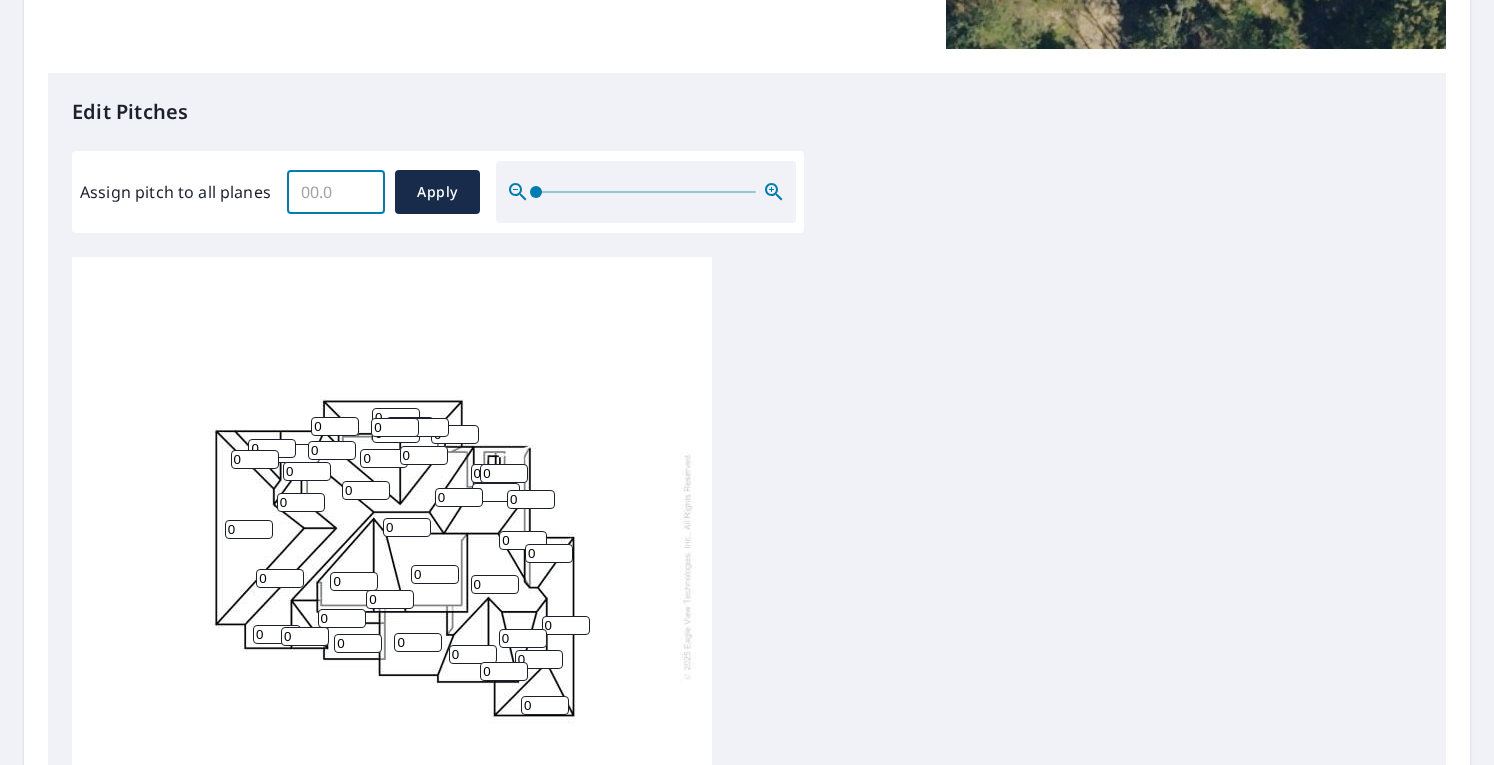 click on "Assign pitch to all planes" at bounding box center (336, 192) 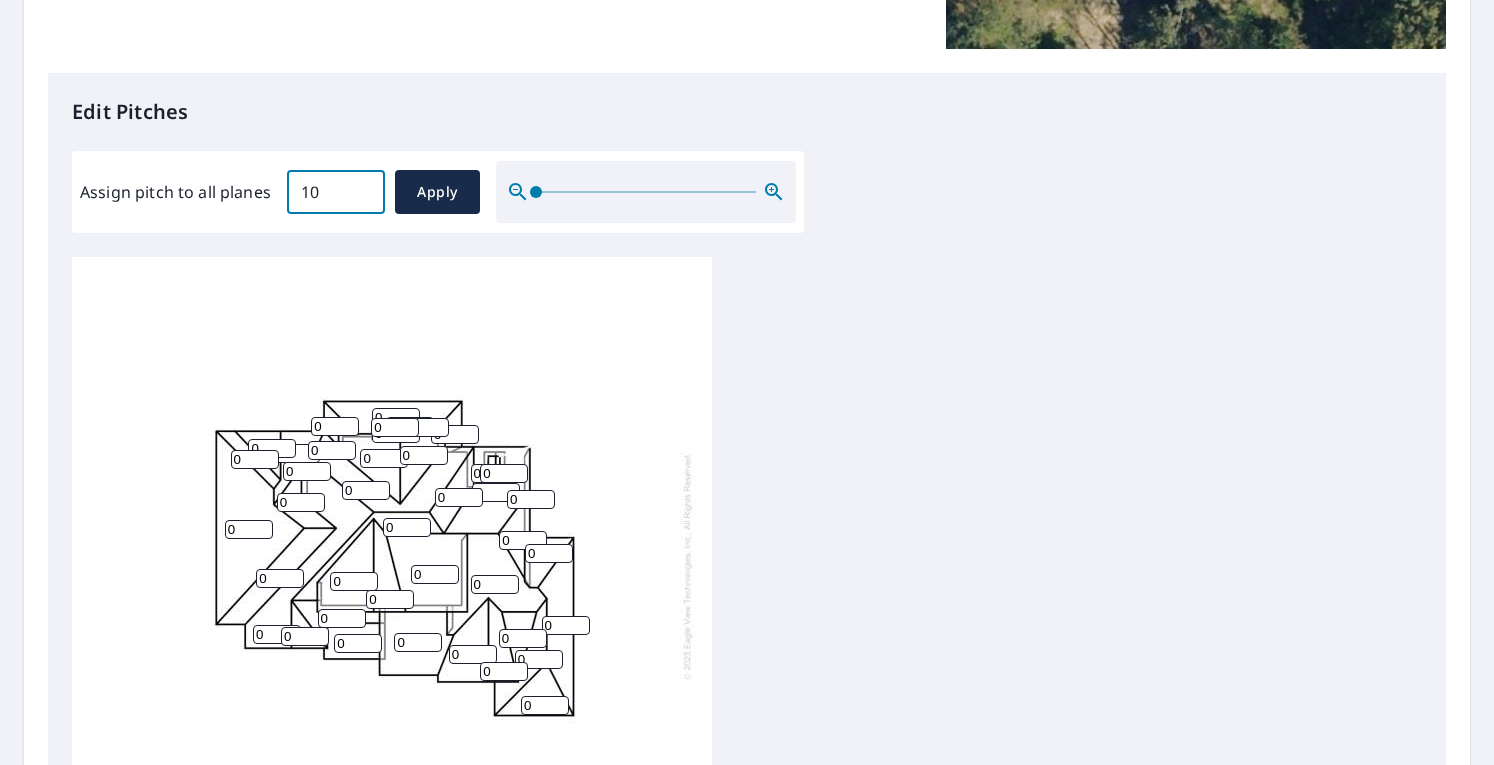 type on "10" 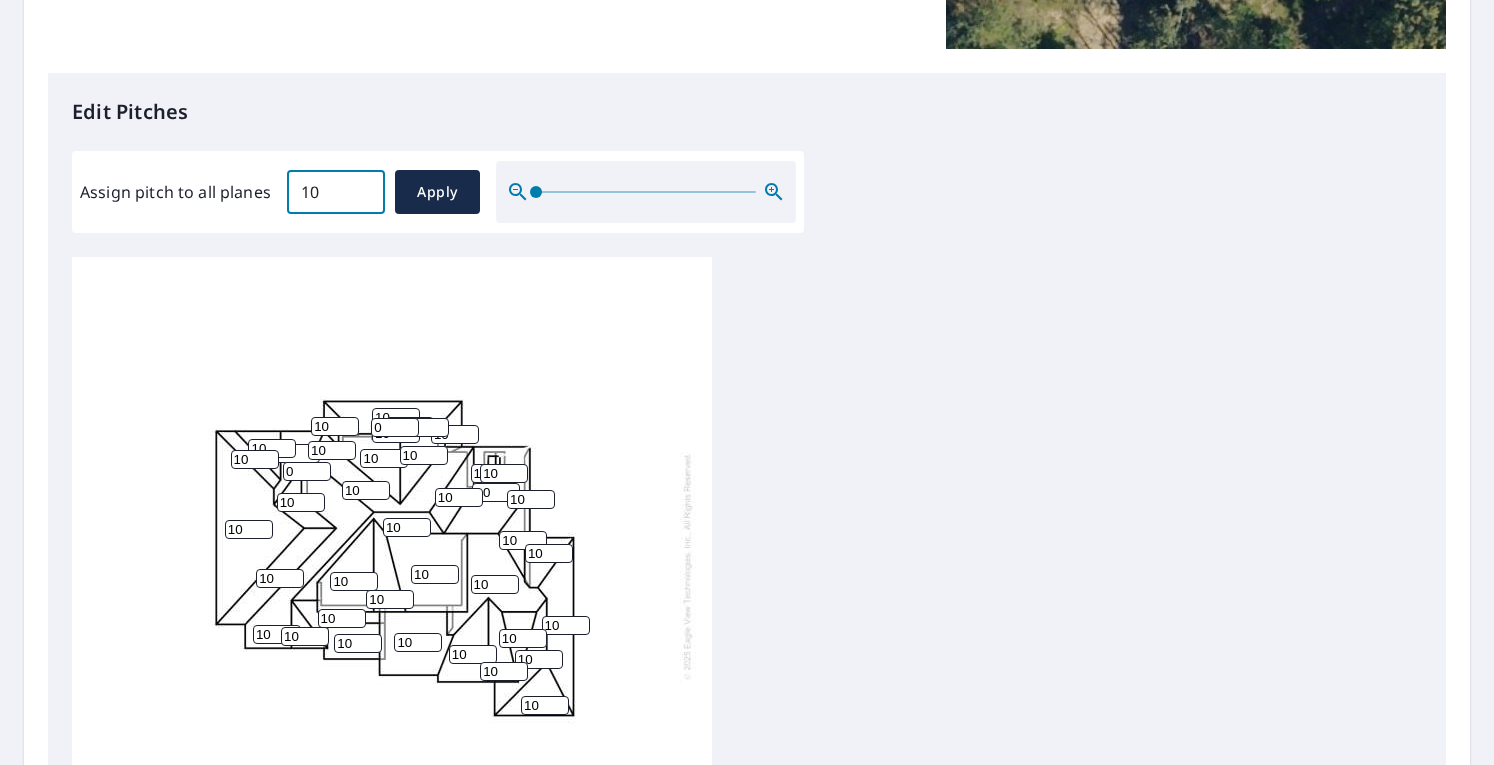 type on "10" 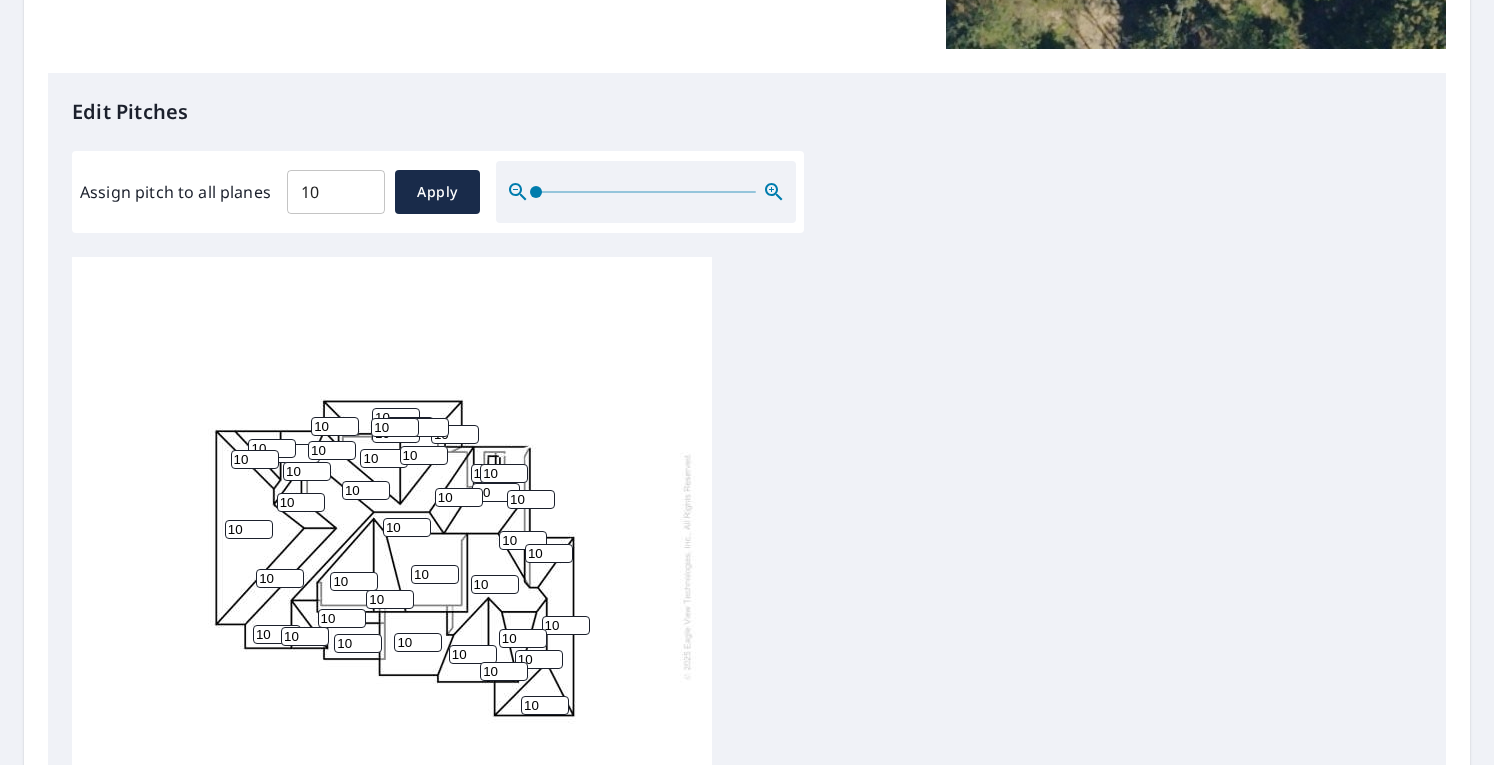 click 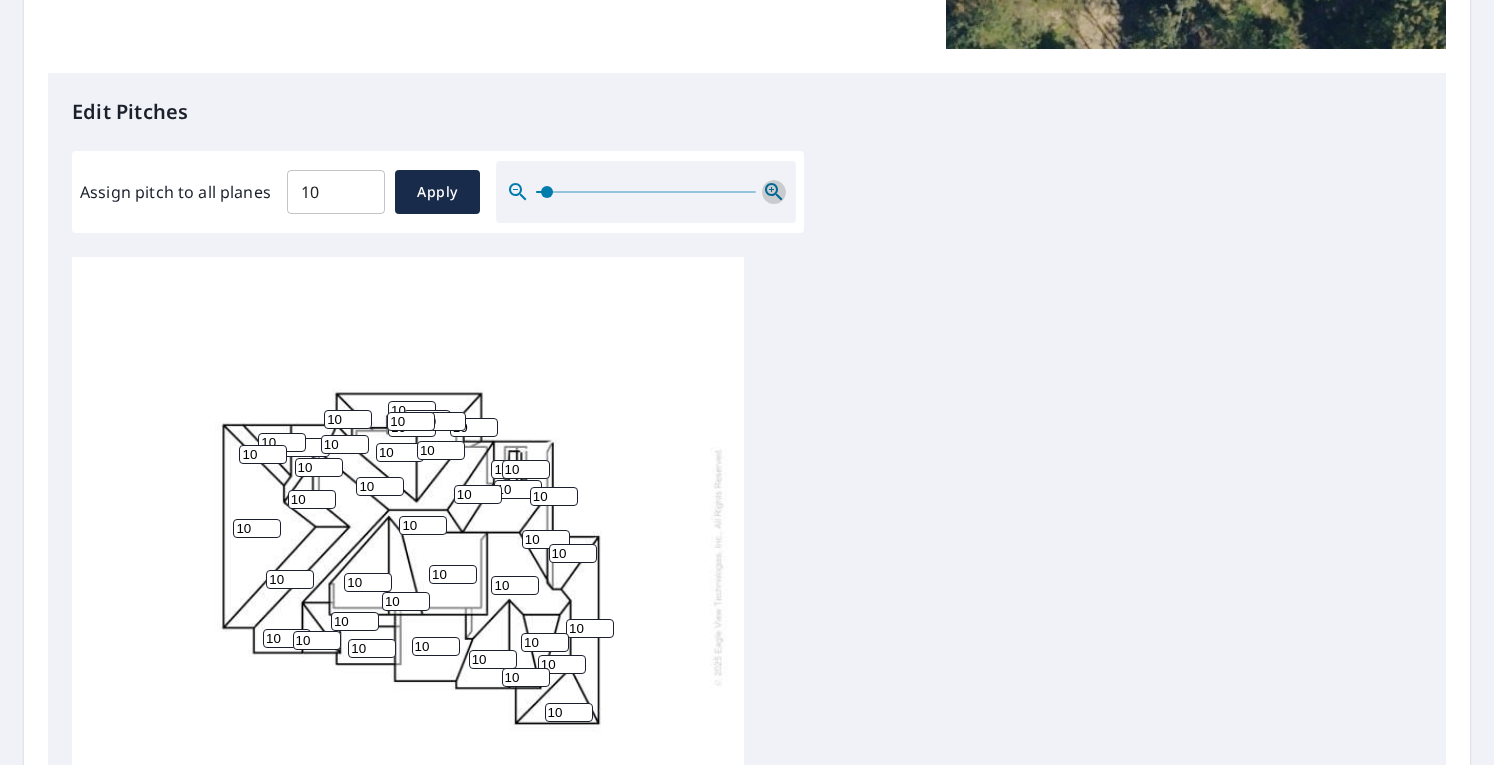 click 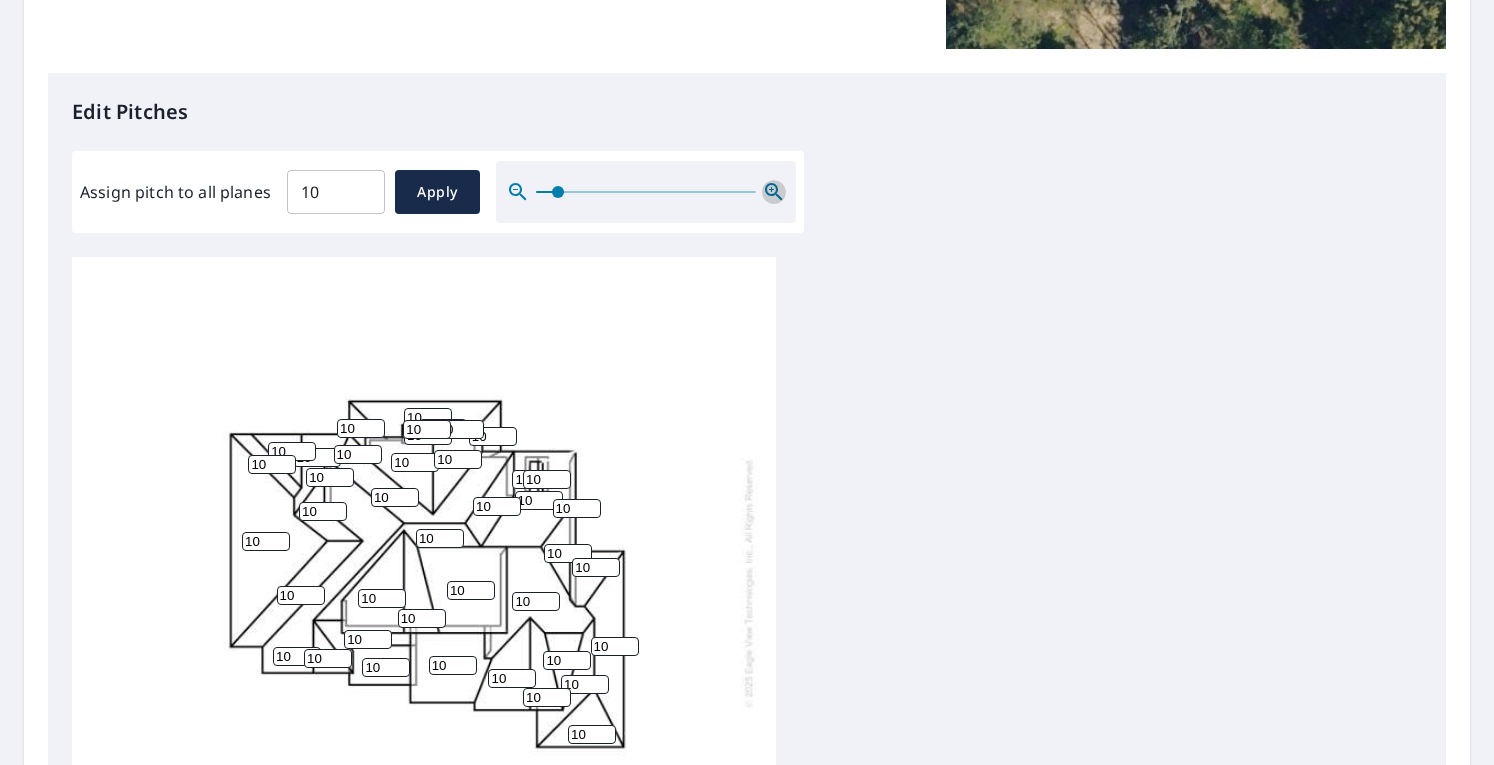 click 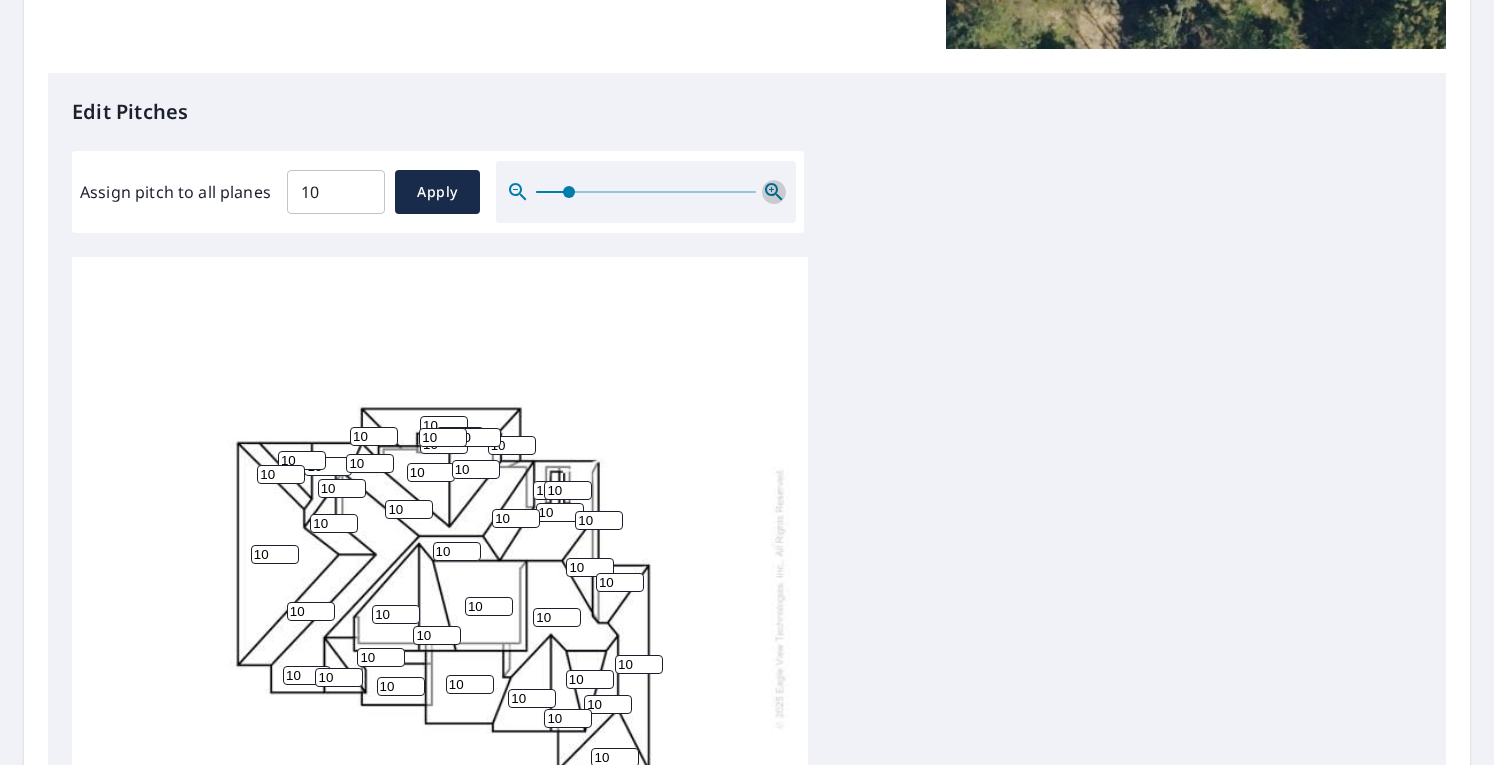click 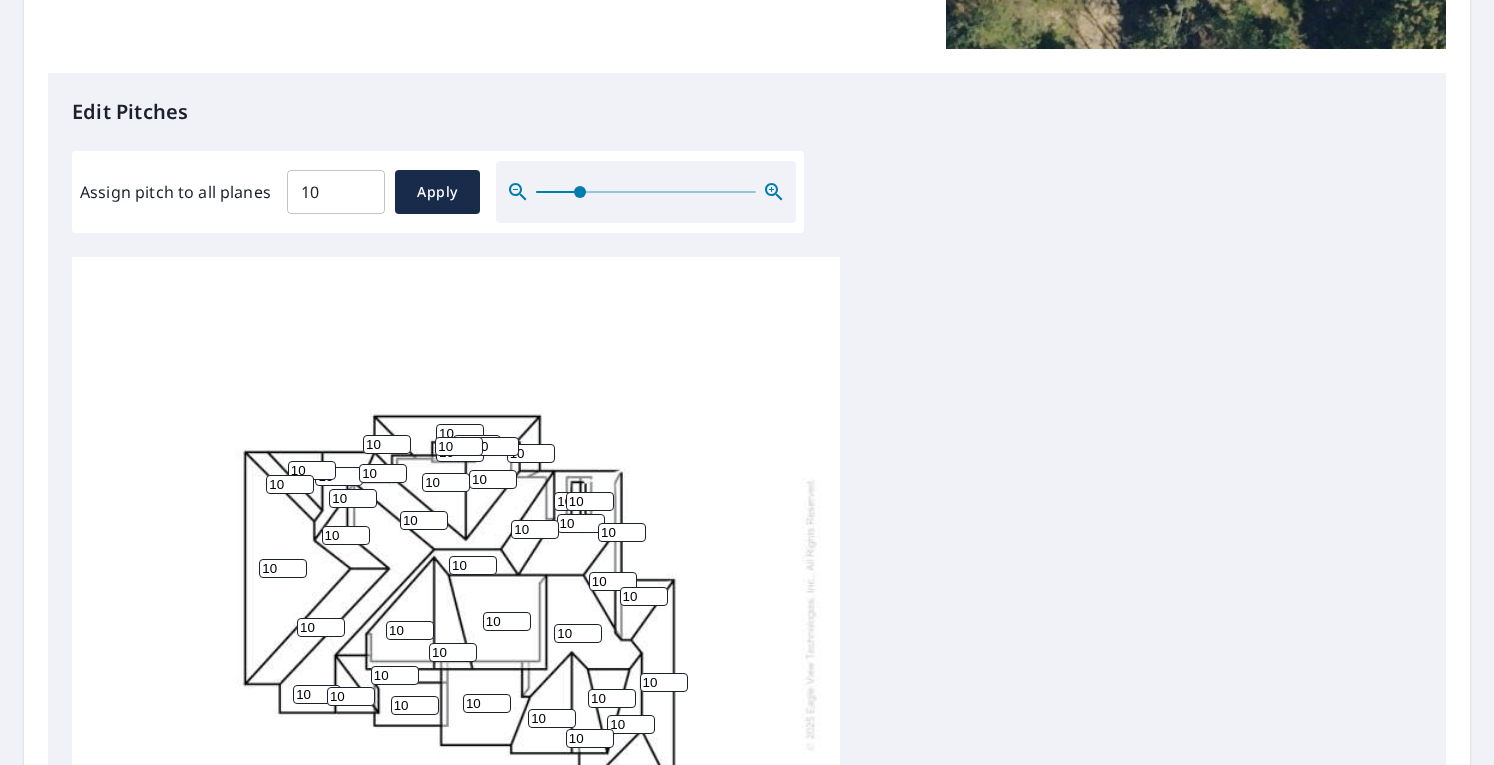 drag, startPoint x: 487, startPoint y: 600, endPoint x: 590, endPoint y: 595, distance: 103.121284 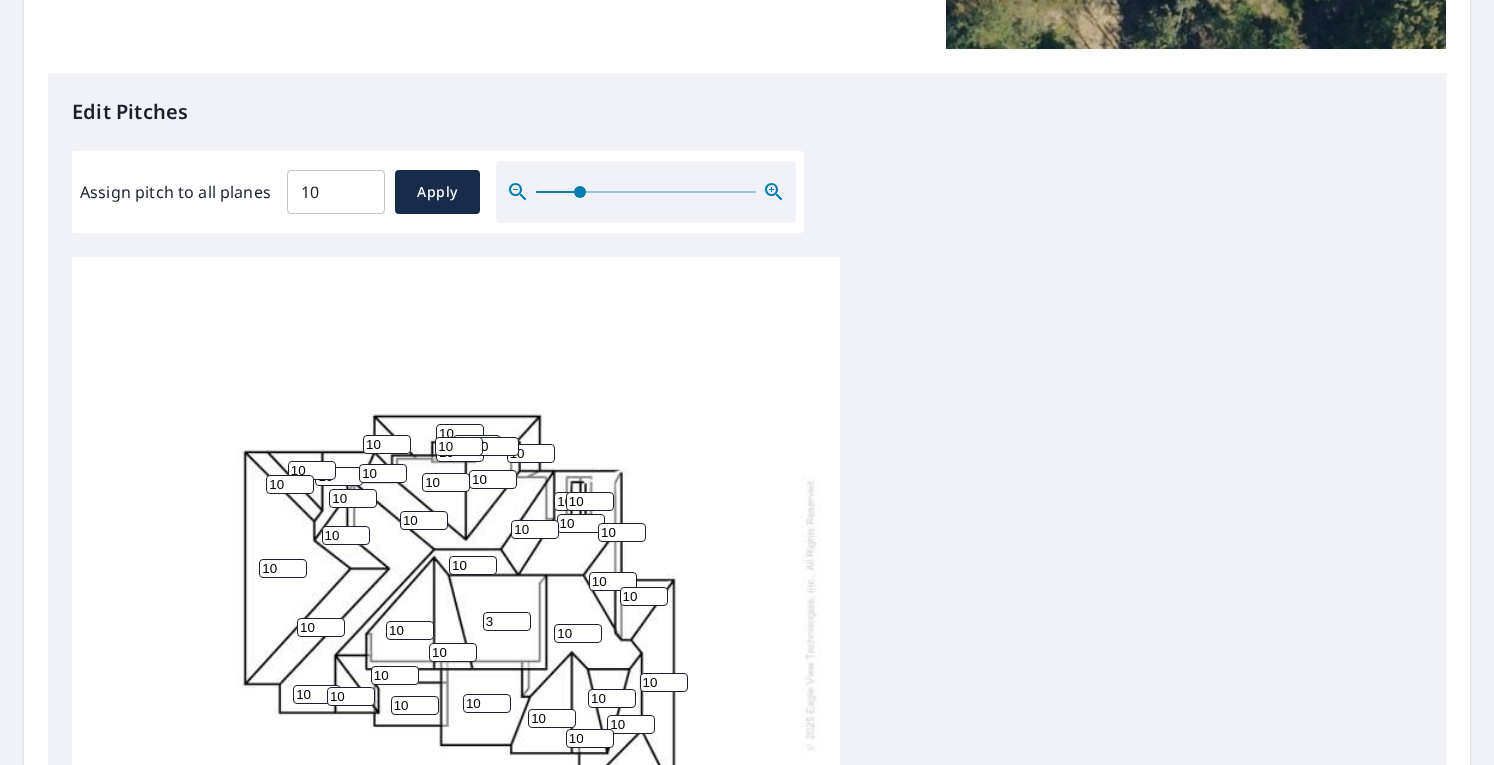 type on "3" 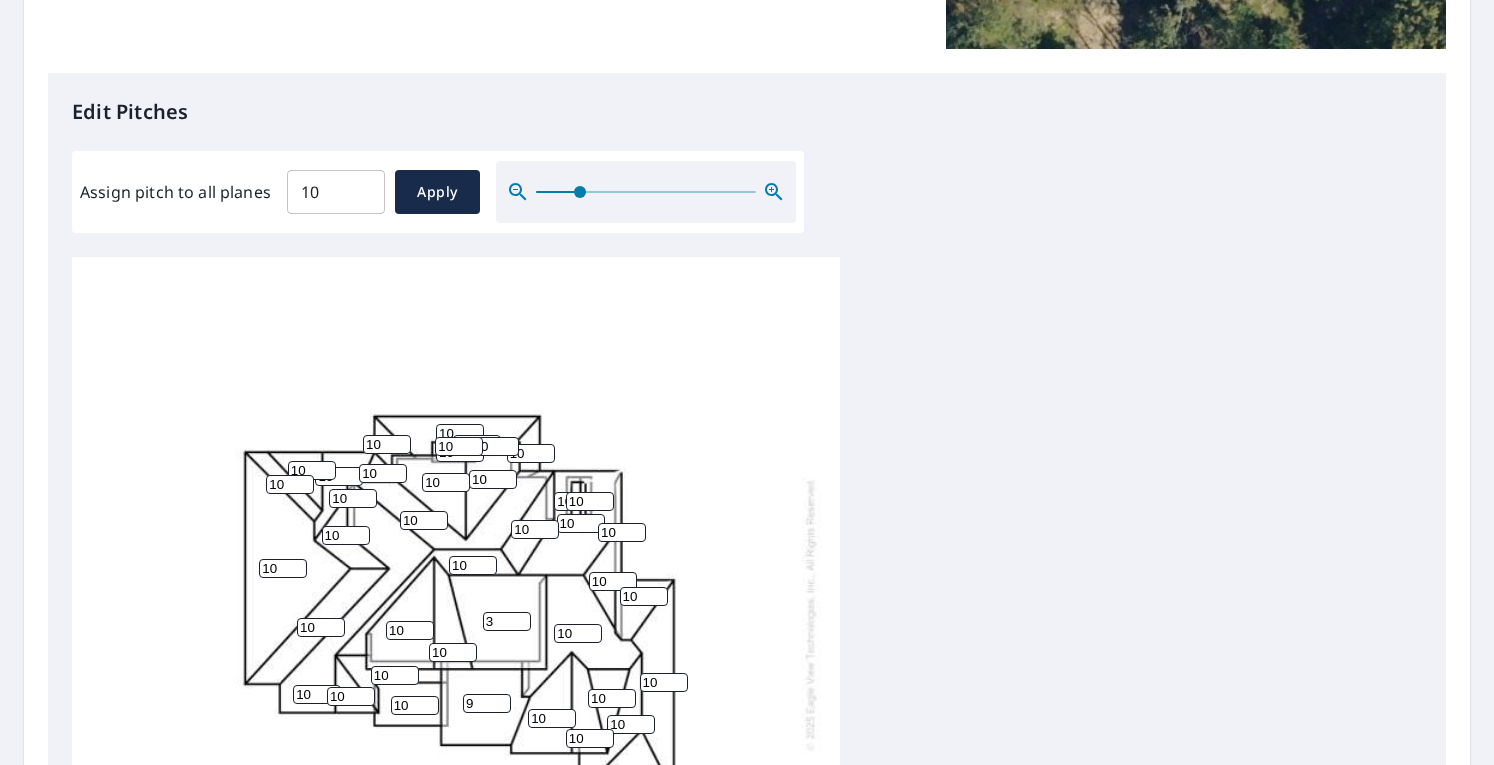 click on "9" at bounding box center (487, 703) 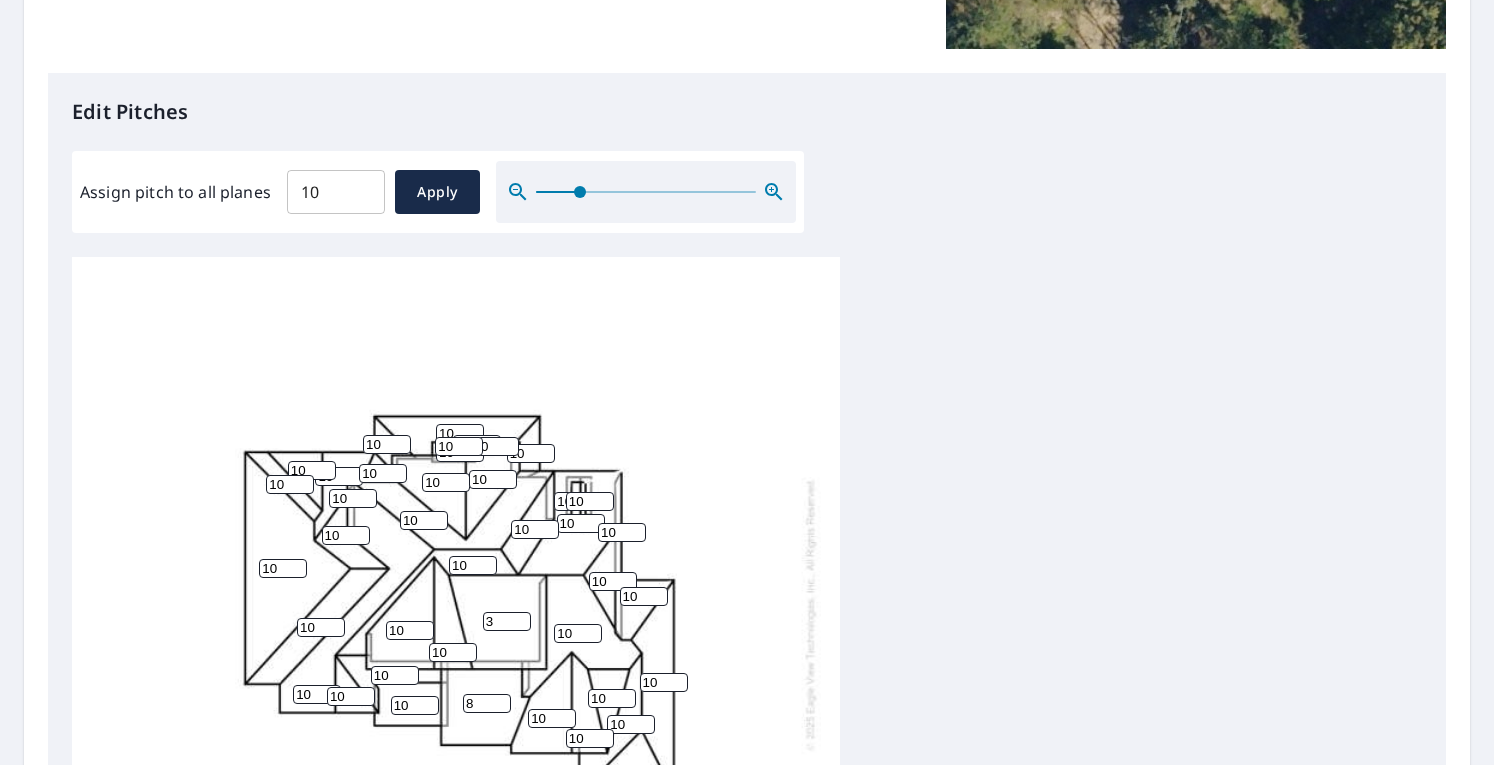 click on "8" at bounding box center (487, 703) 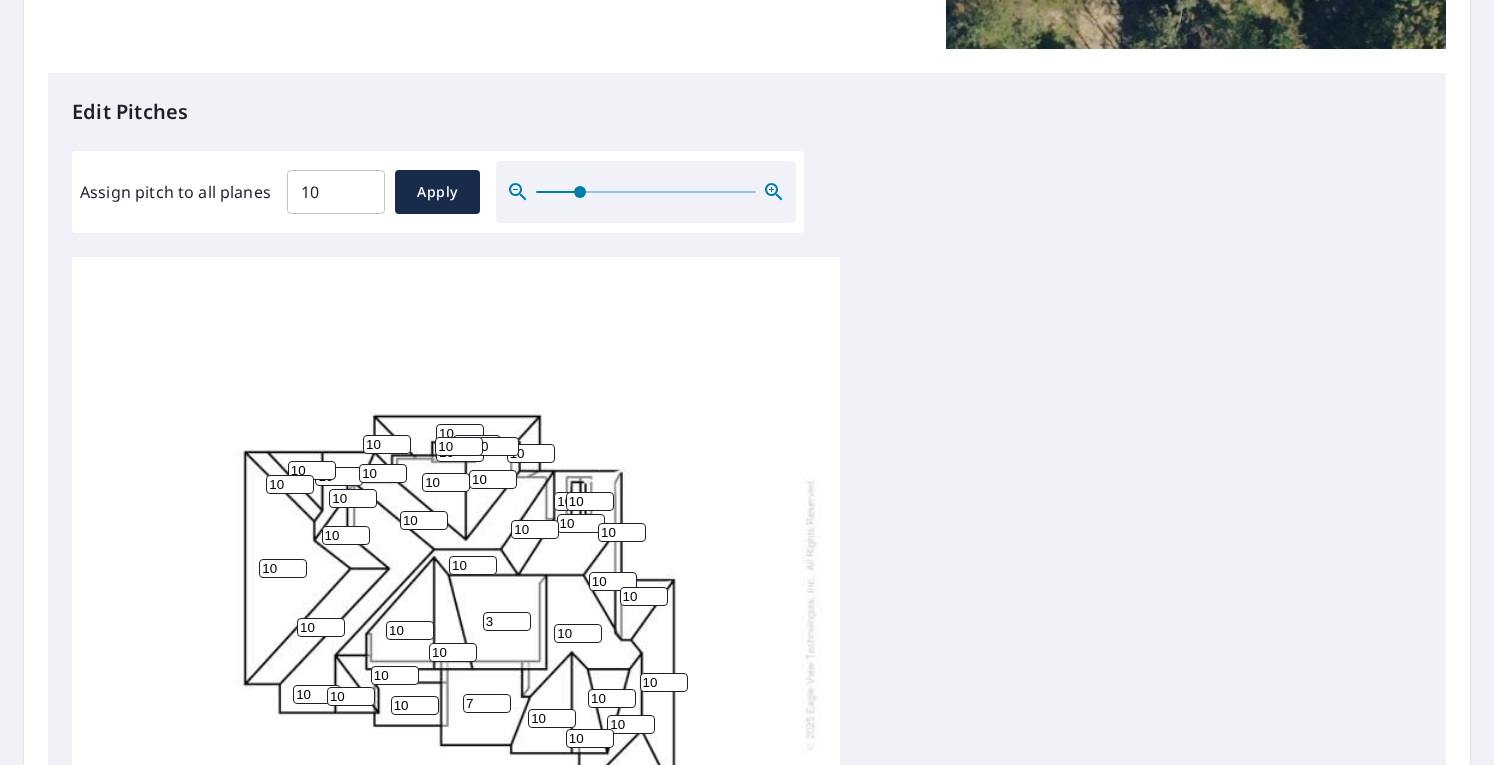 click on "7" at bounding box center (487, 703) 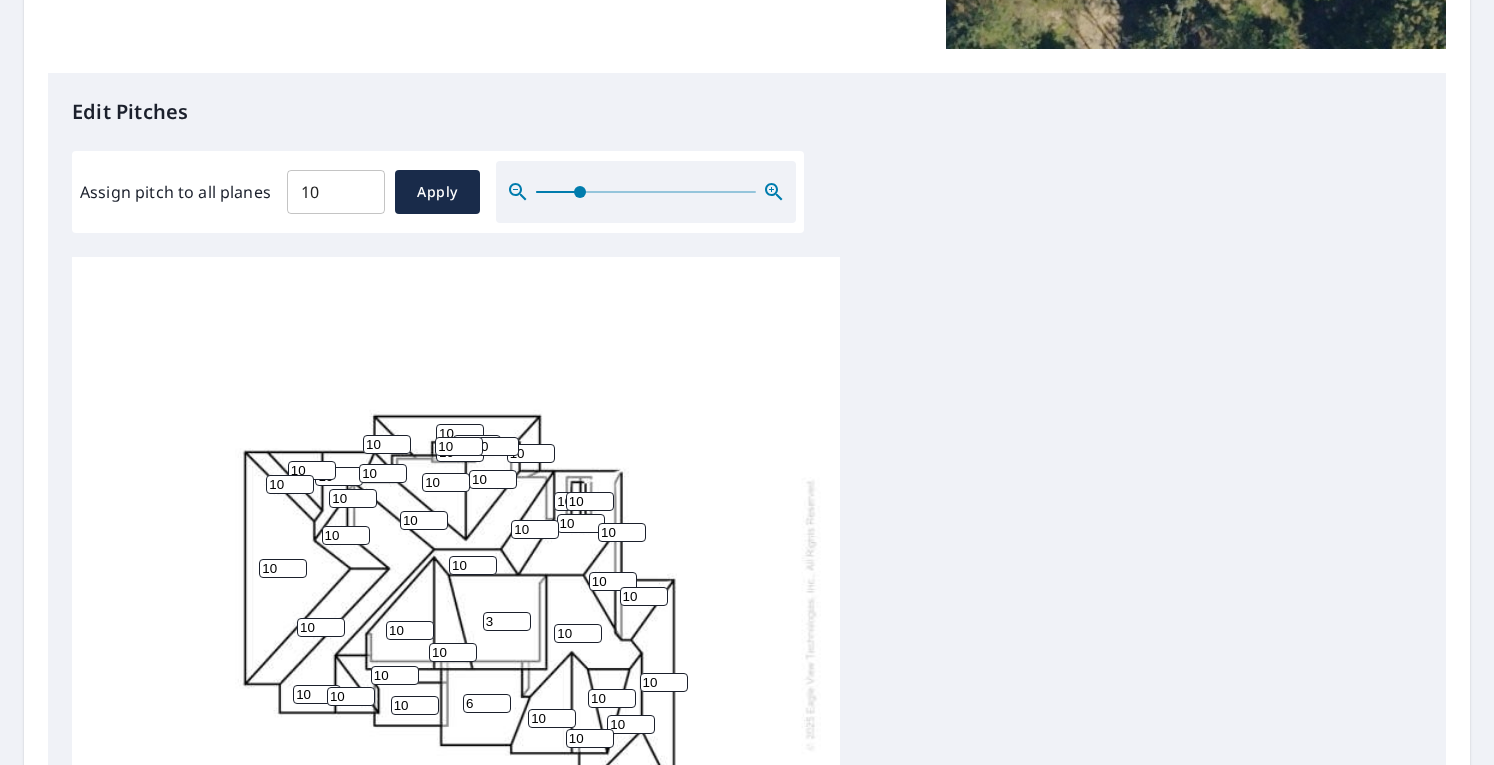 click on "6" at bounding box center (487, 703) 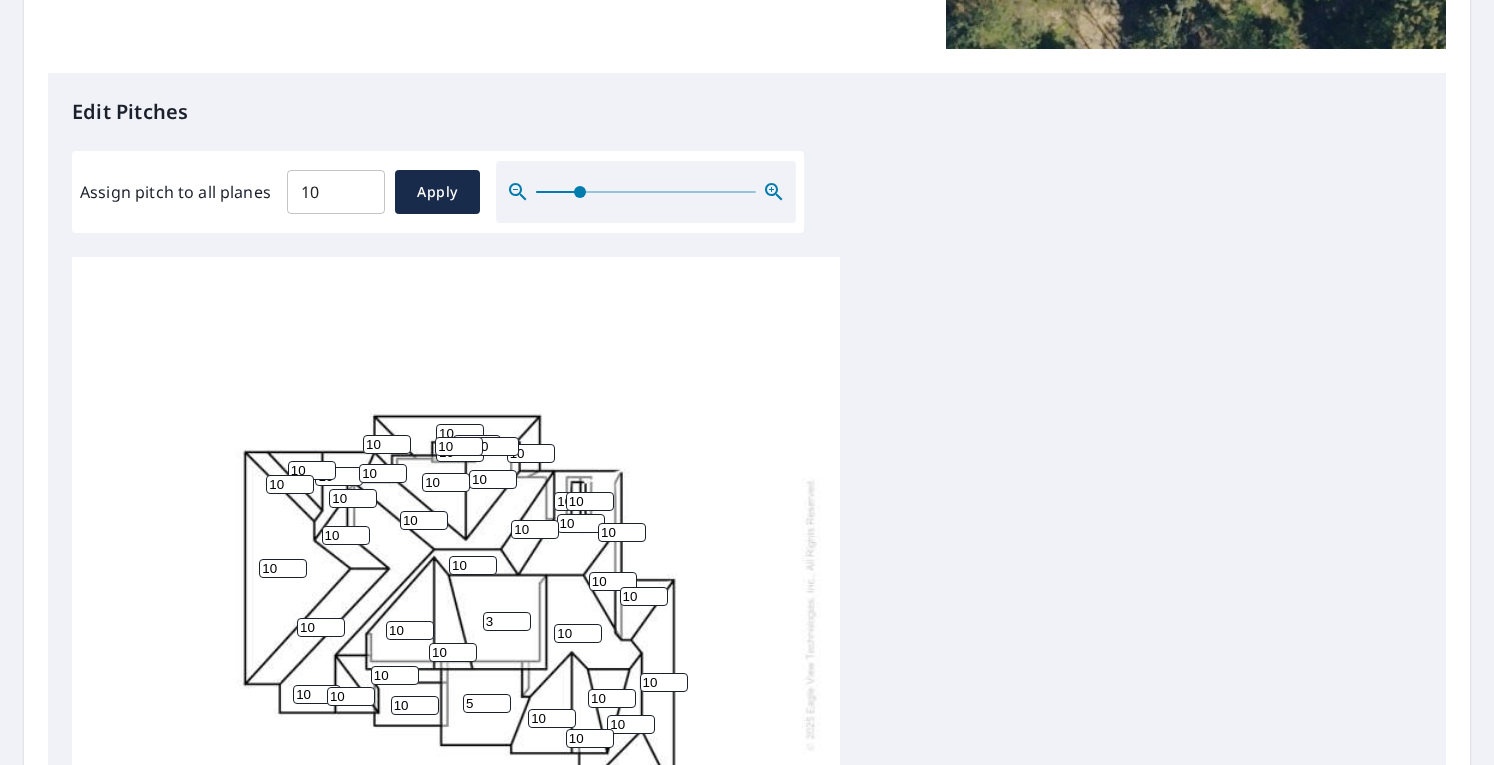 click on "5" at bounding box center (487, 703) 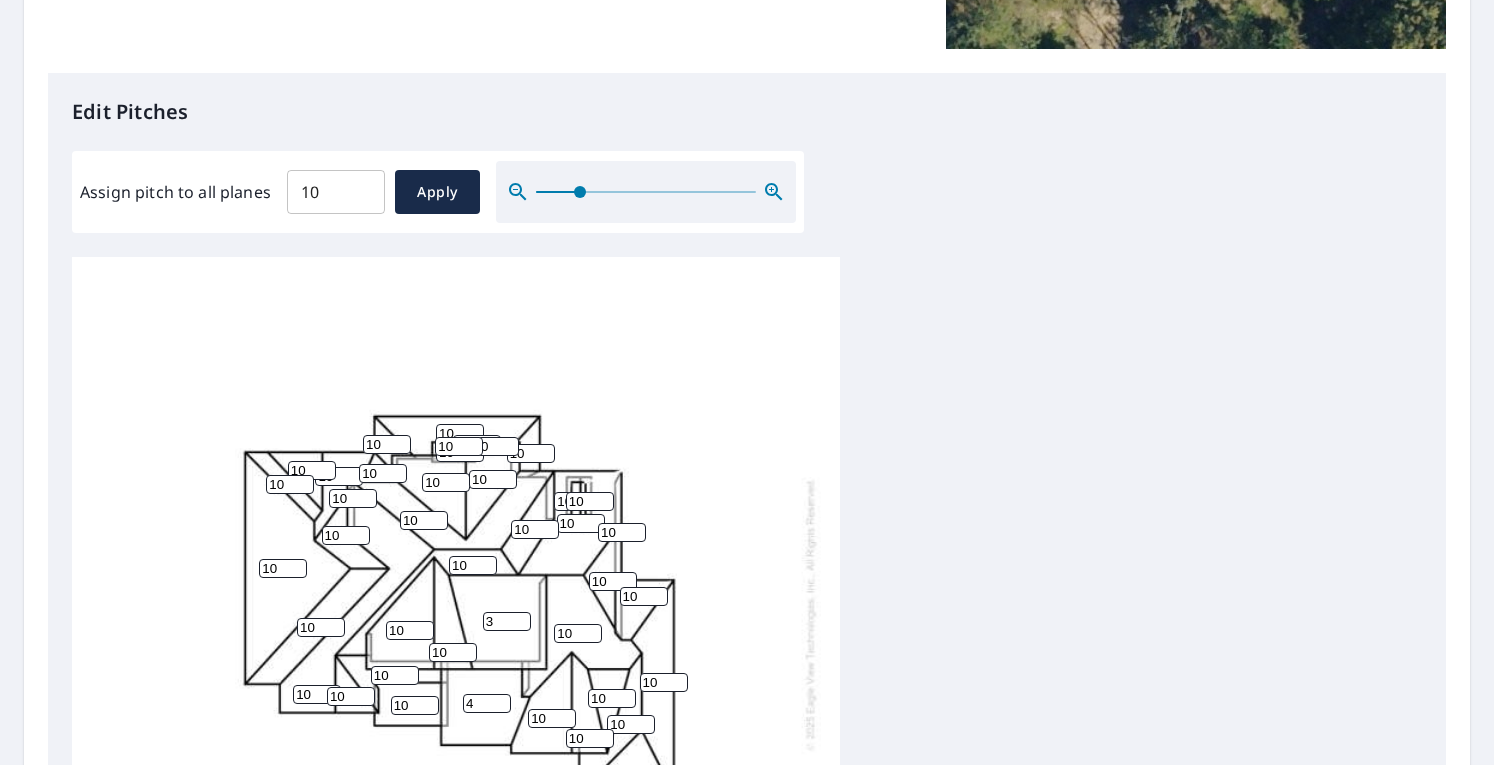 click on "4" at bounding box center [487, 703] 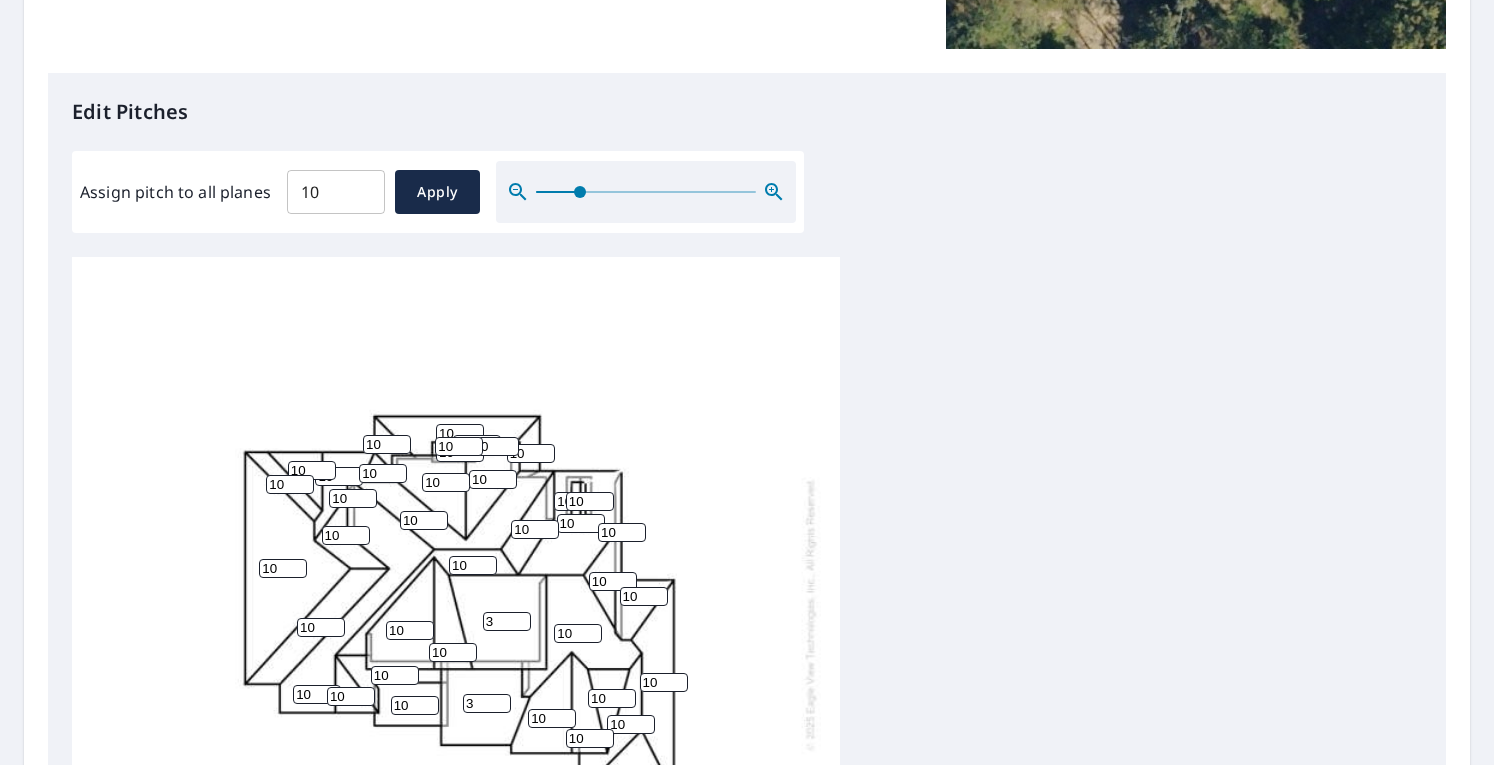 type on "3" 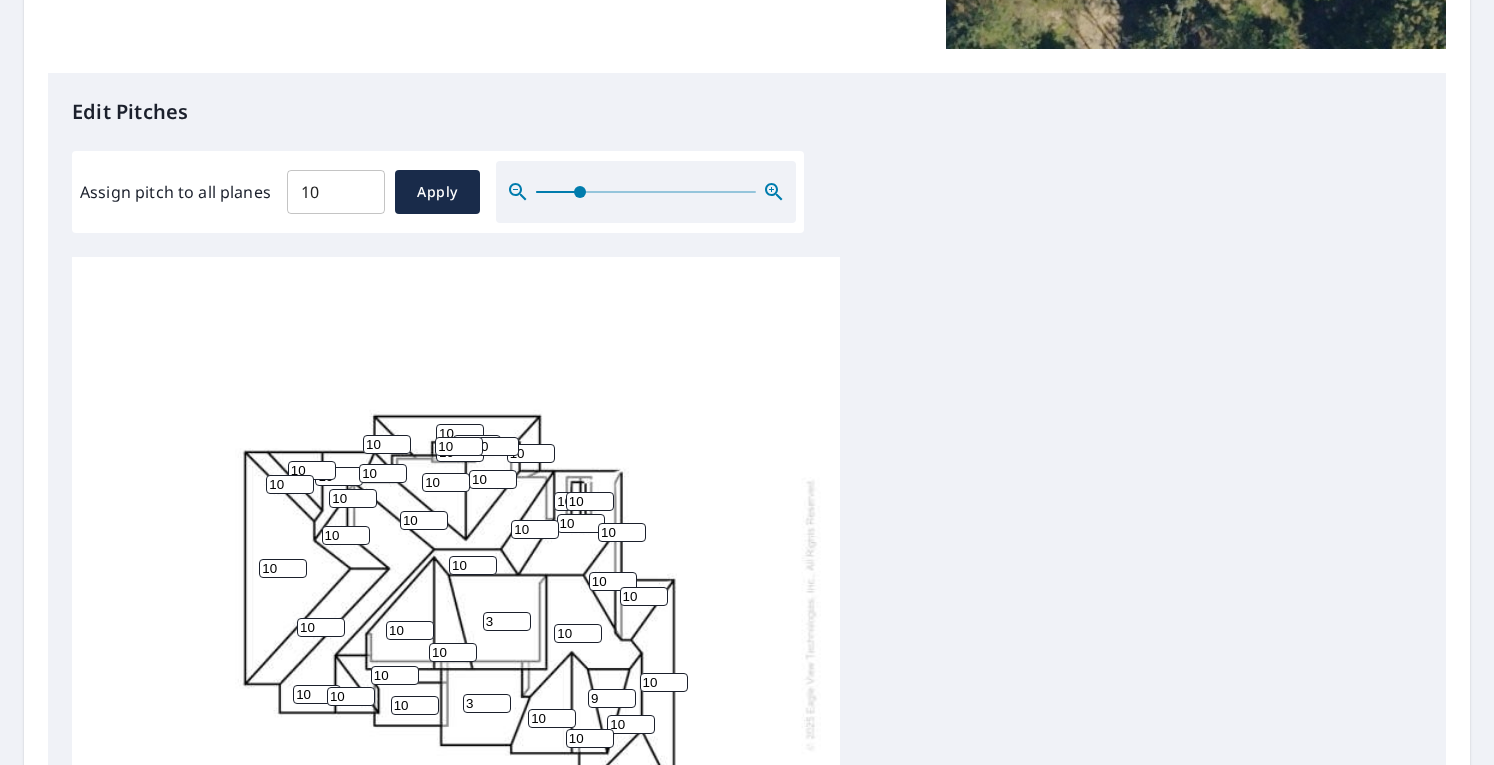 click on "9" at bounding box center [612, 698] 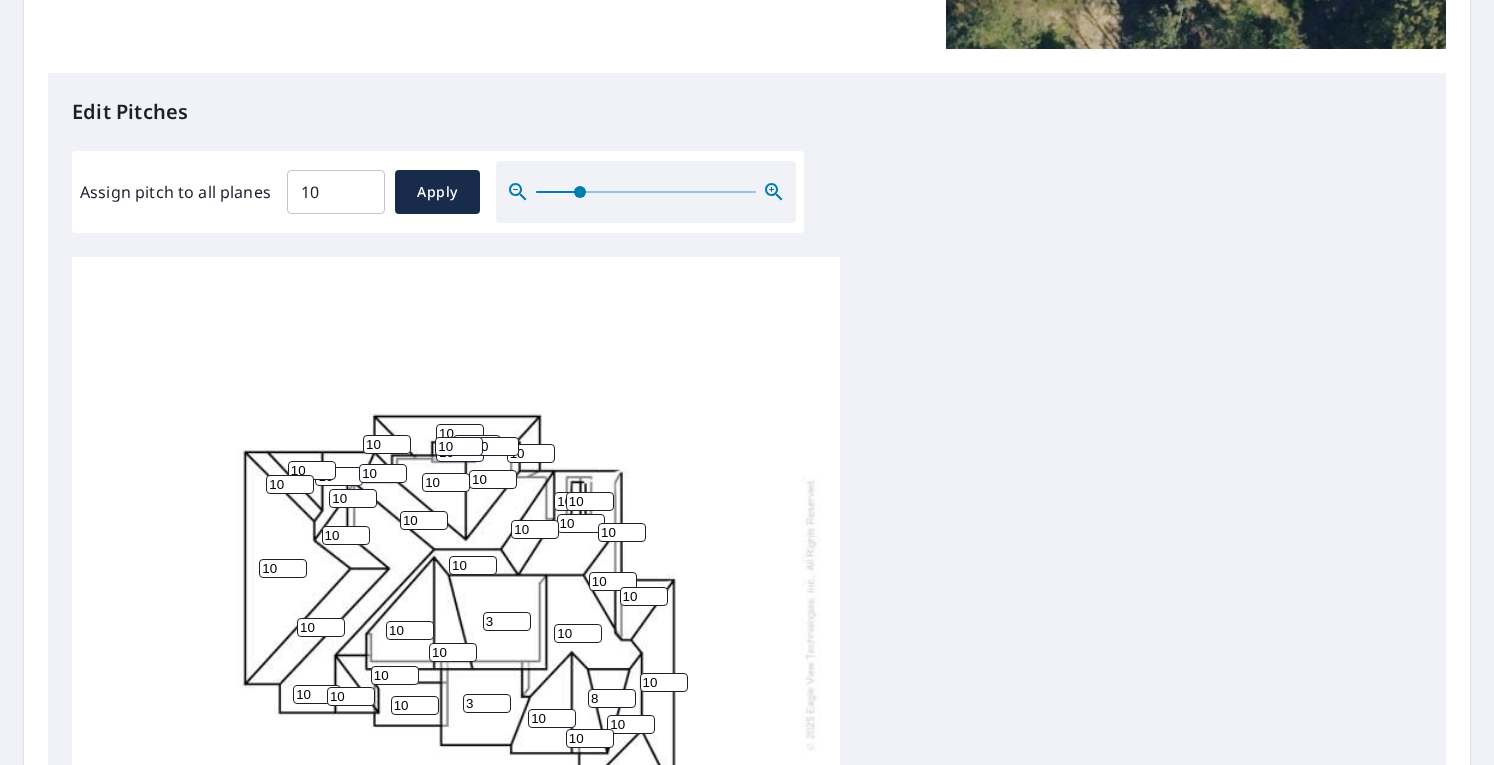 click on "8" at bounding box center [612, 698] 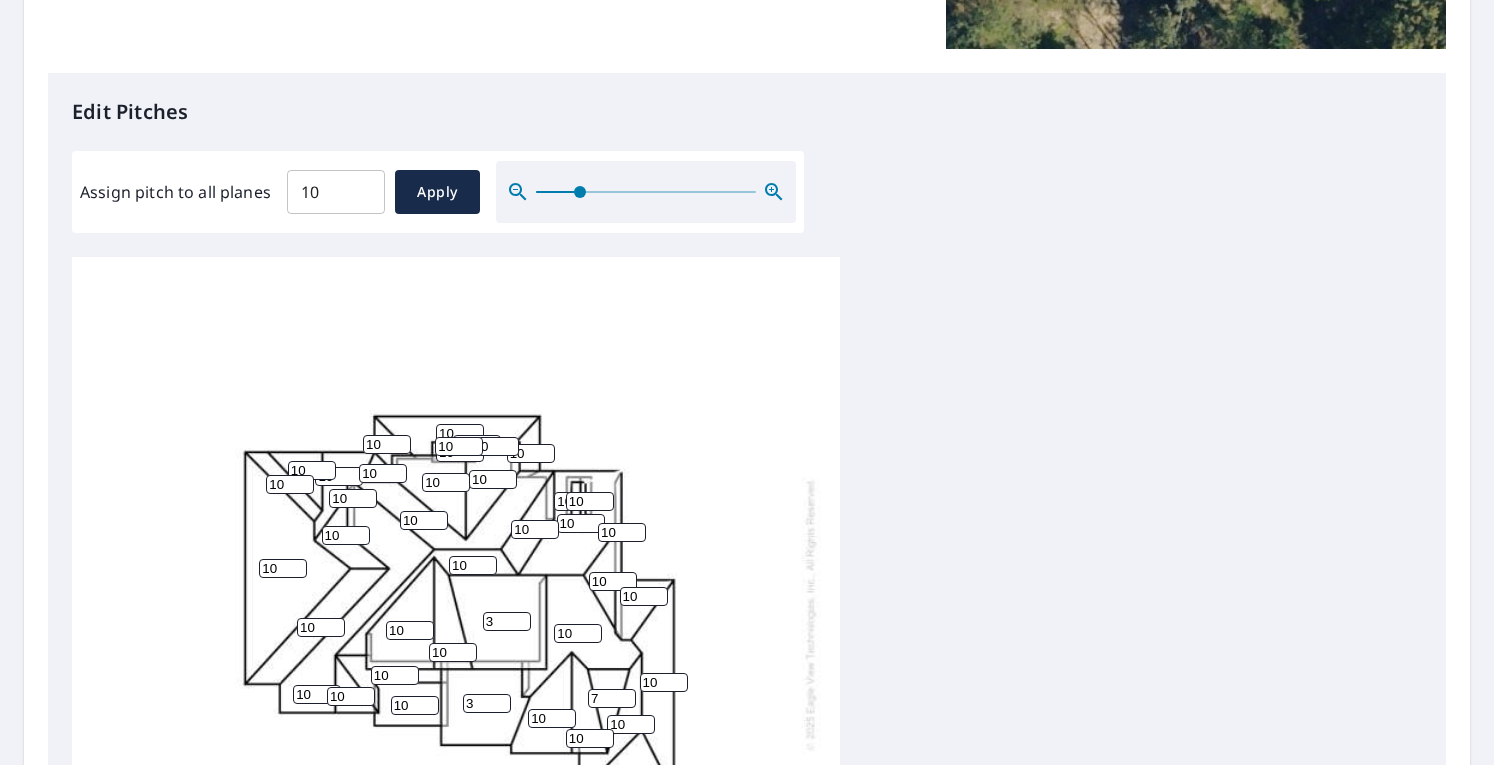 click on "7" at bounding box center (612, 698) 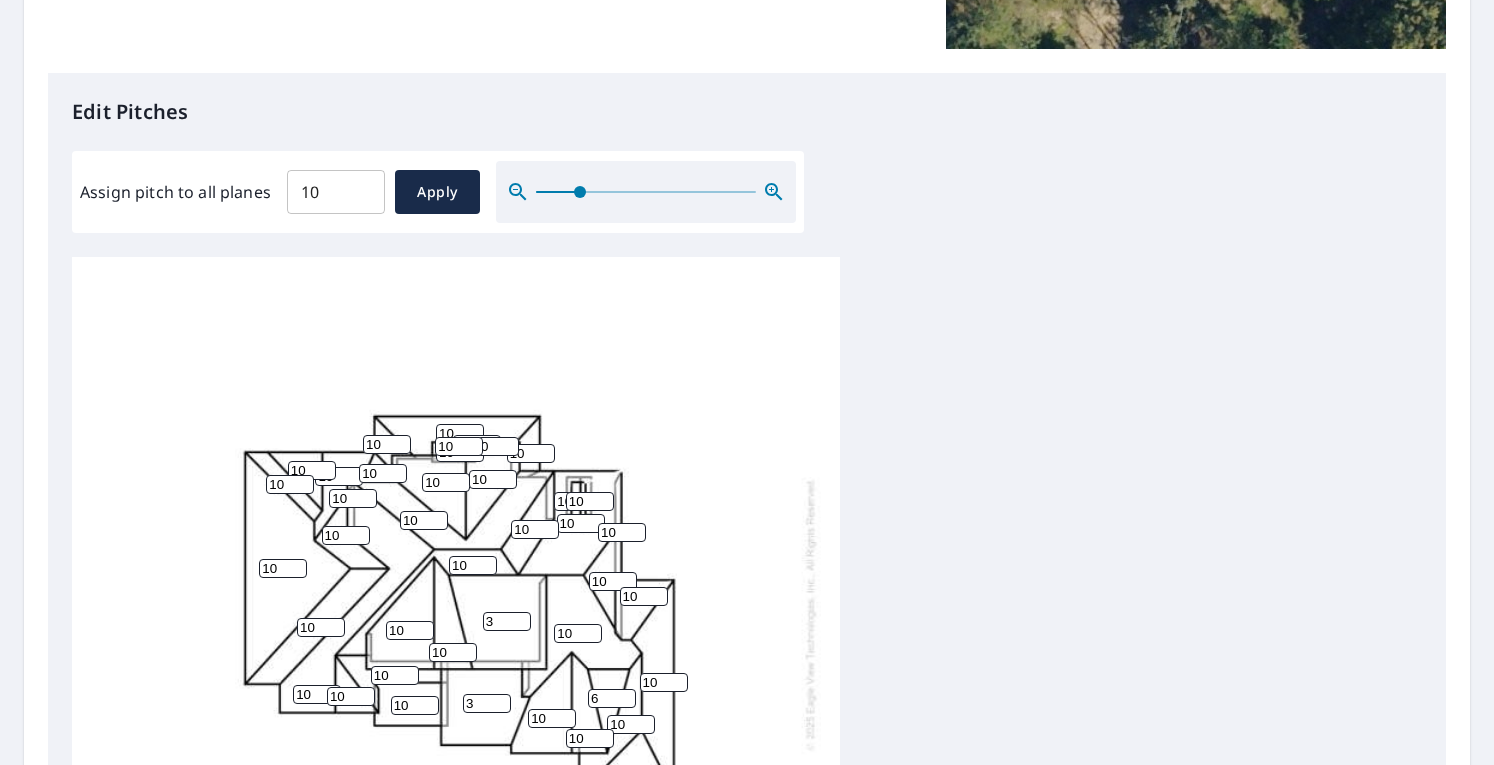 click on "6" at bounding box center [612, 698] 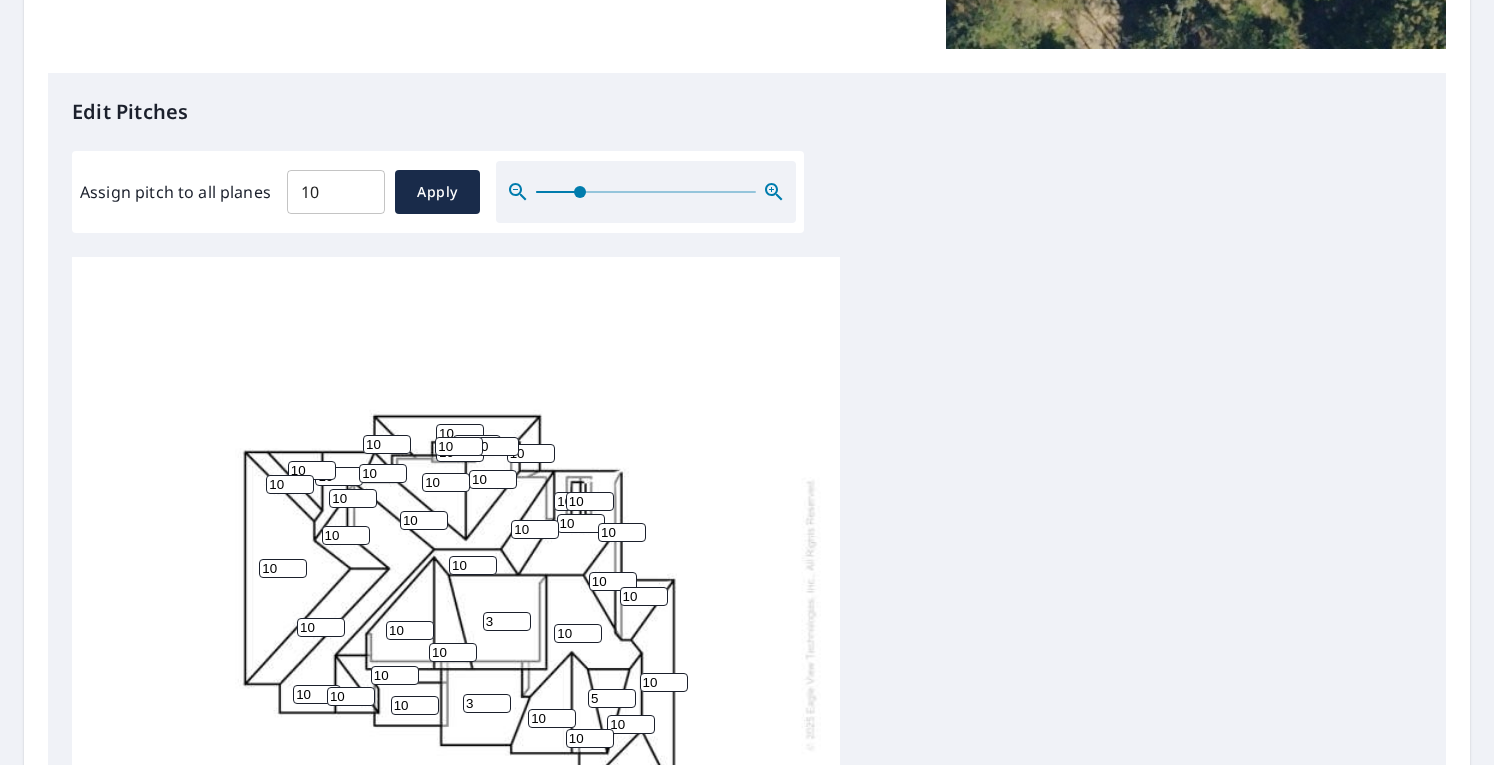 click on "5" at bounding box center [612, 698] 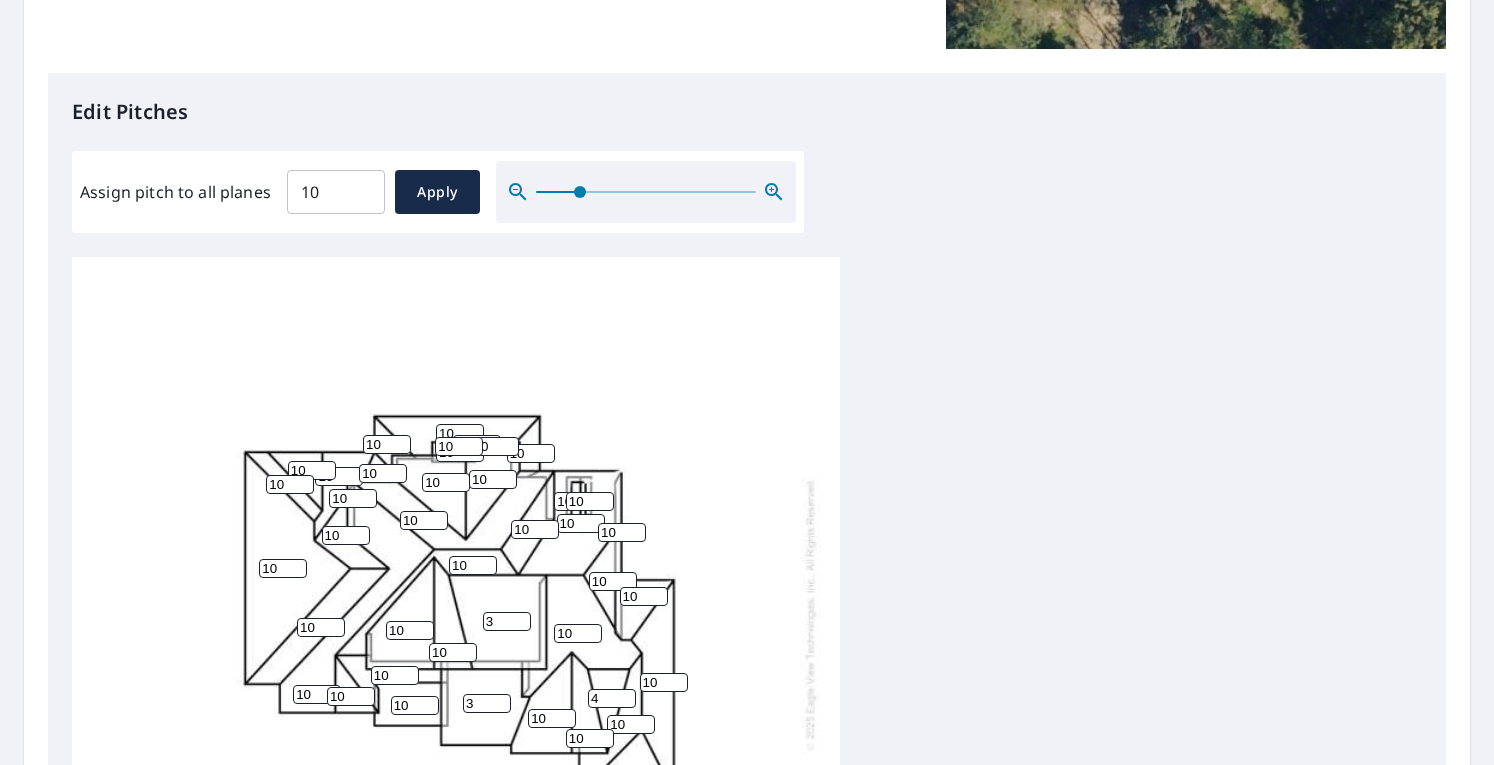 click on "4" at bounding box center (612, 698) 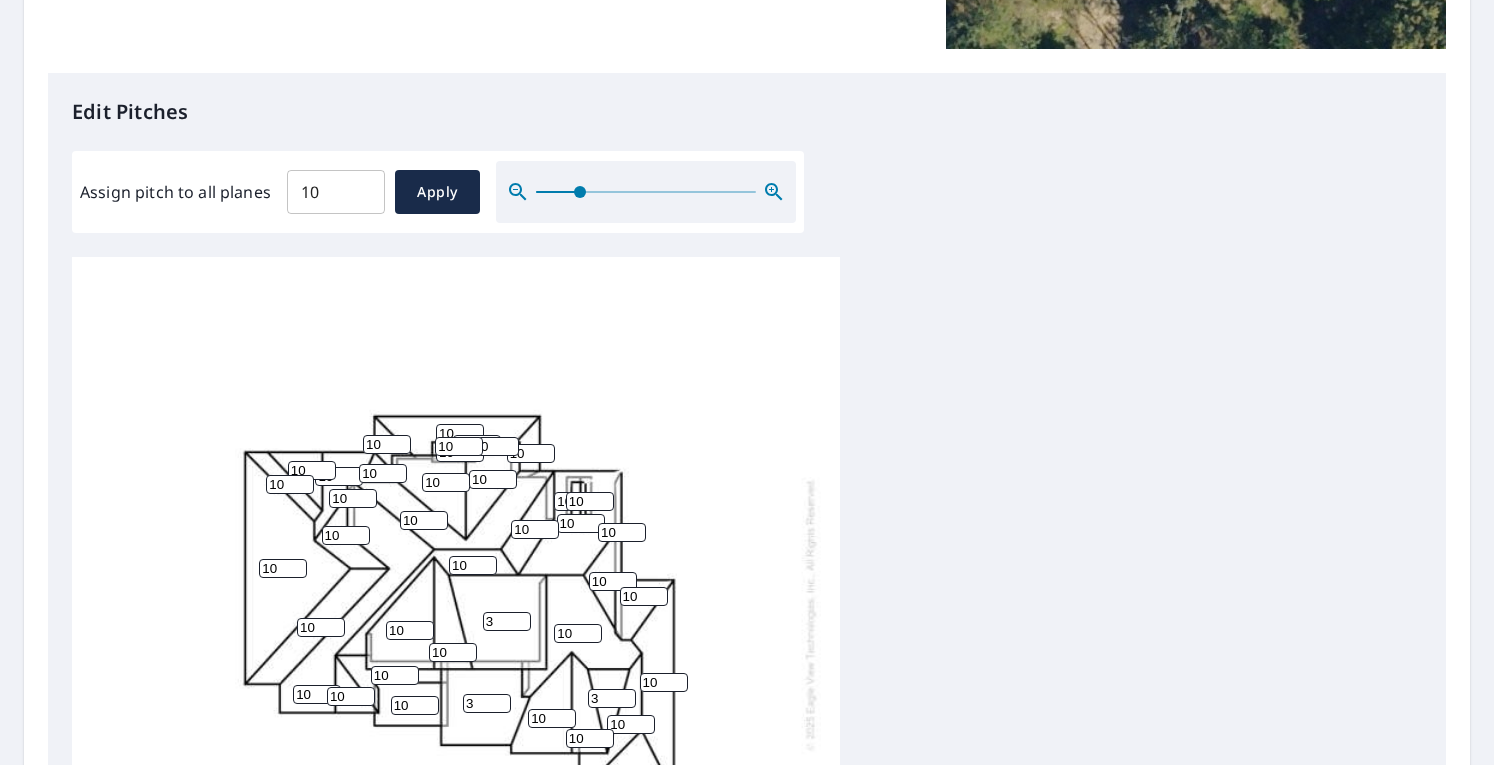 type on "3" 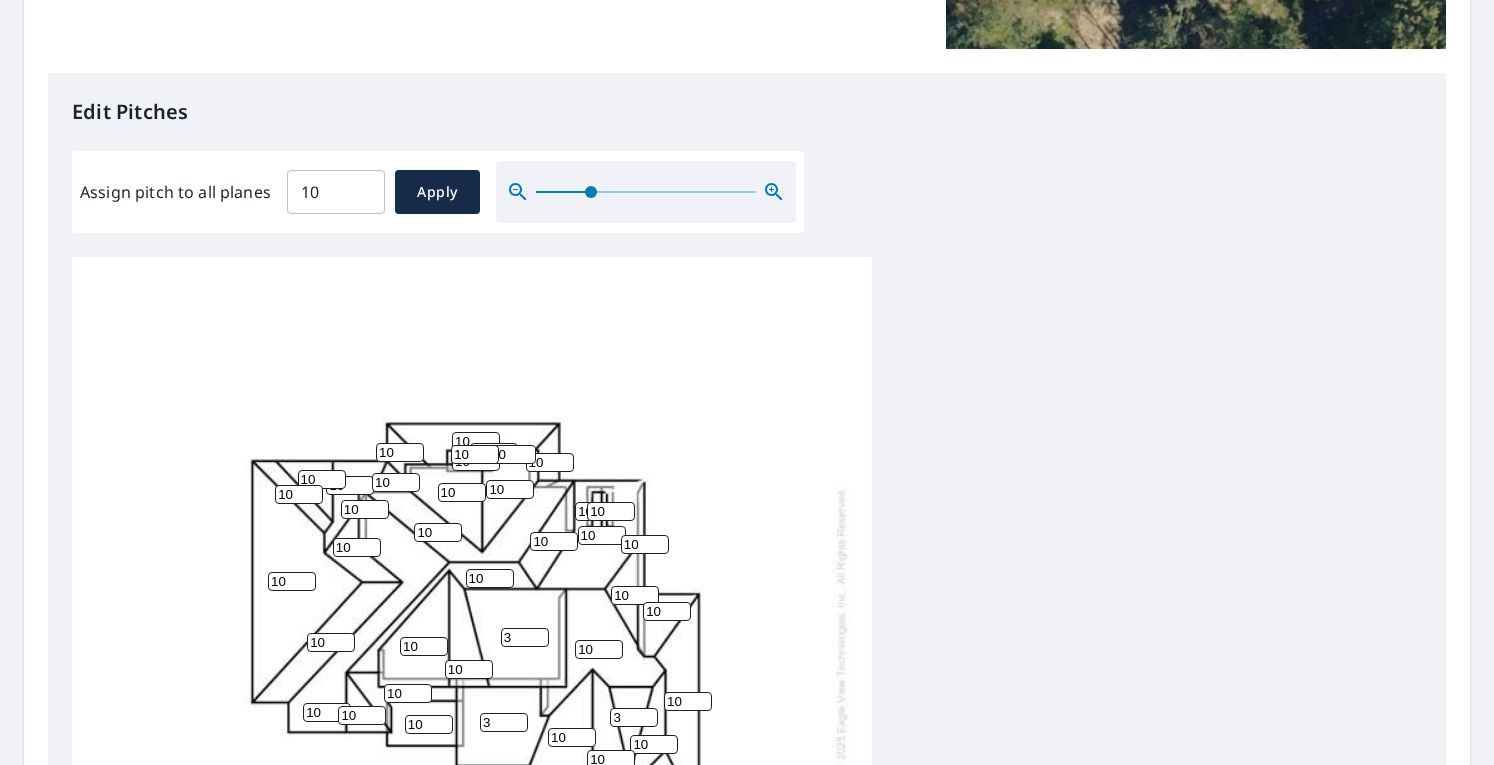 click 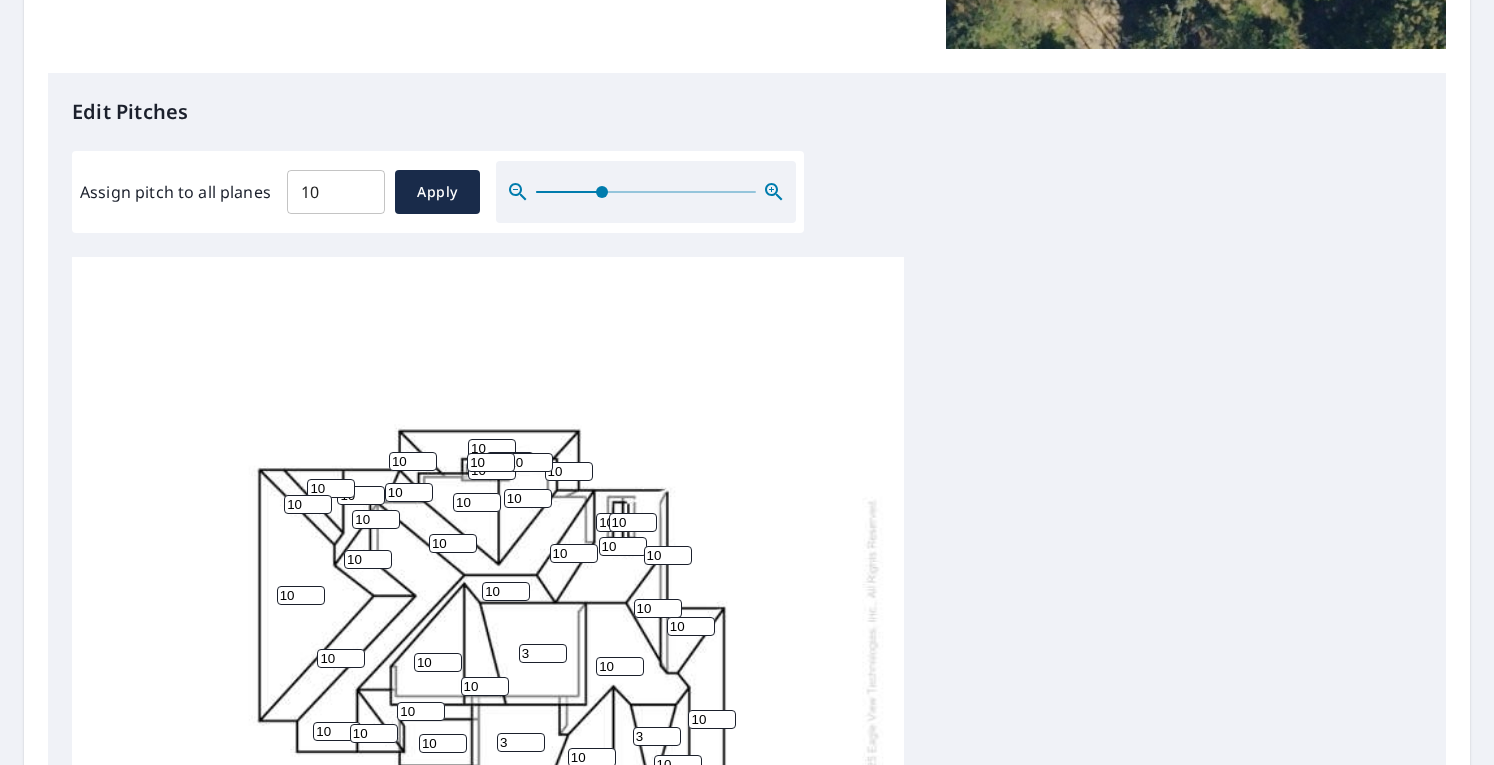 click 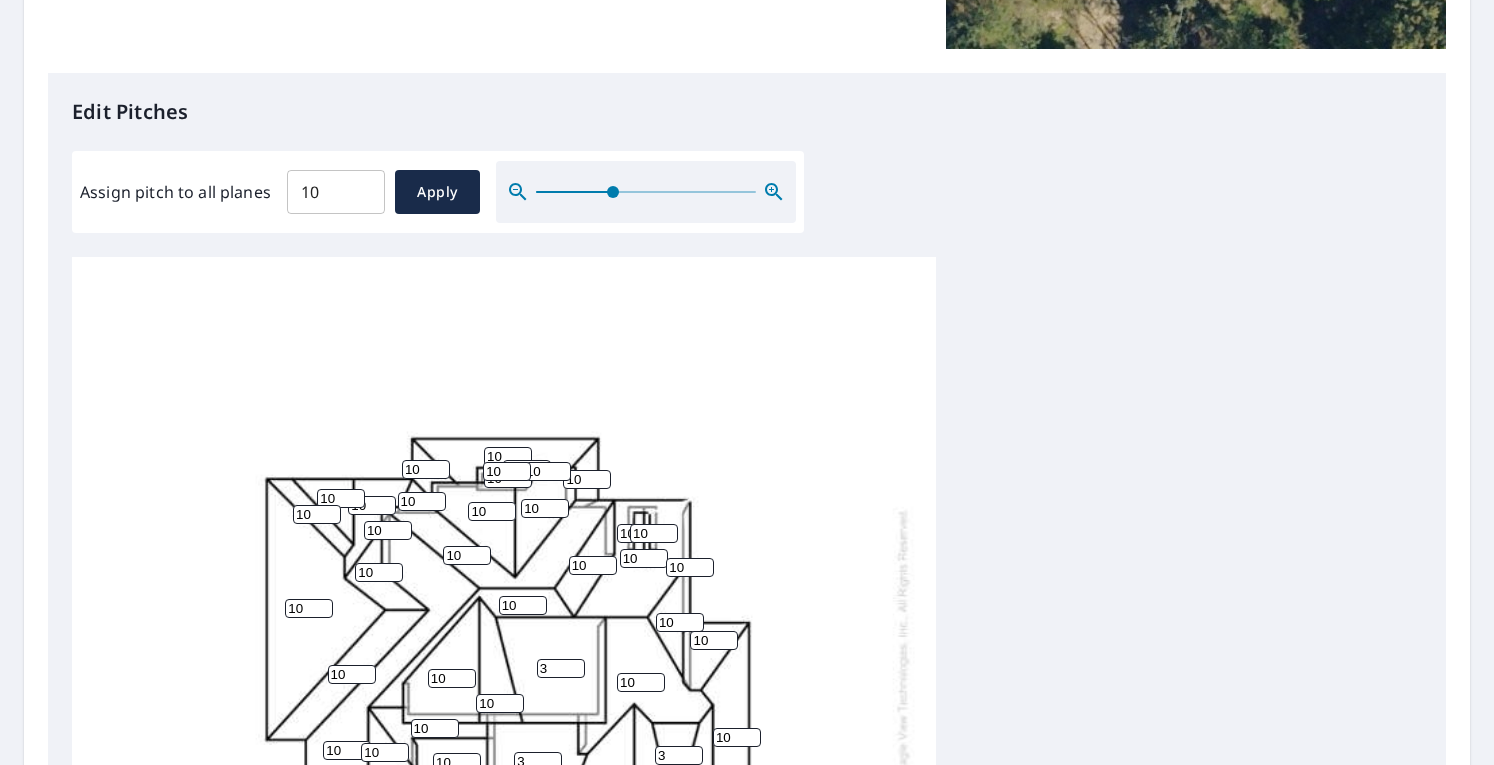 click 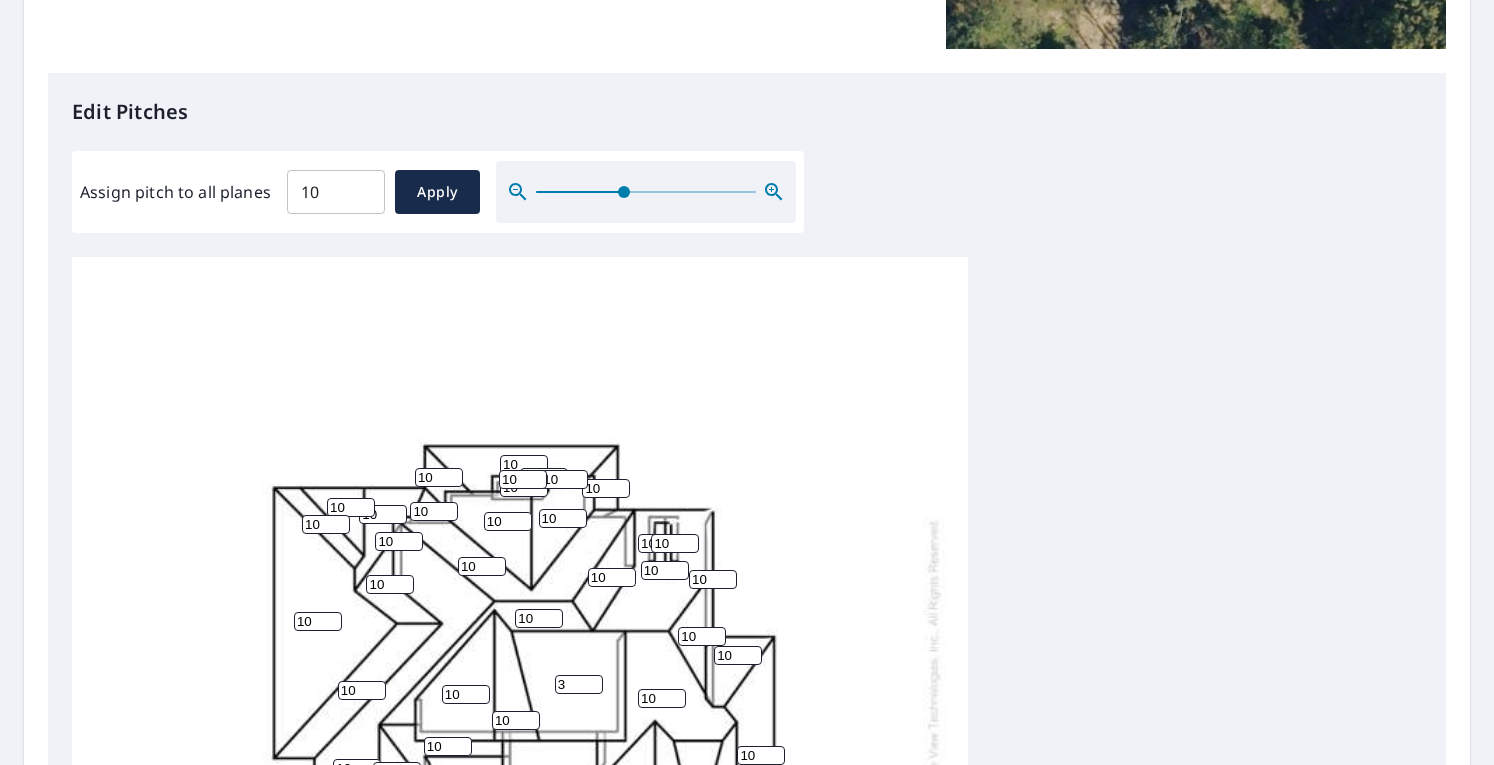 click 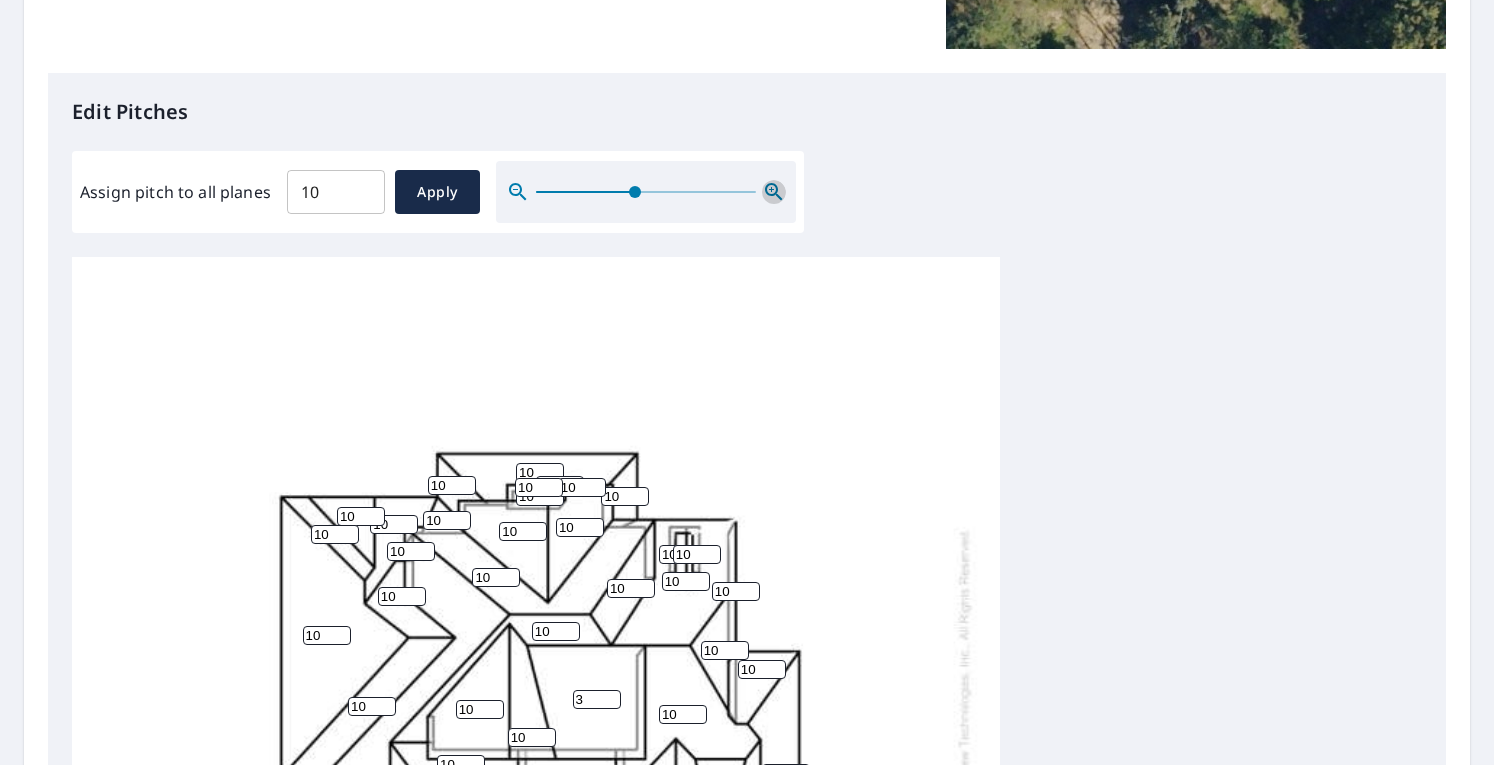 click 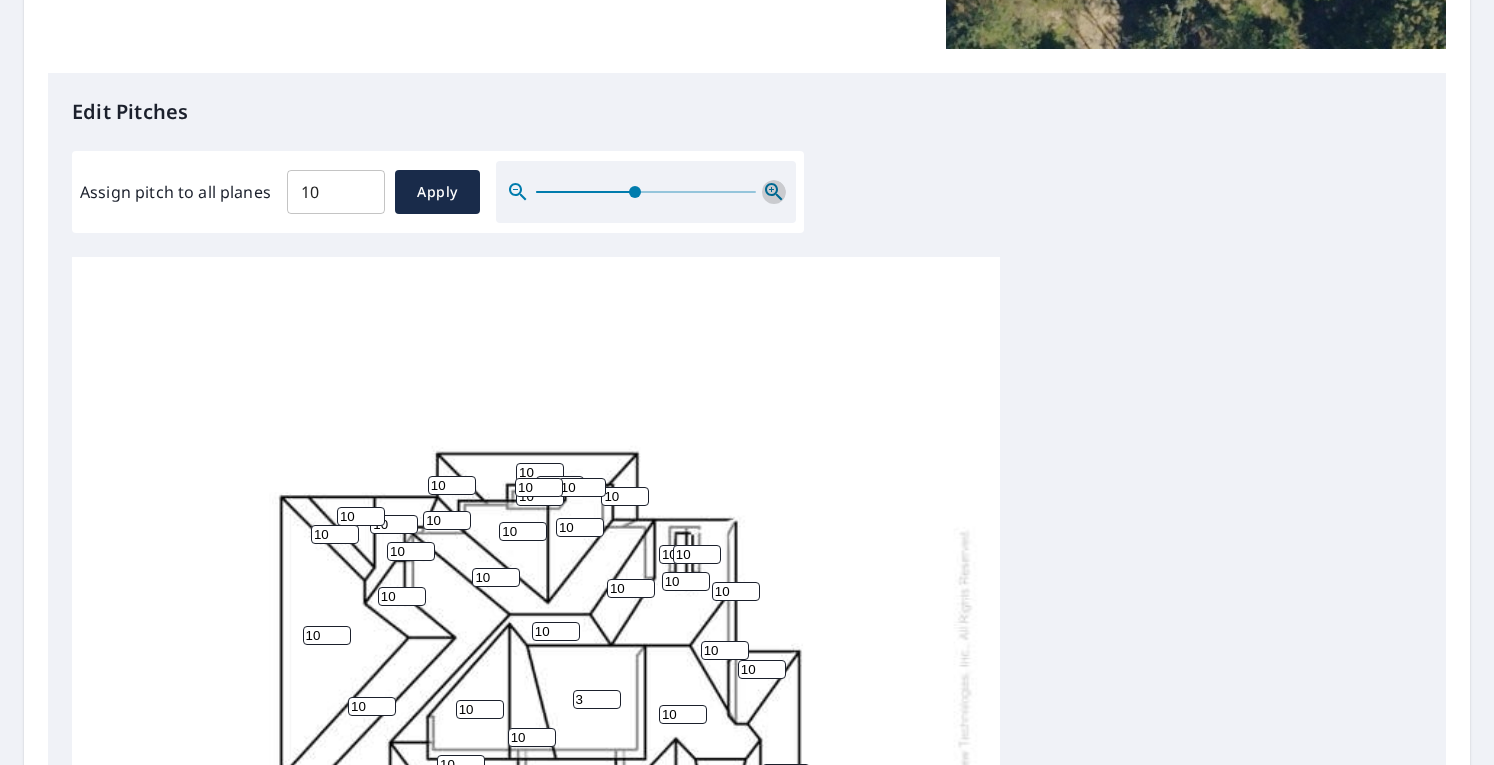 click 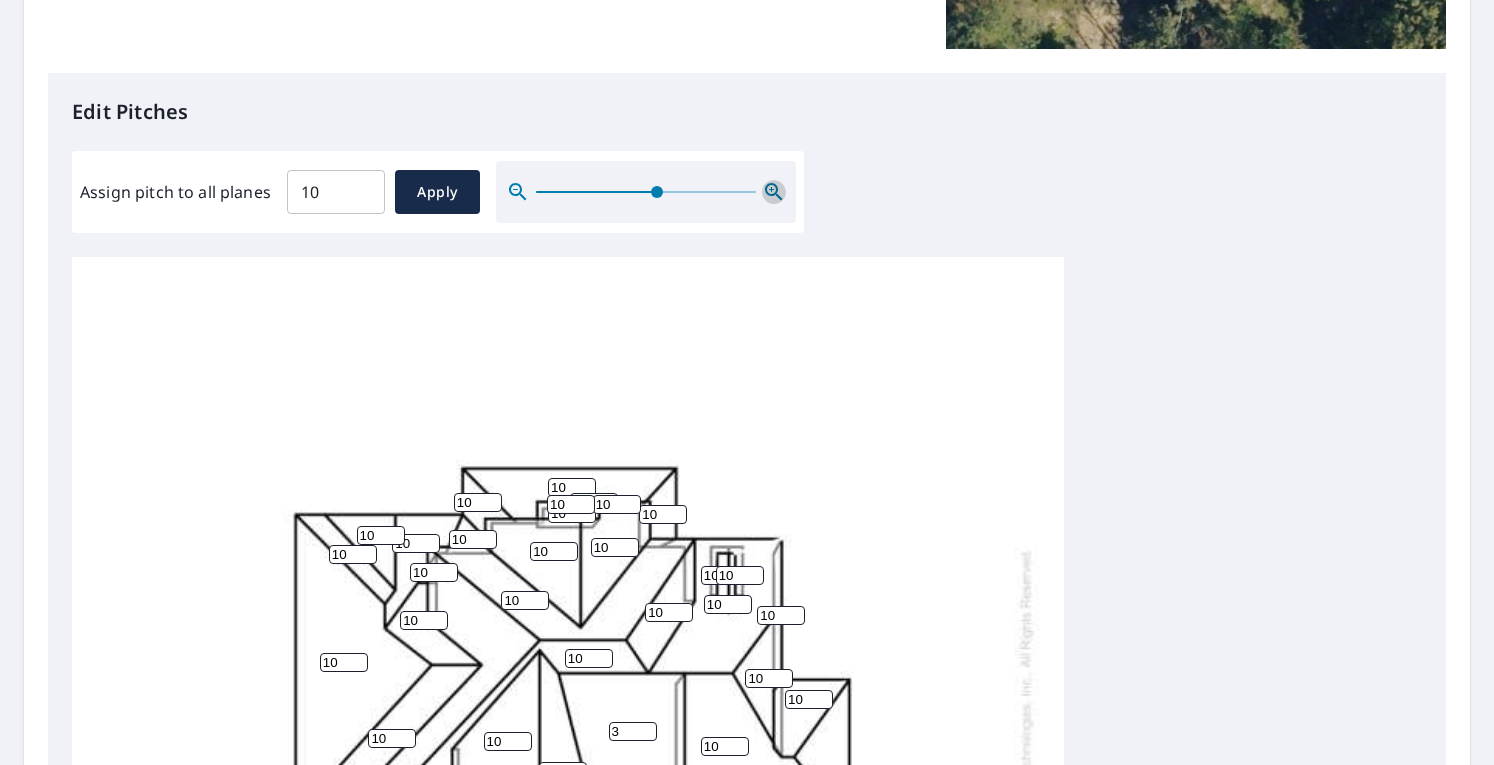 click 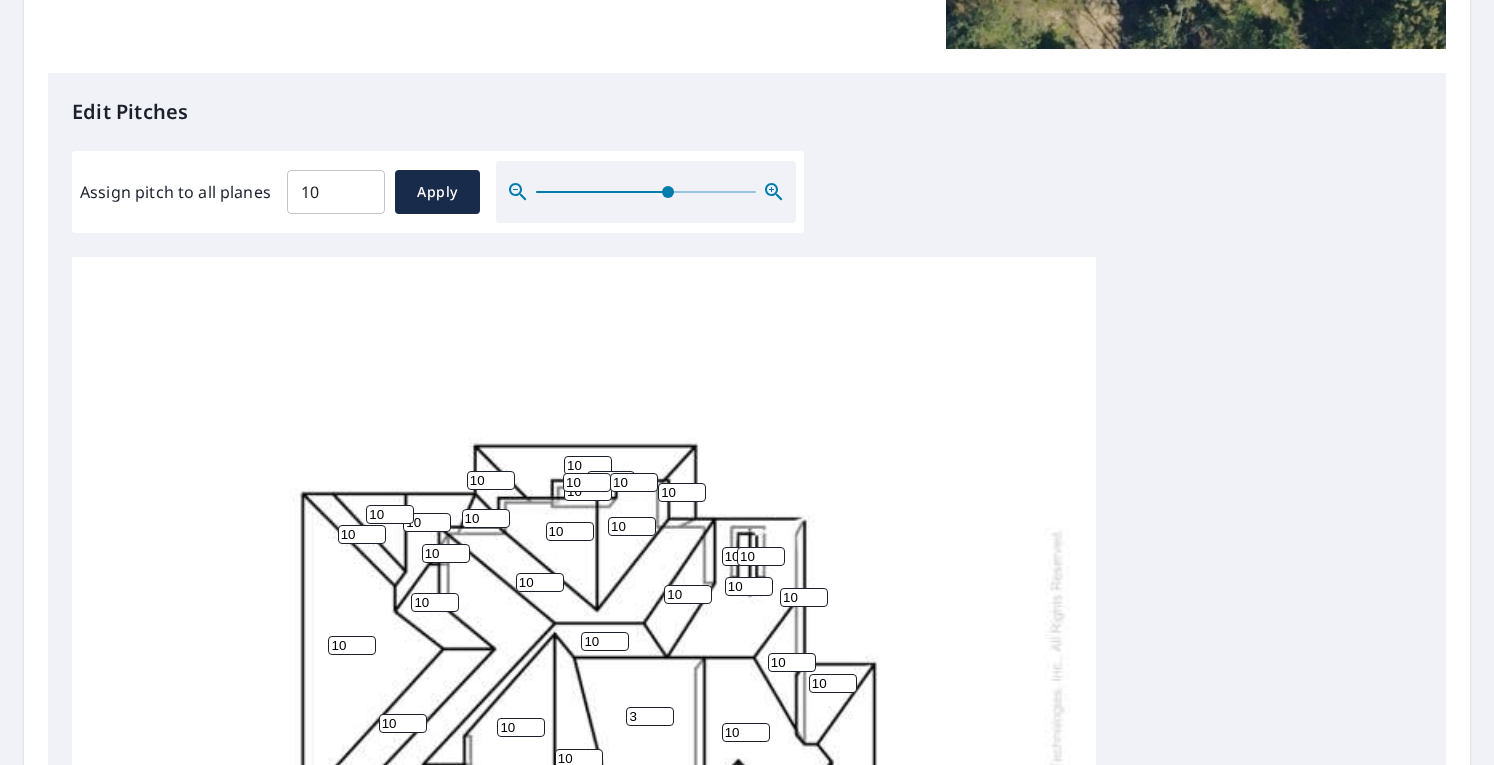 scroll, scrollTop: 0, scrollLeft: 0, axis: both 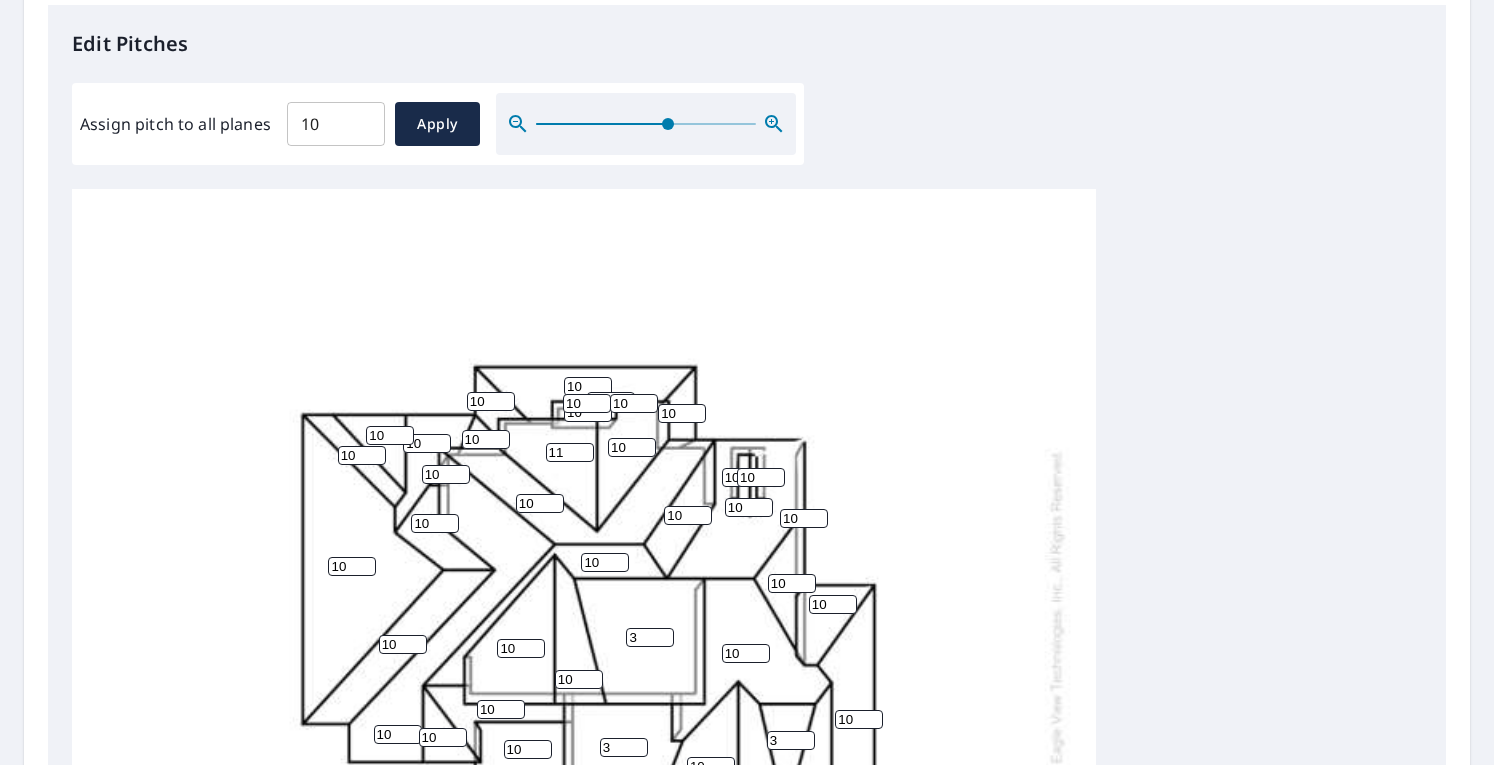 click on "11" at bounding box center (570, 452) 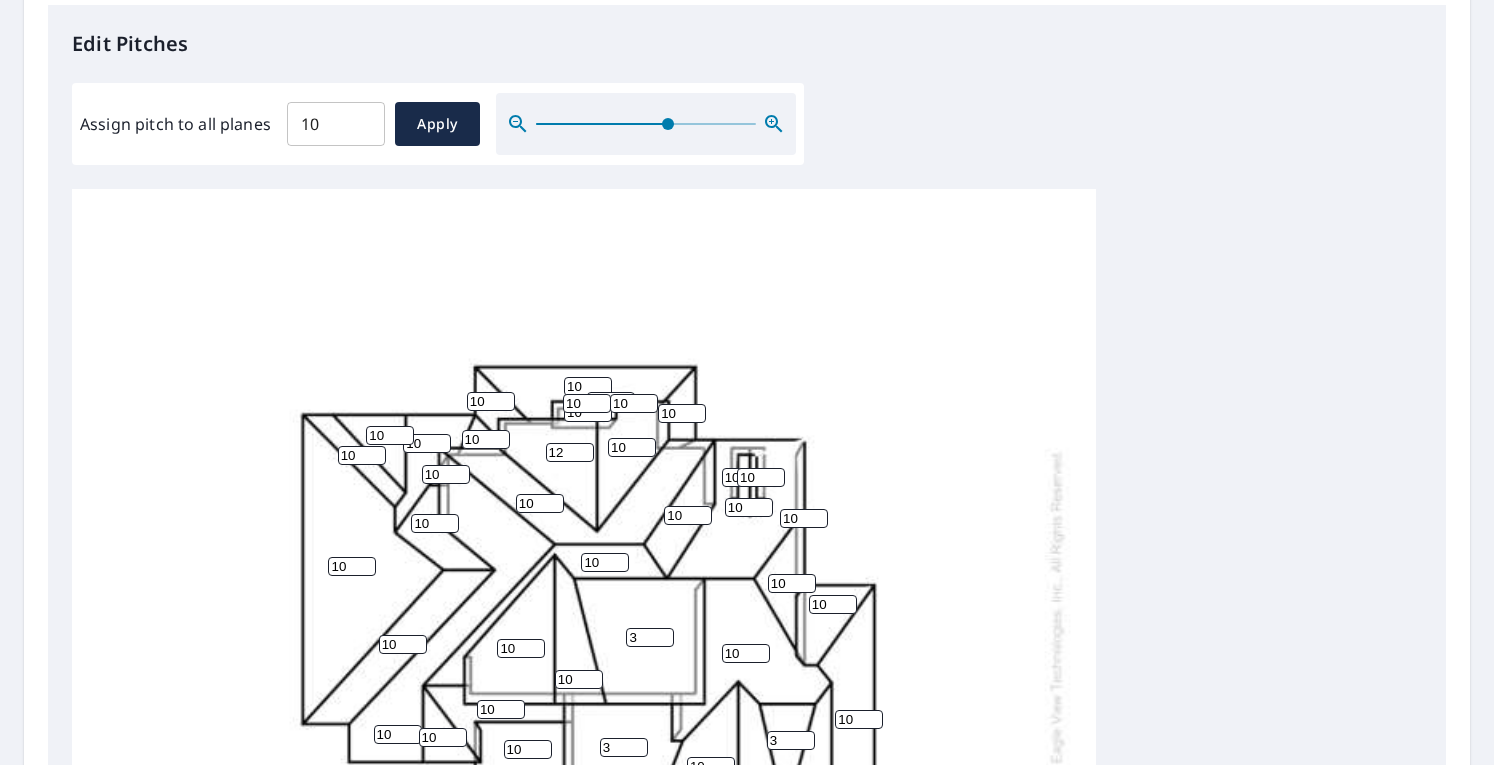 type on "12" 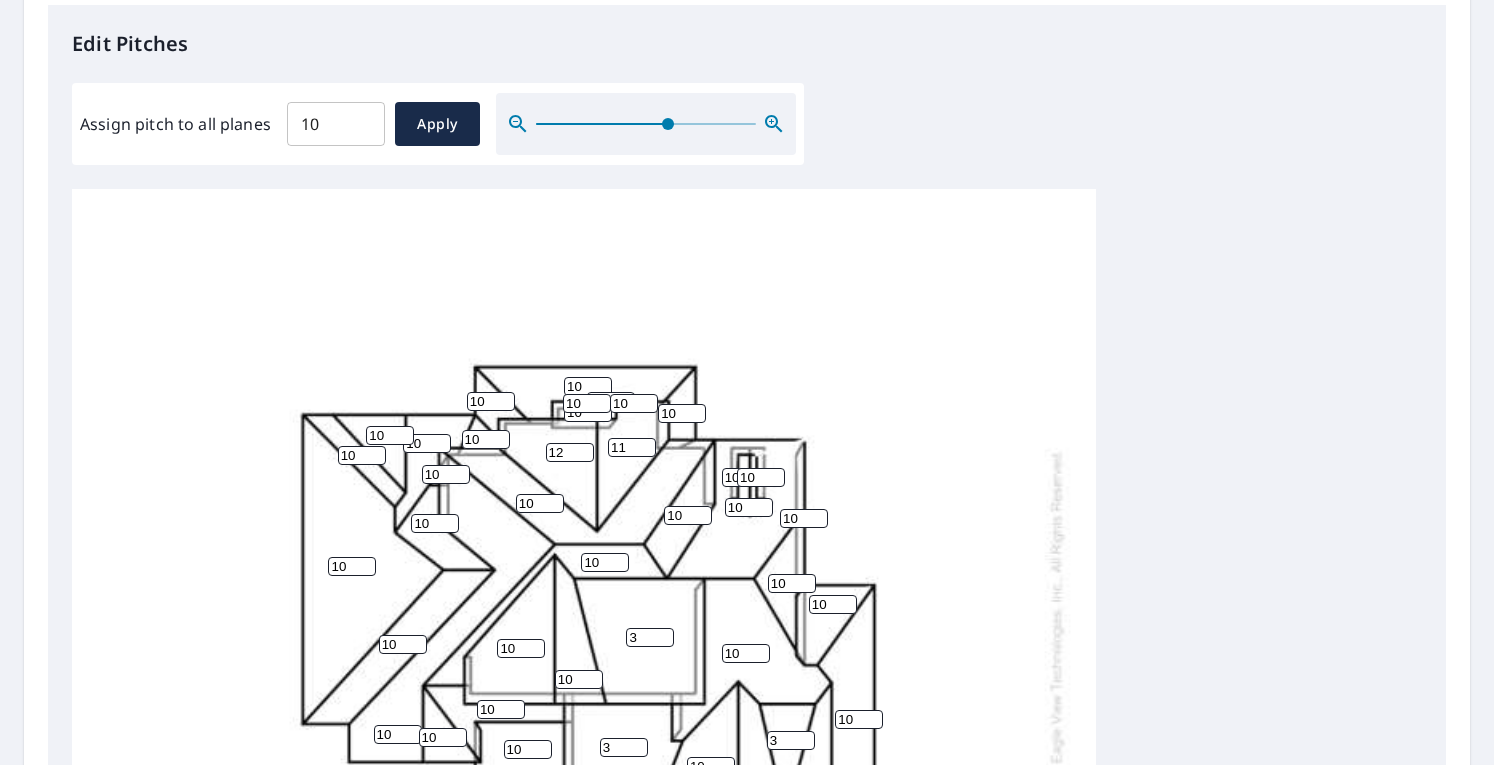click on "11" at bounding box center (632, 447) 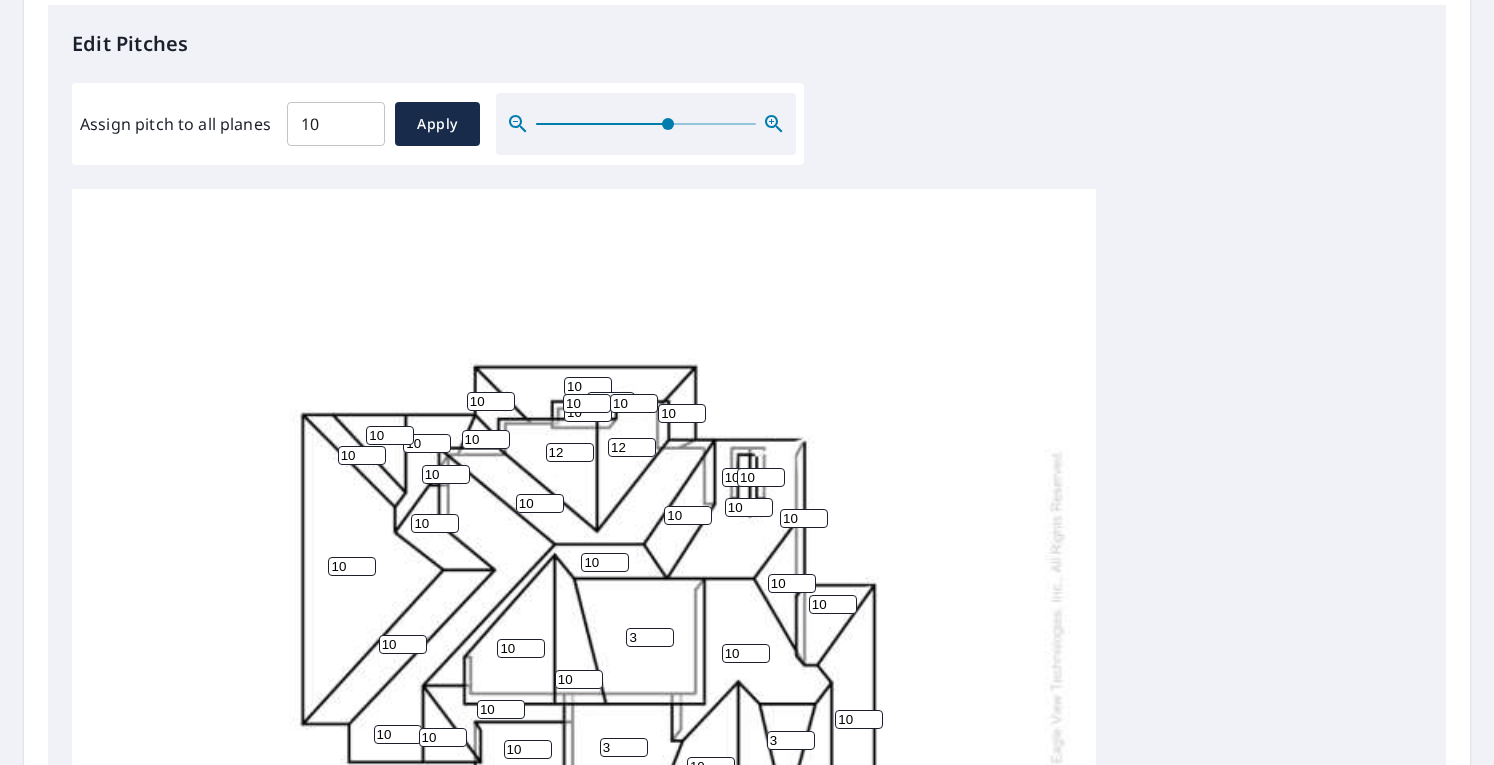 type on "12" 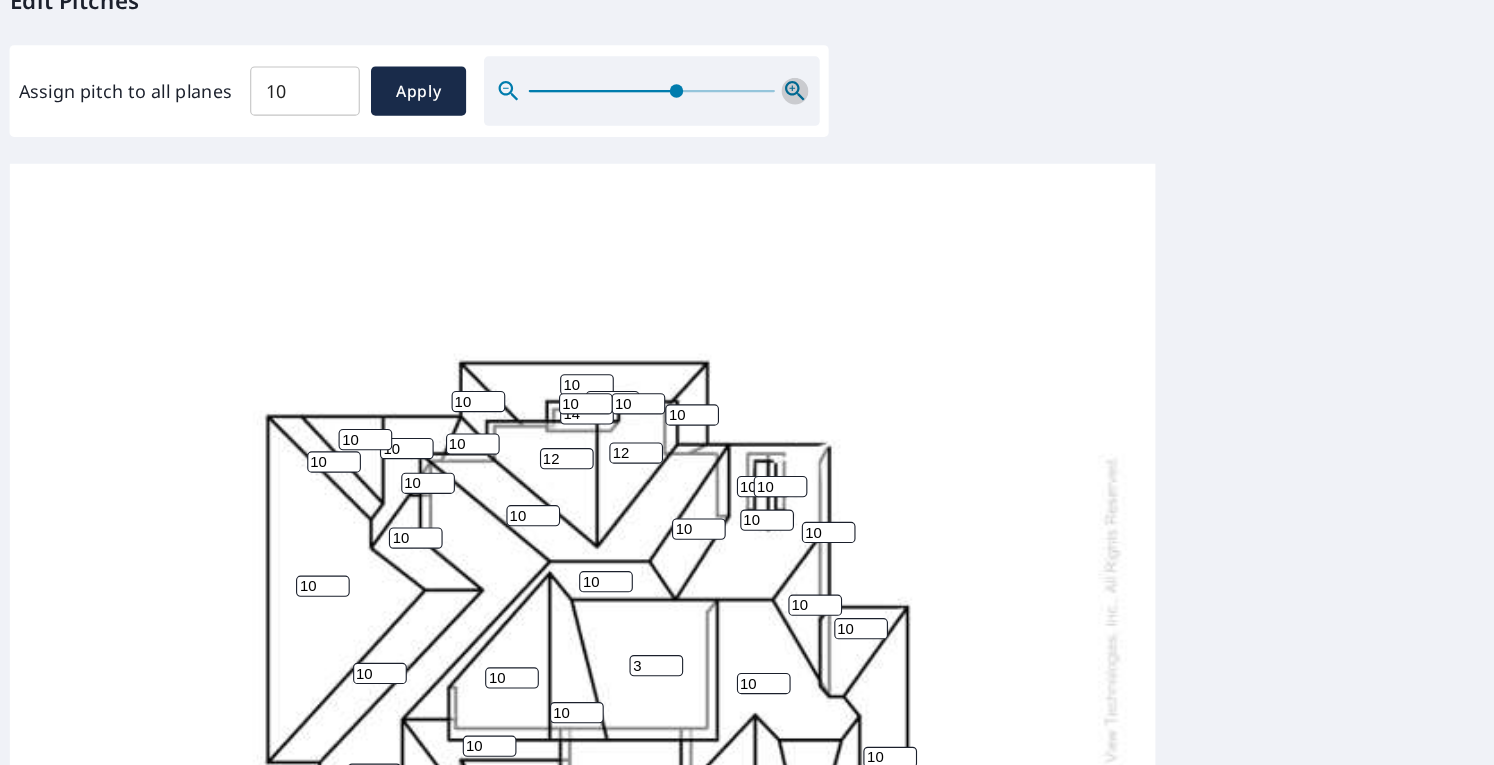 click 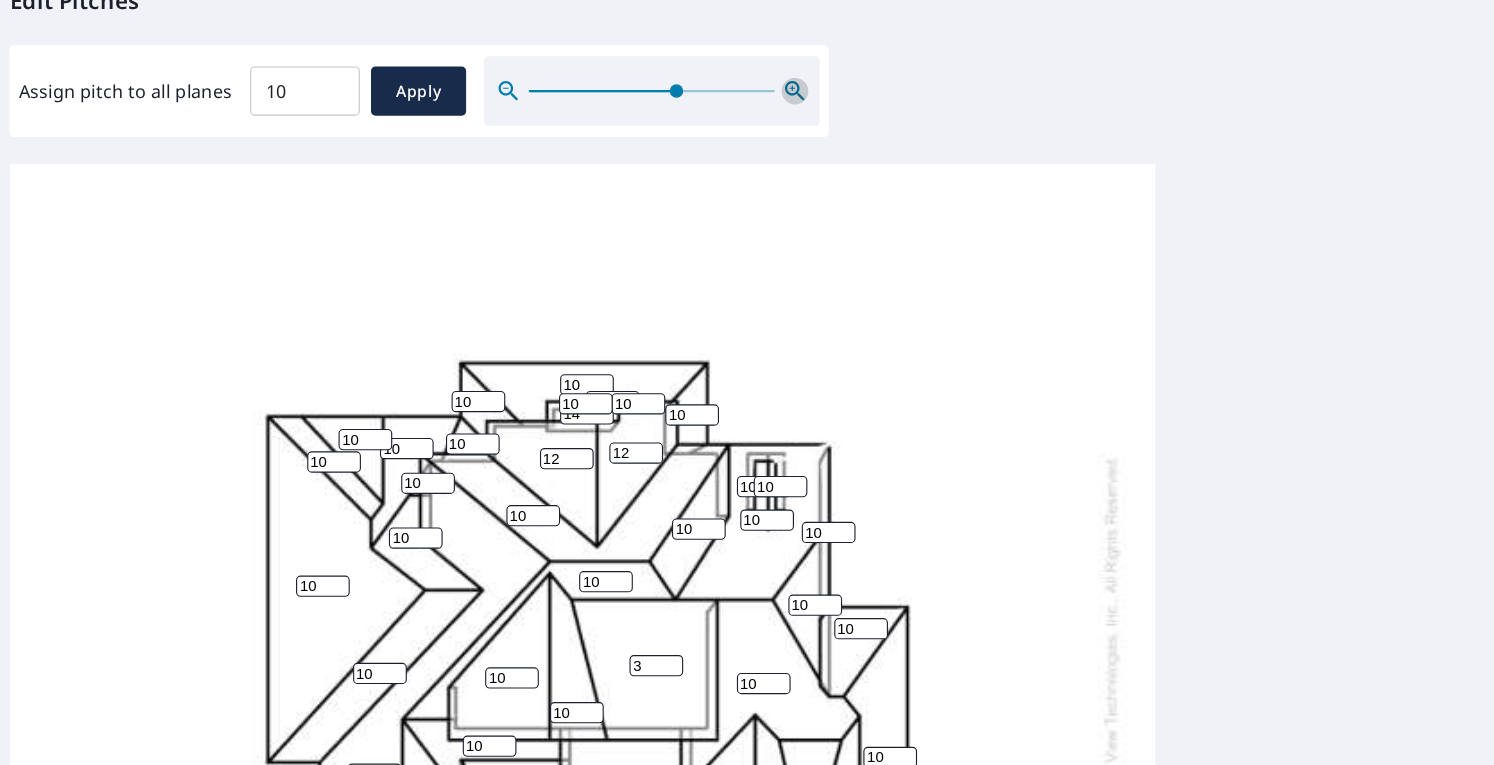 click 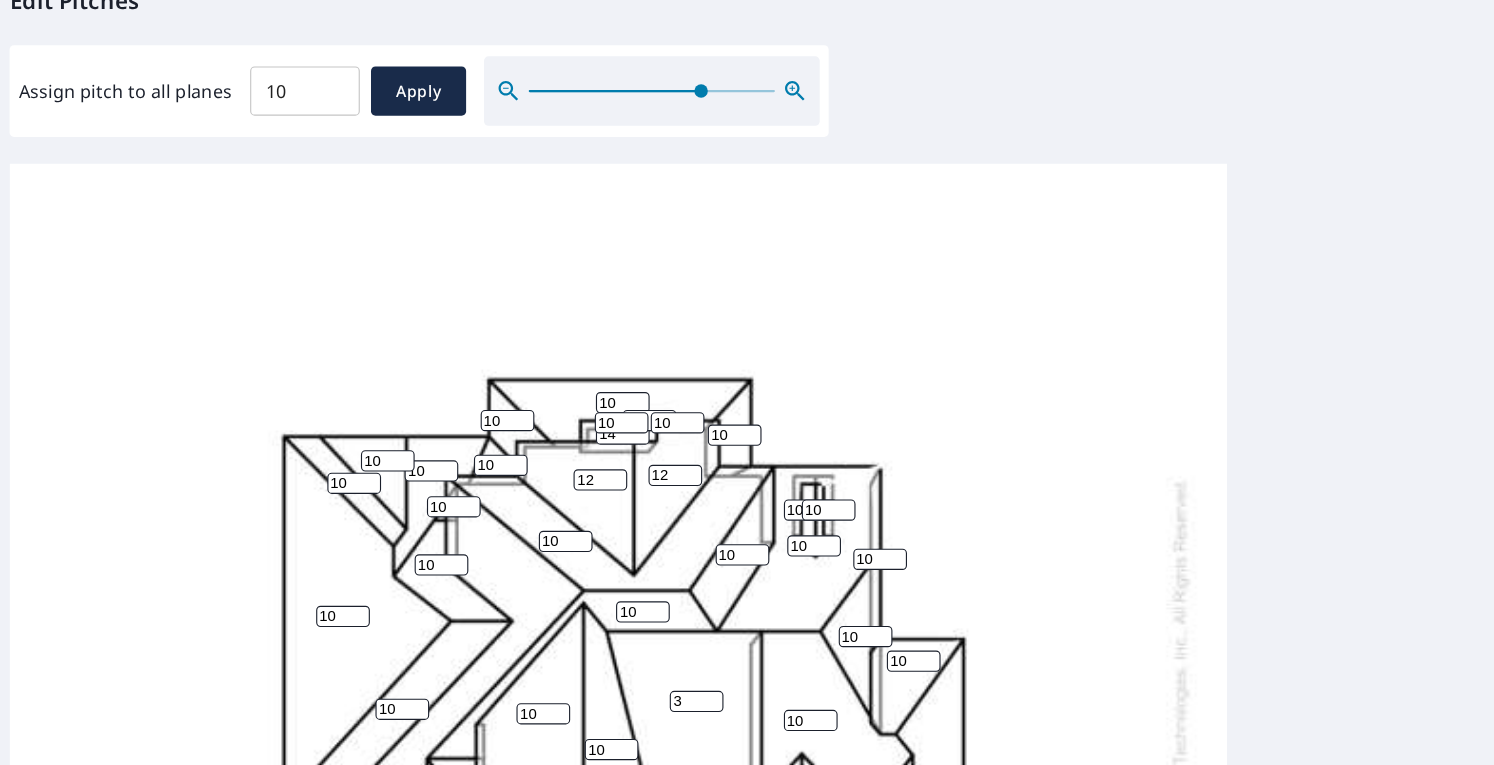 click 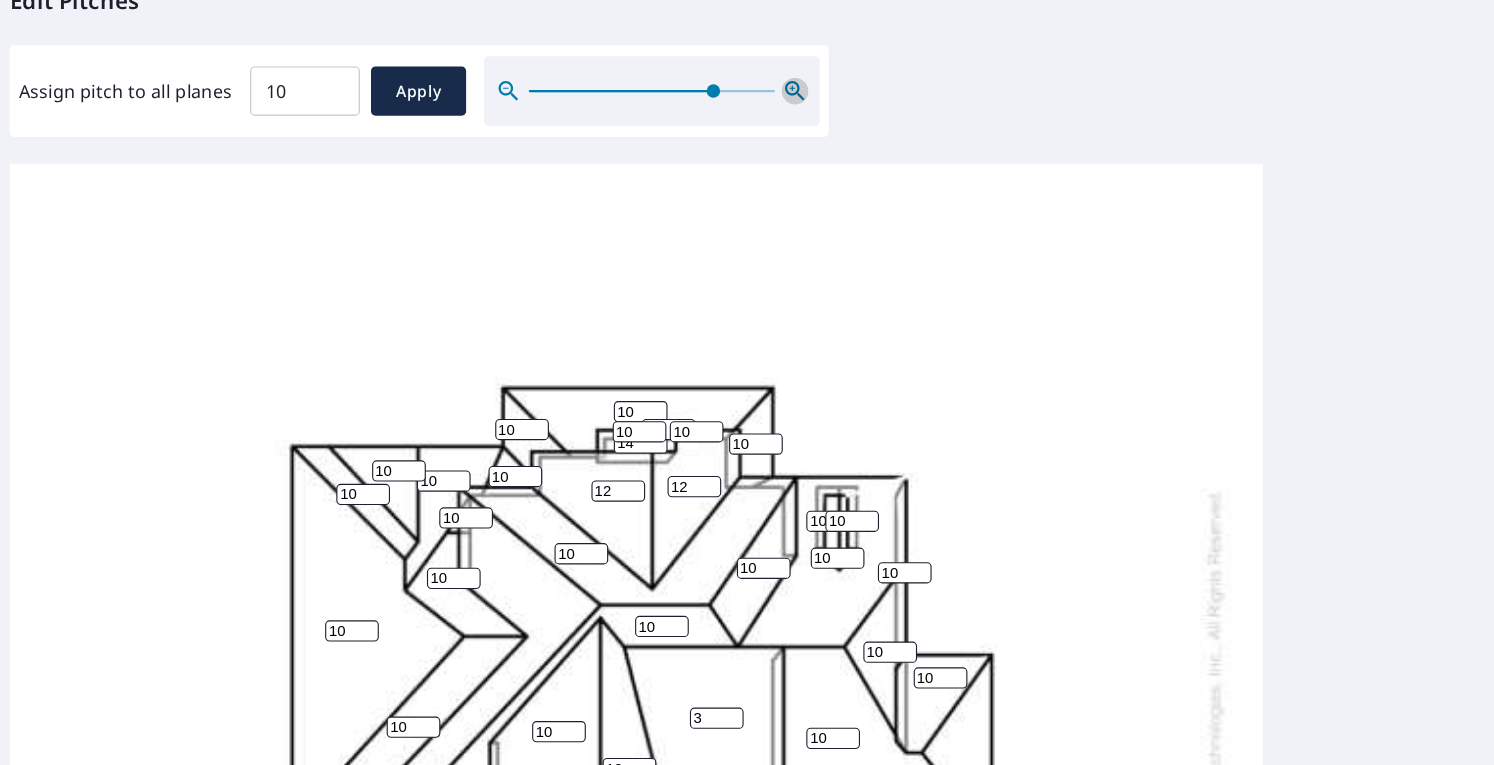 click 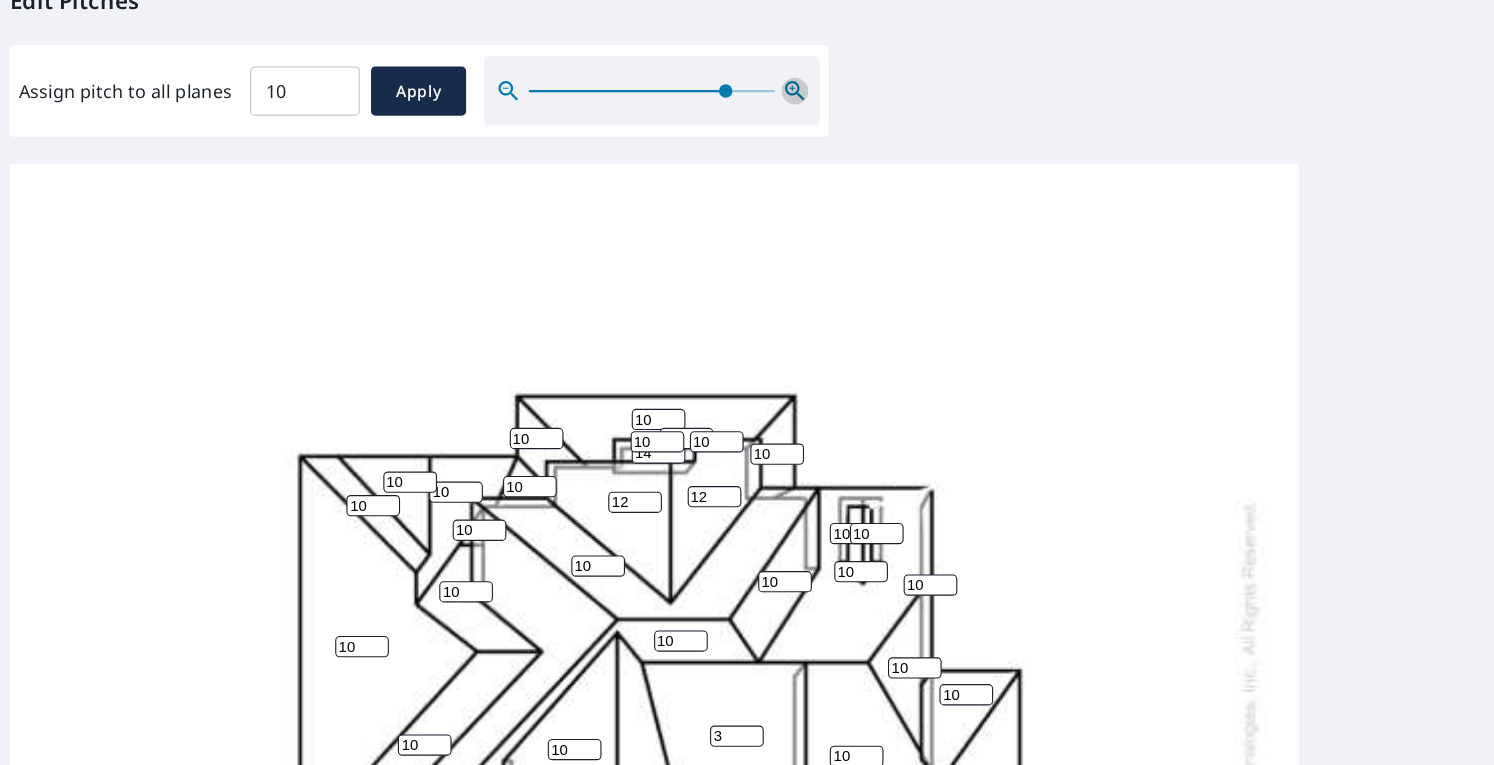 click 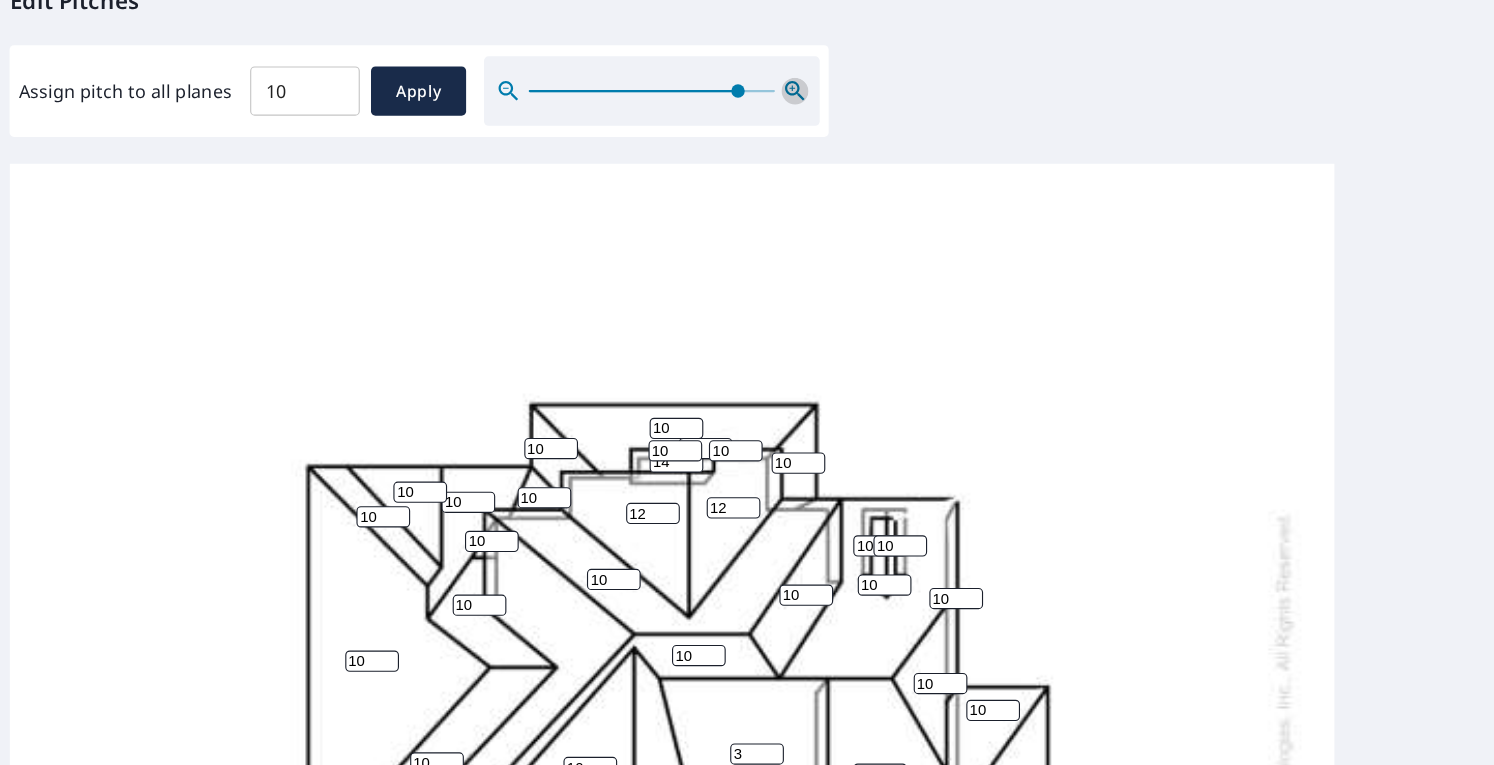 click 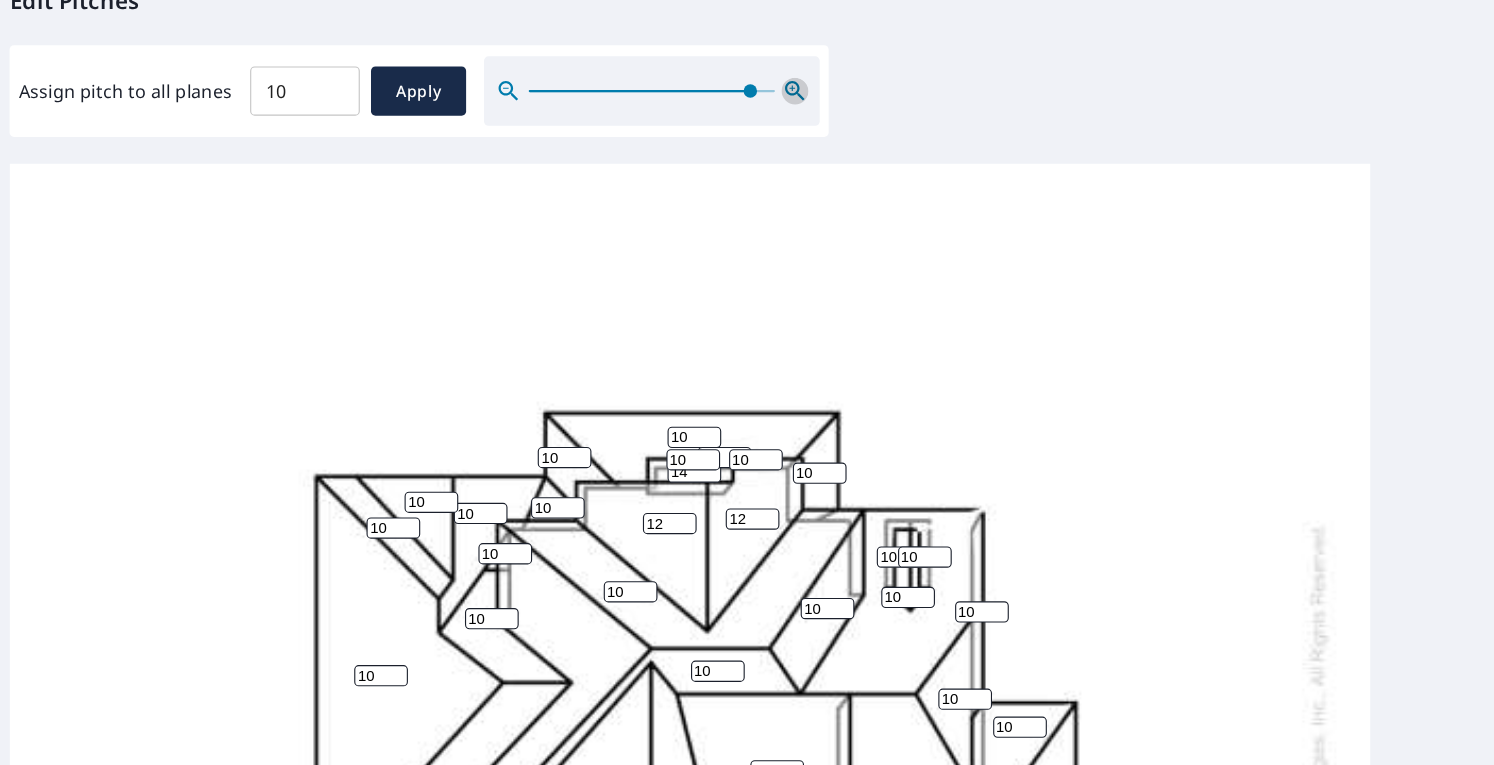 click 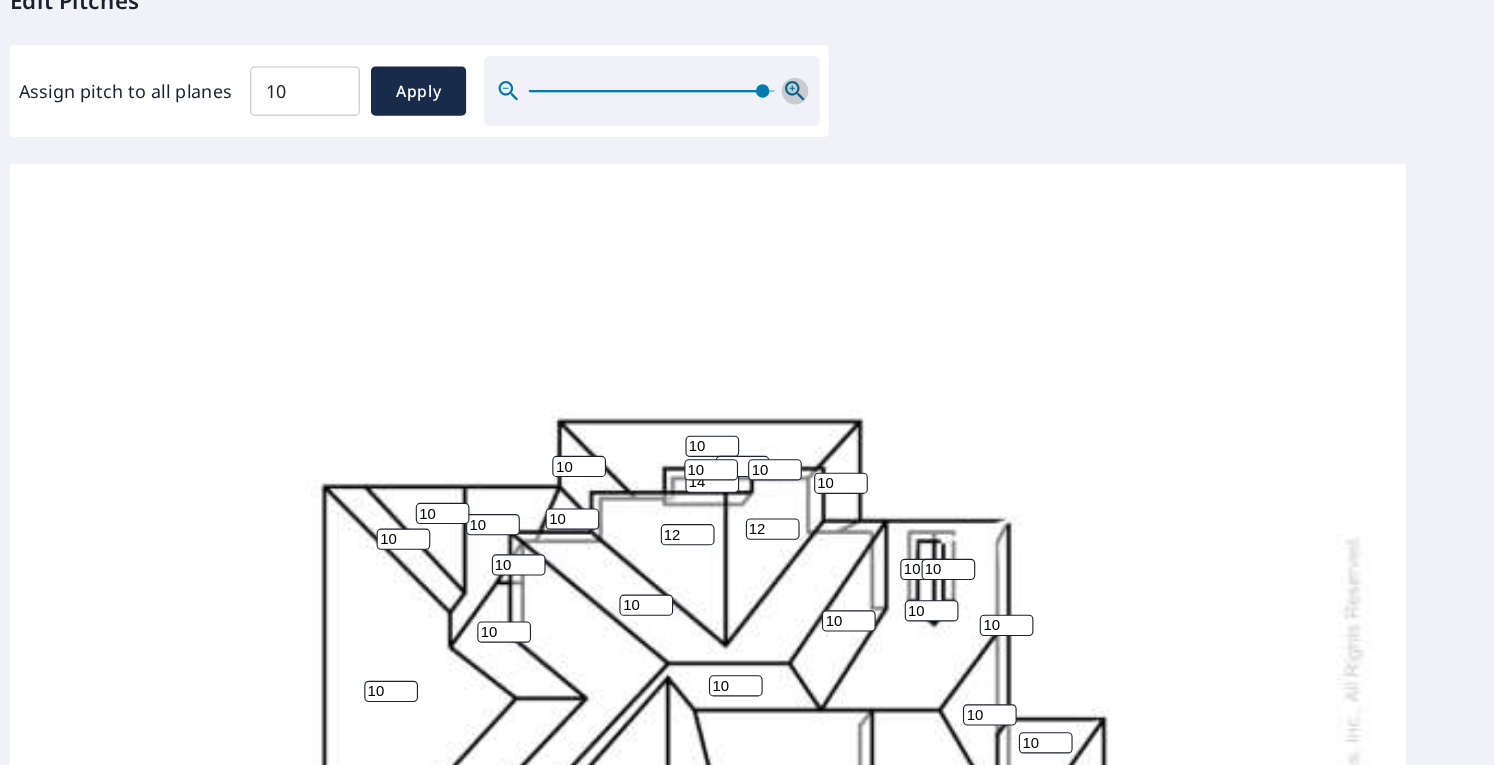 click 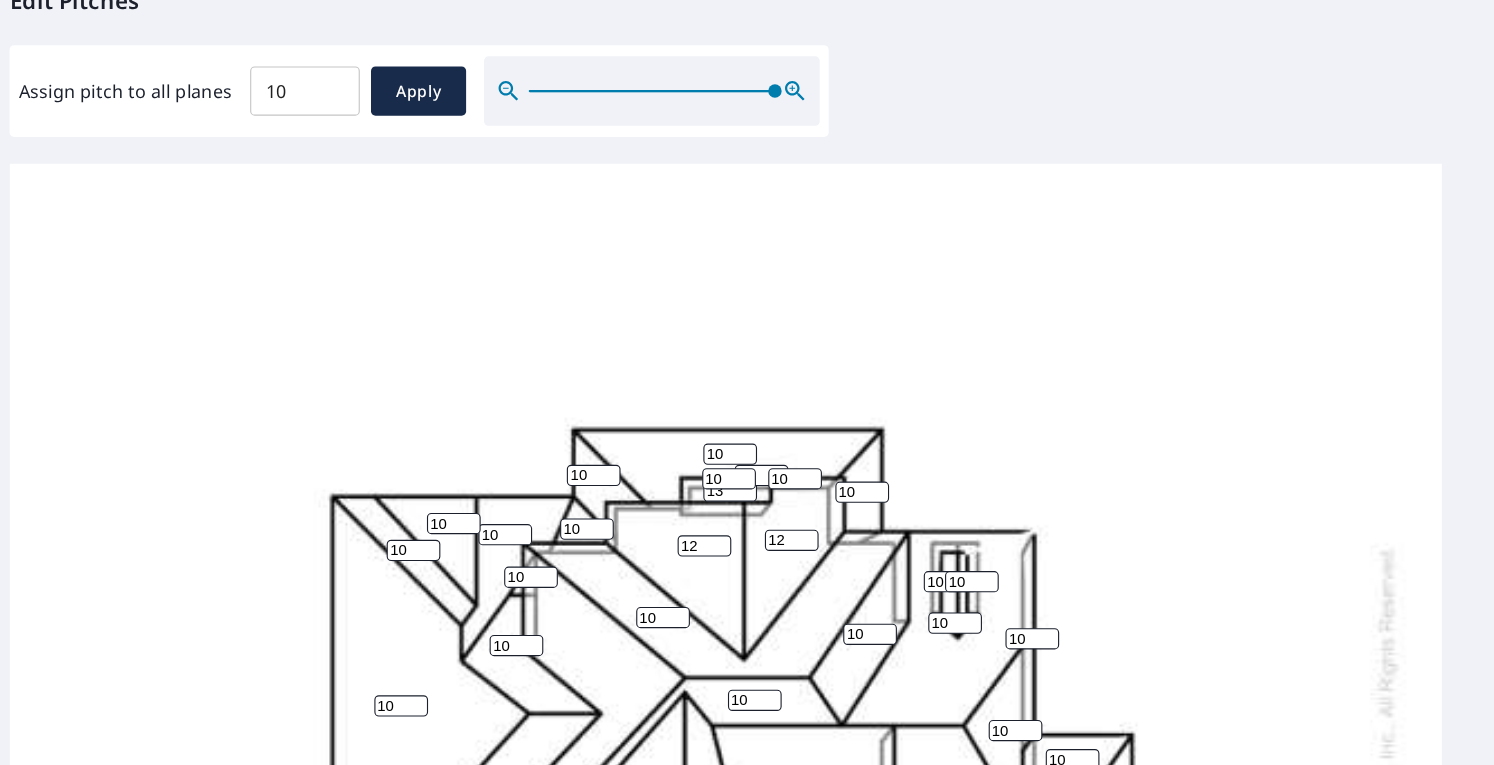 click on "13" at bounding box center (716, 481) 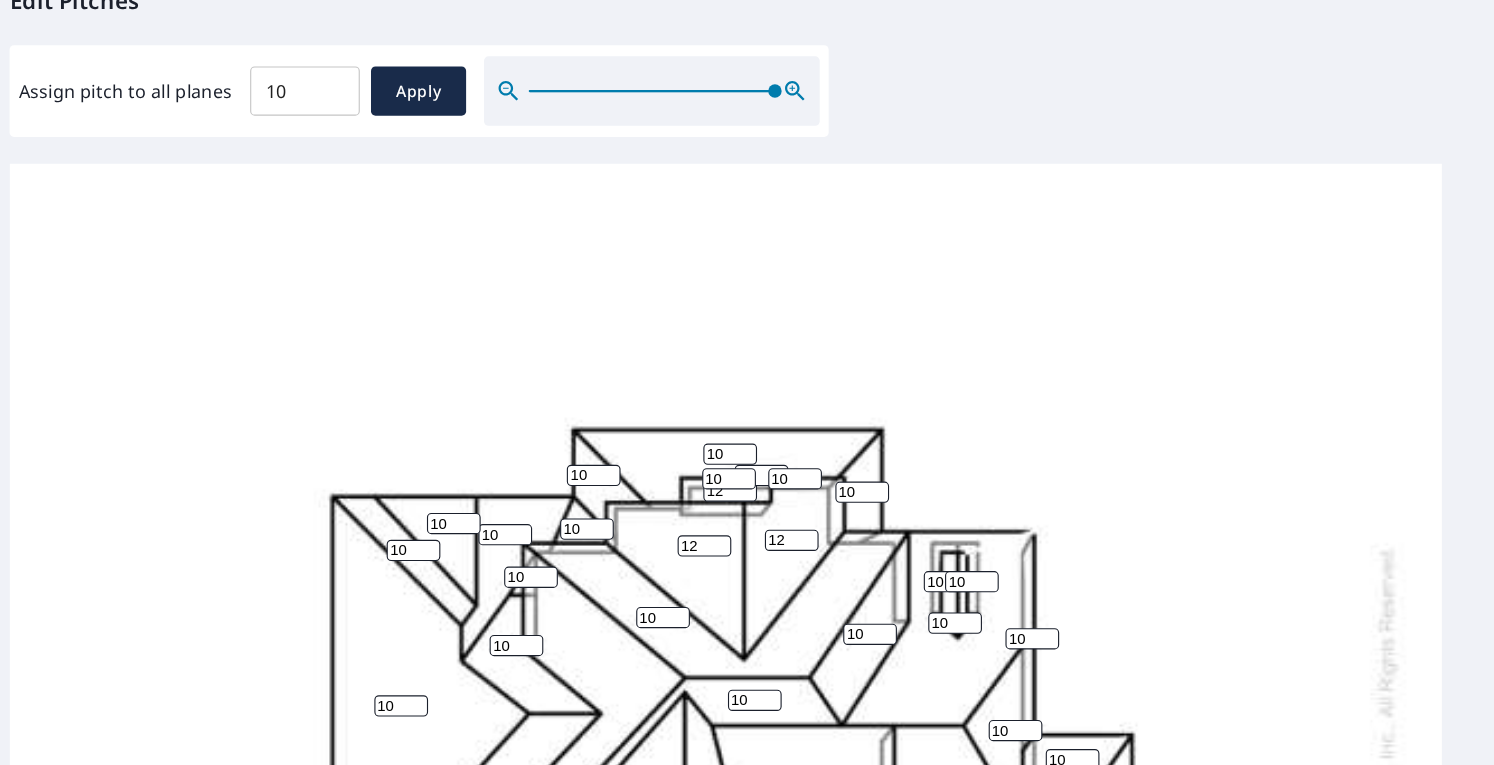 type on "12" 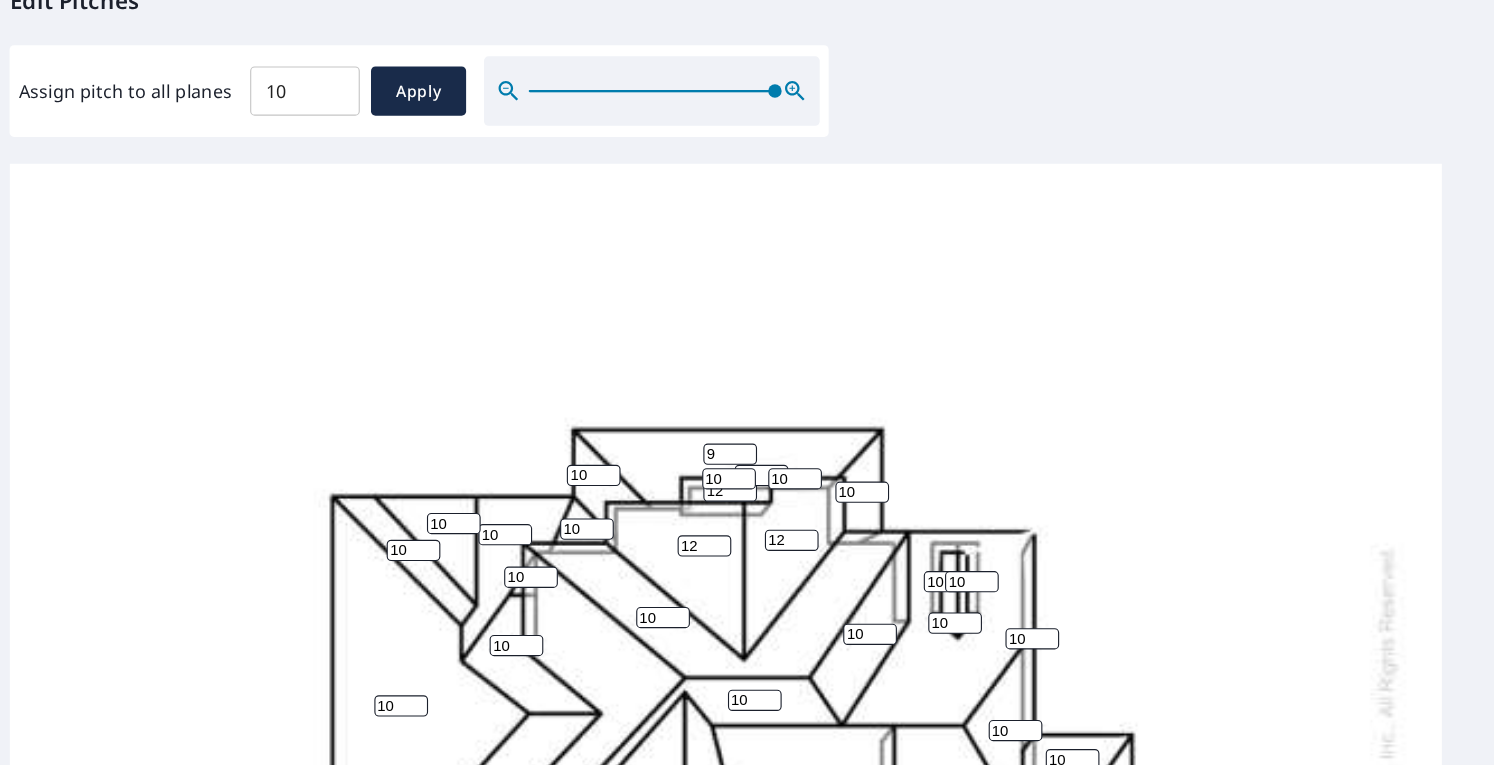 click on "9" at bounding box center [716, 448] 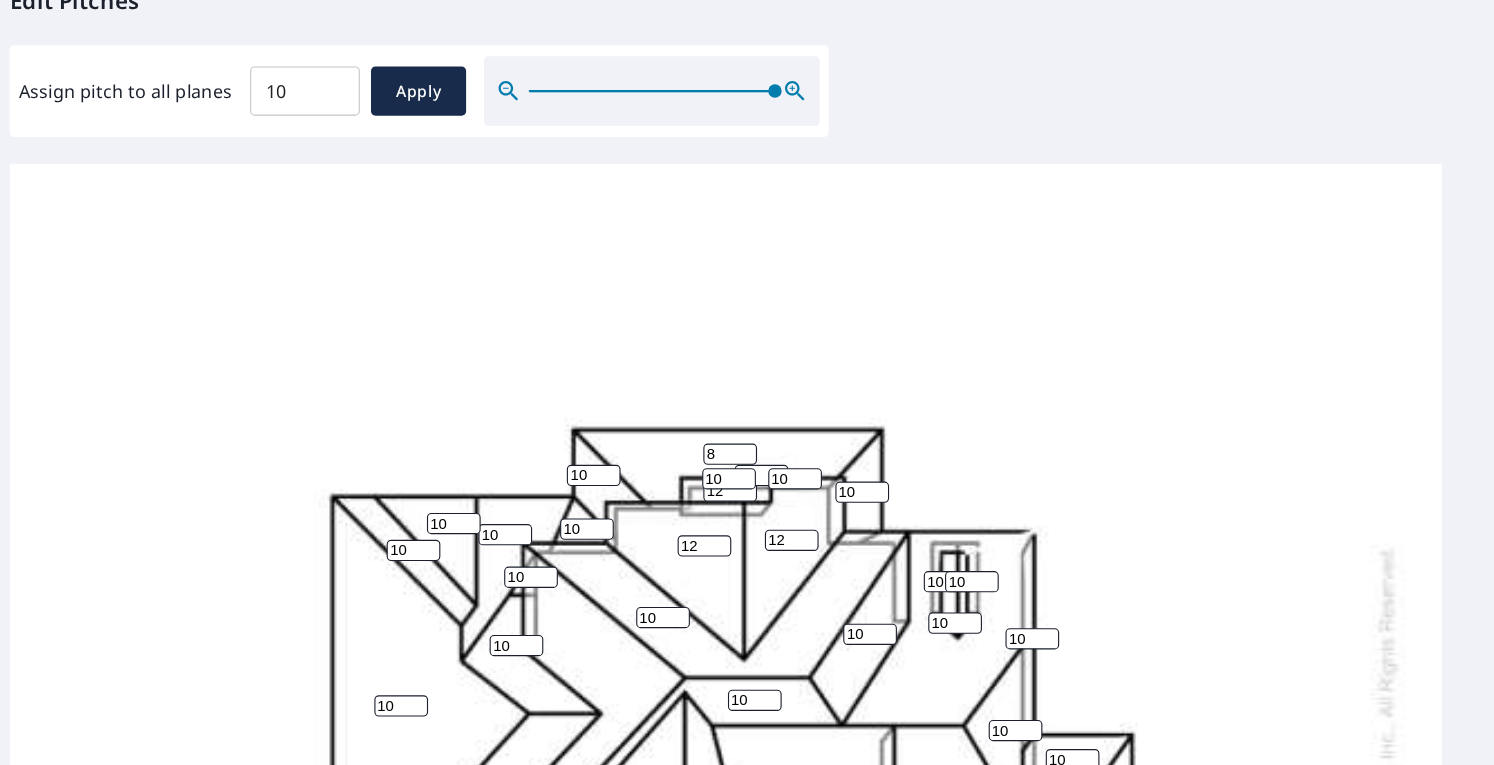 click on "8" at bounding box center (716, 448) 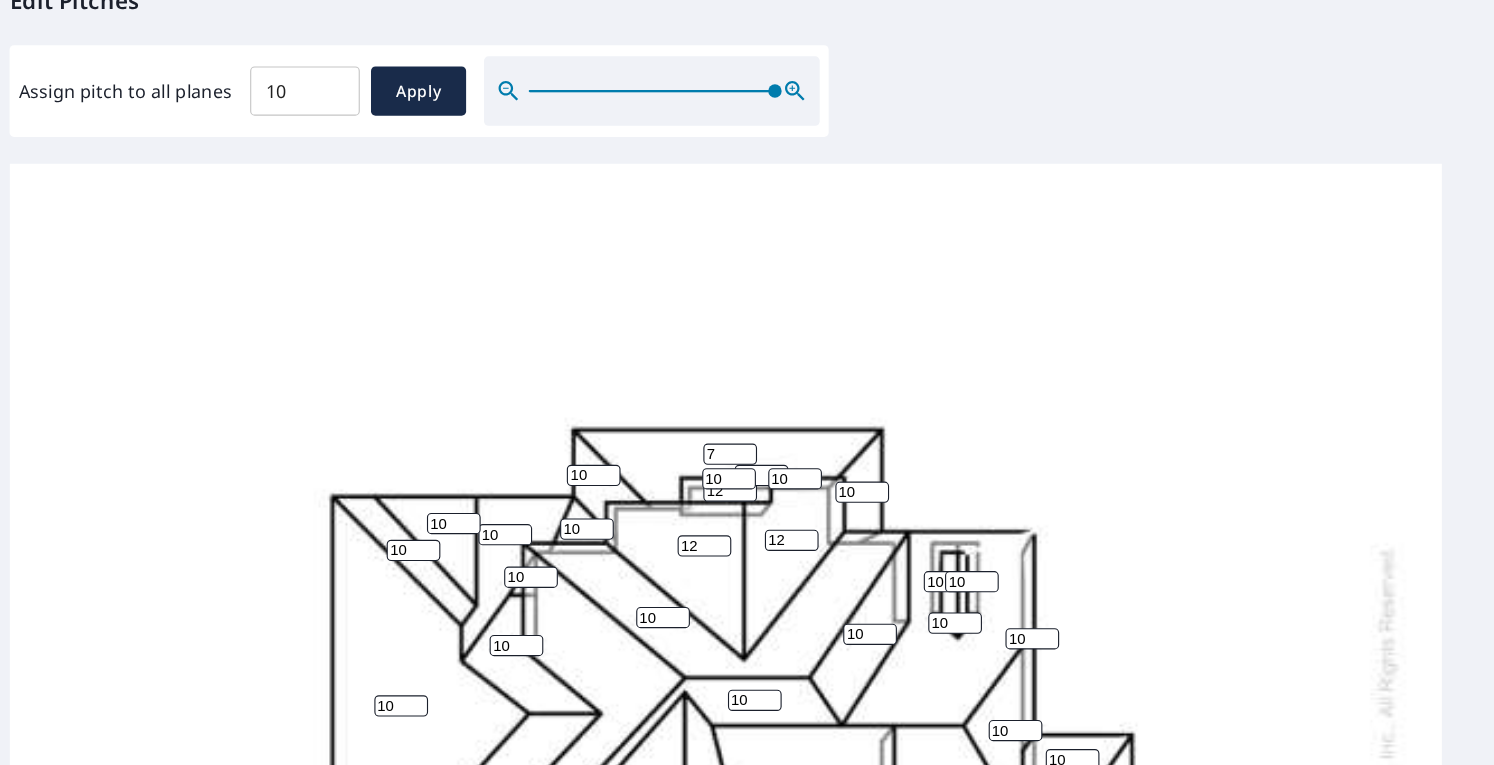 click on "7" at bounding box center (716, 448) 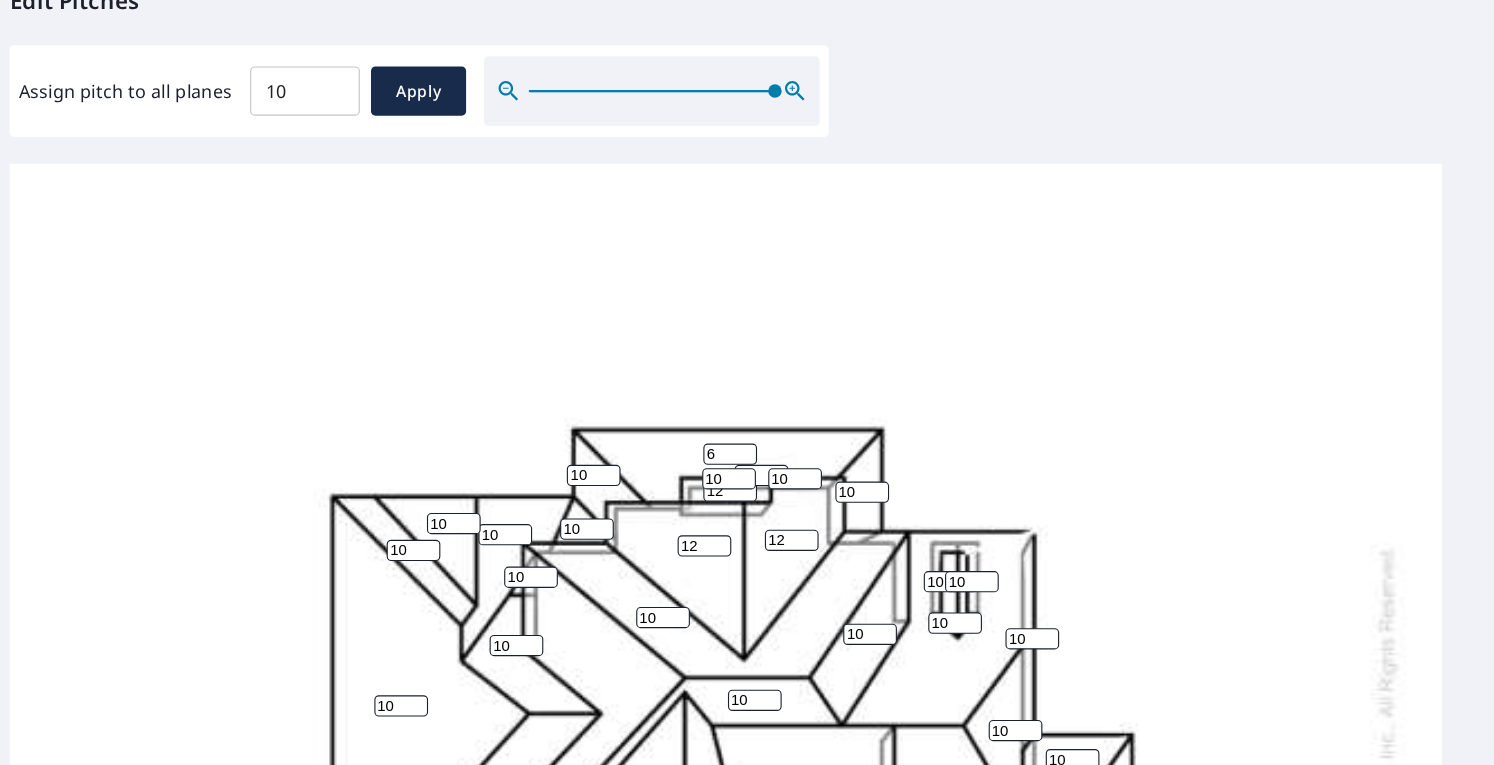 click on "6" at bounding box center [716, 448] 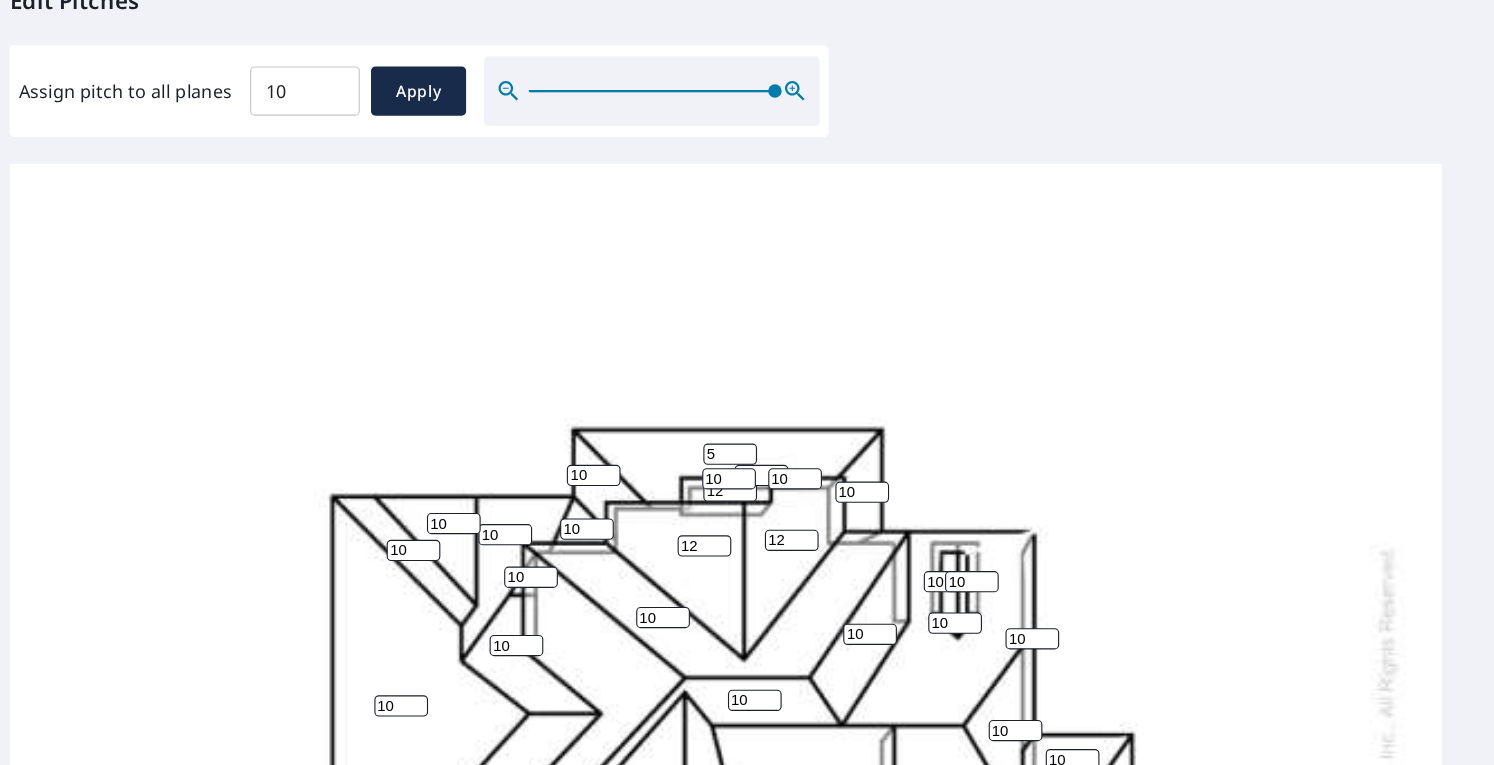 click on "5" at bounding box center (716, 448) 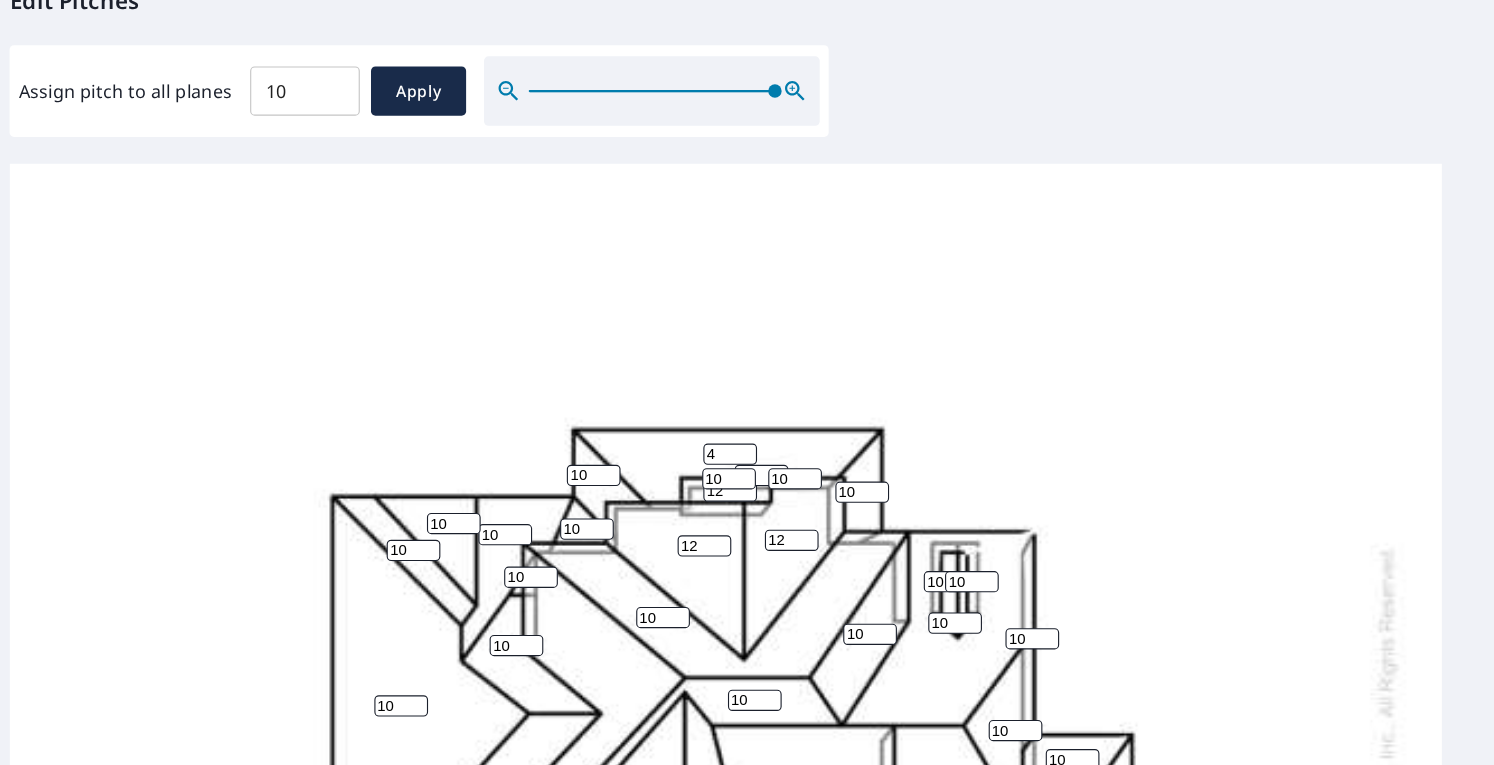 type on "4" 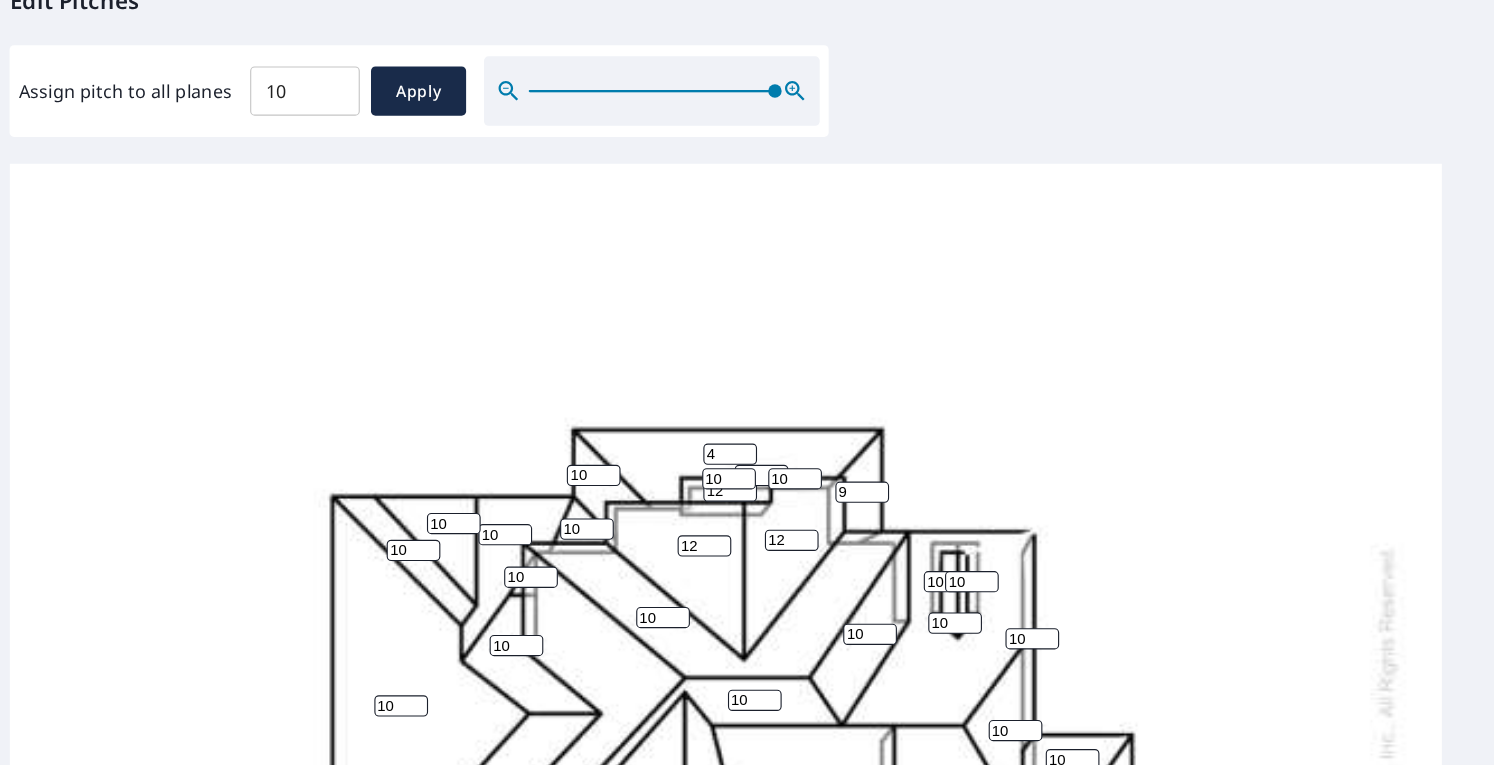 click on "9" at bounding box center (834, 482) 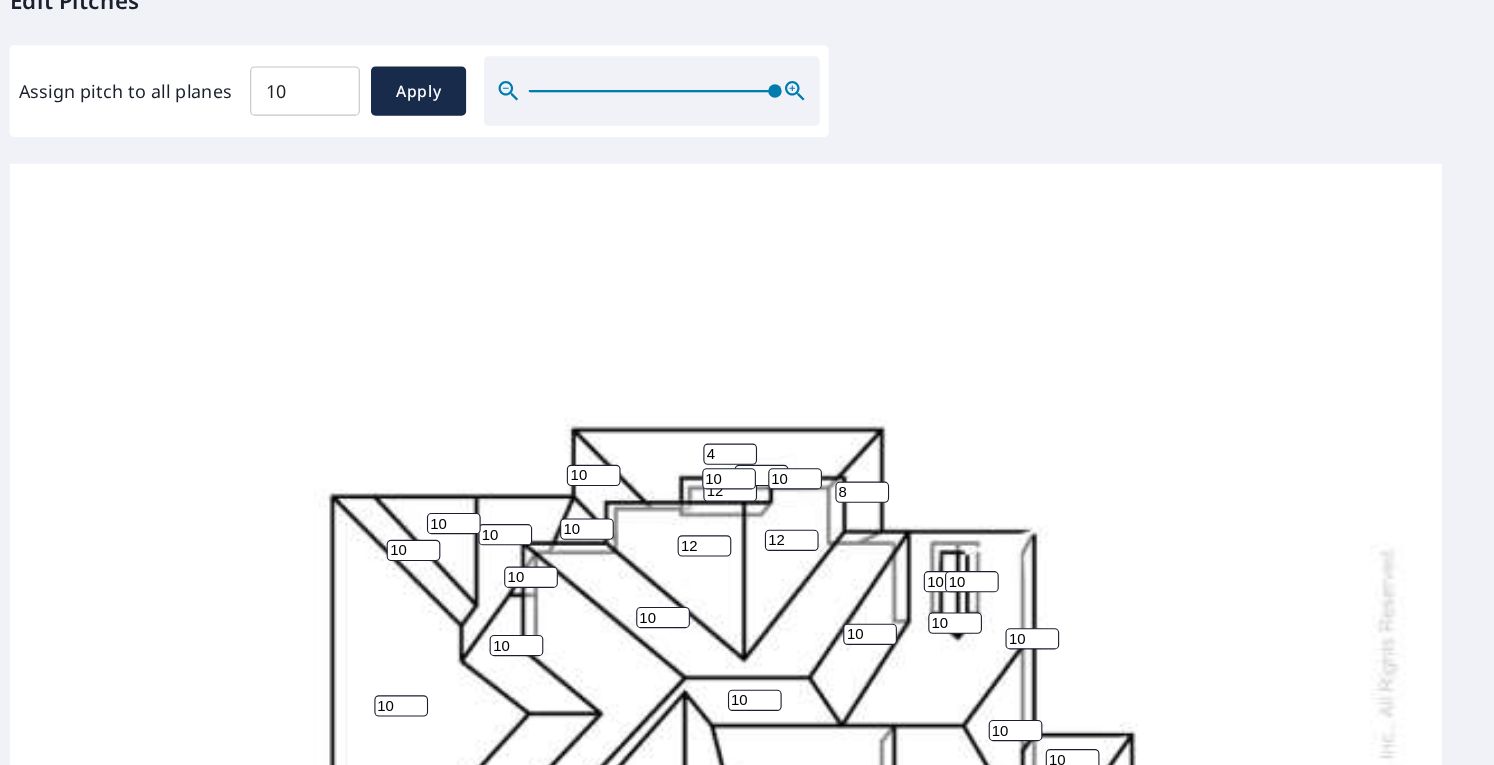 click on "8" at bounding box center [834, 482] 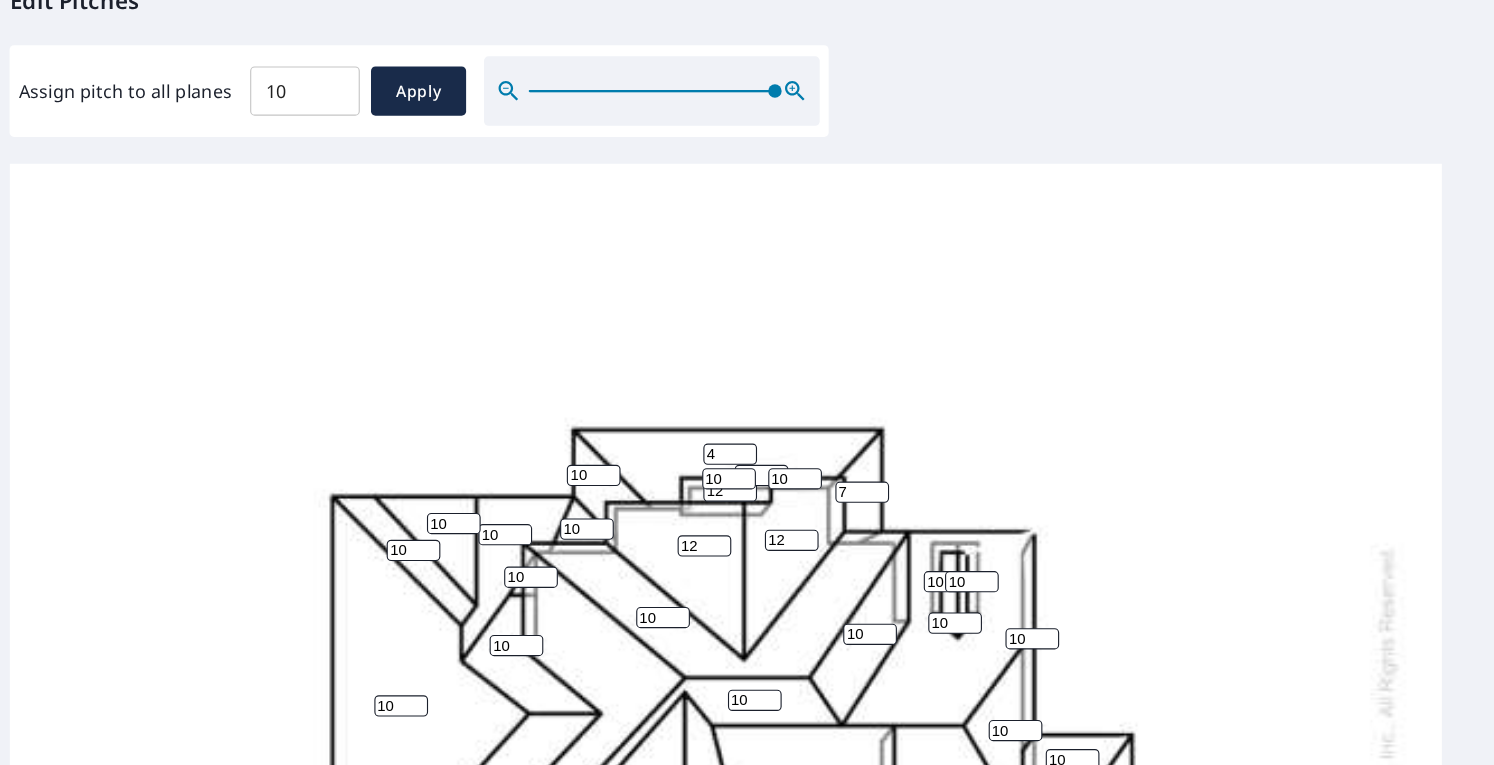 click on "7" at bounding box center [834, 482] 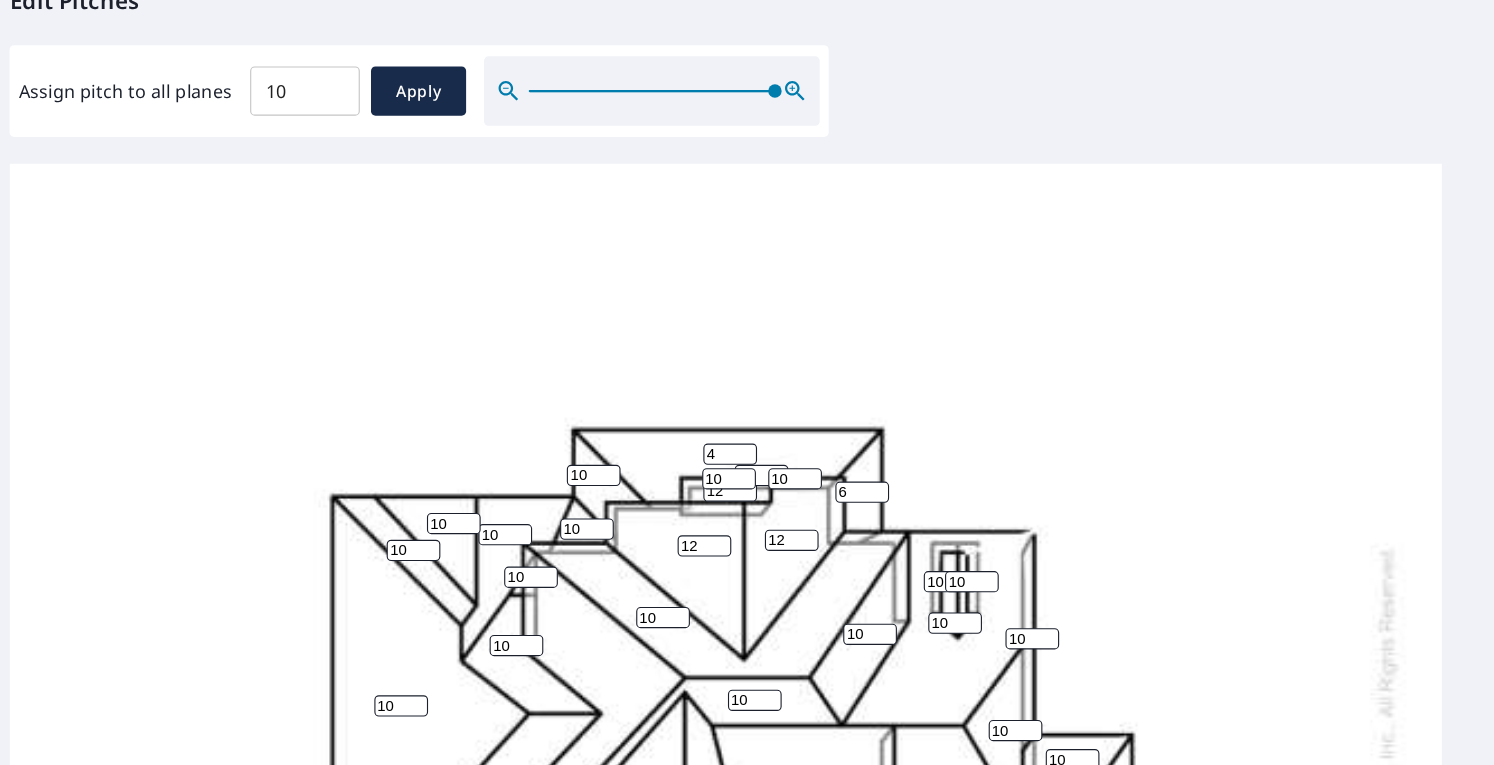 click on "6" at bounding box center [834, 482] 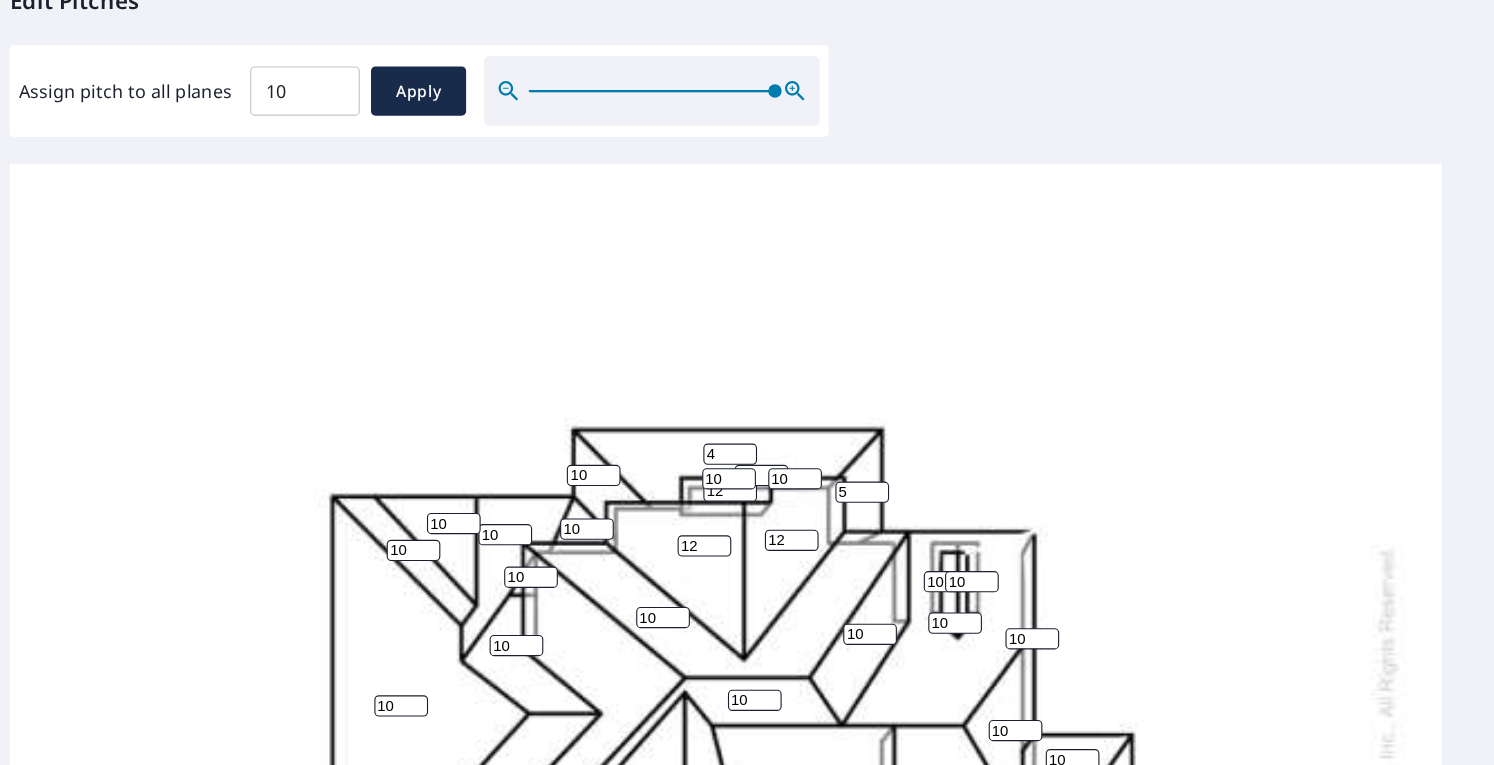 click on "5" at bounding box center (834, 482) 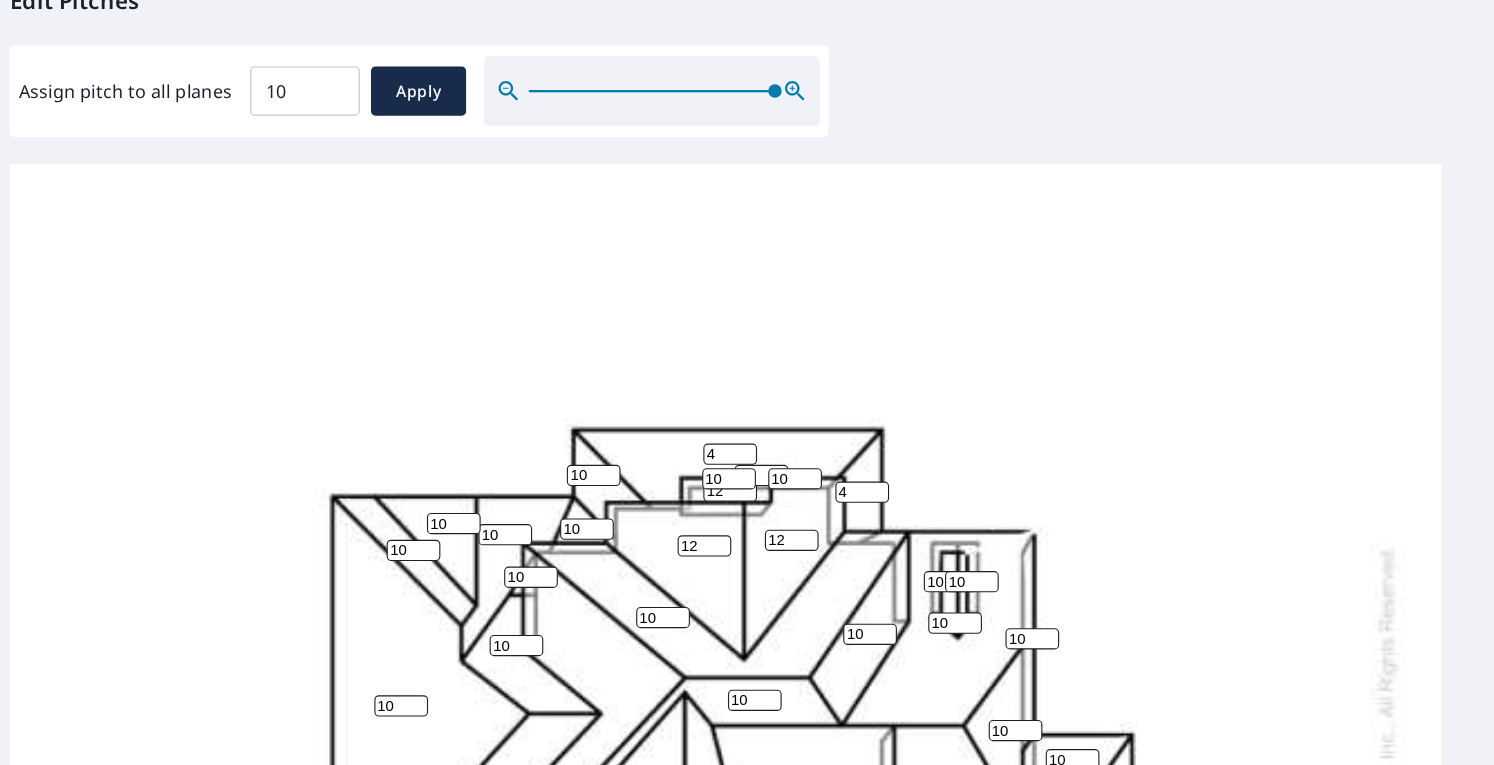 type on "4" 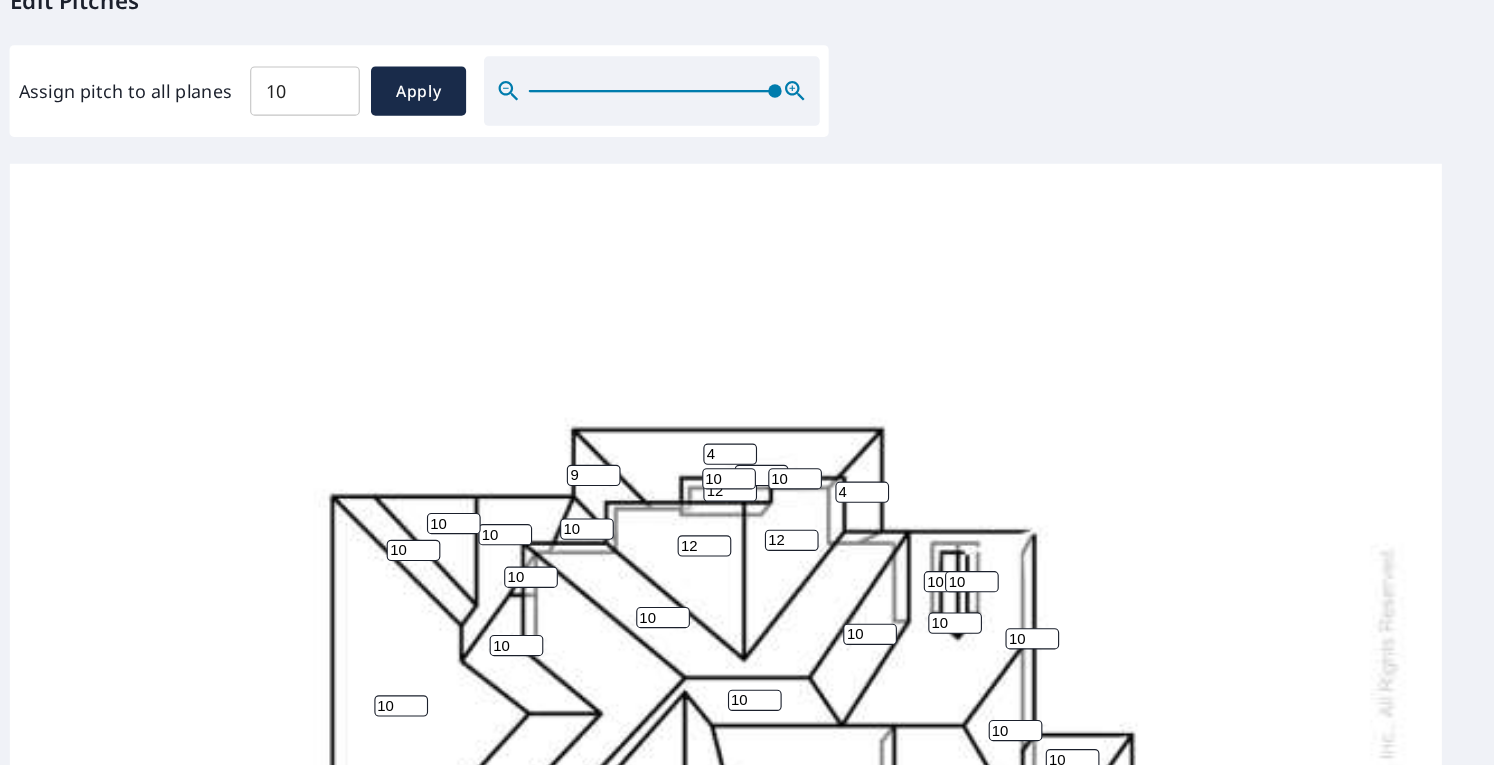 click on "9" at bounding box center (594, 467) 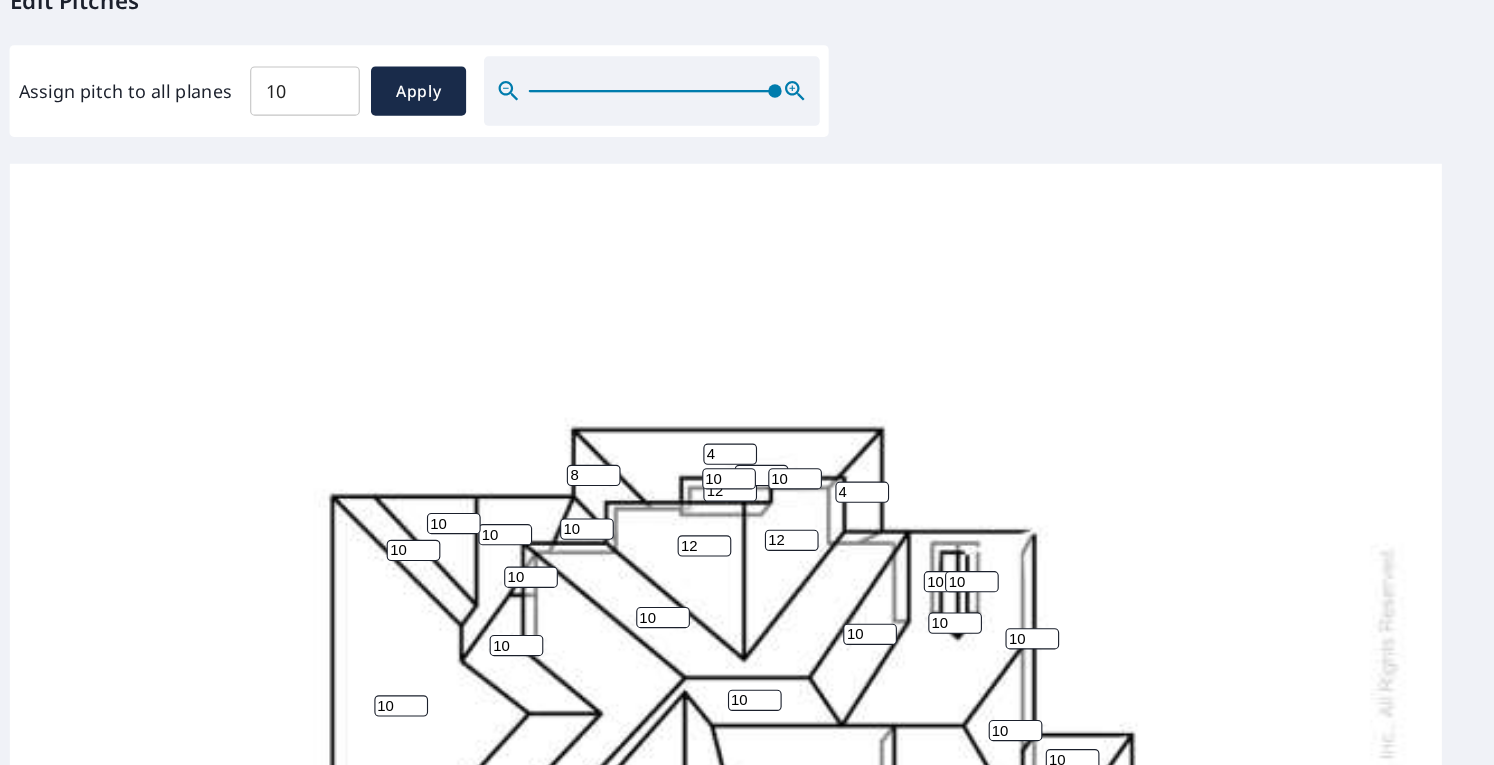 click on "8" at bounding box center [594, 467] 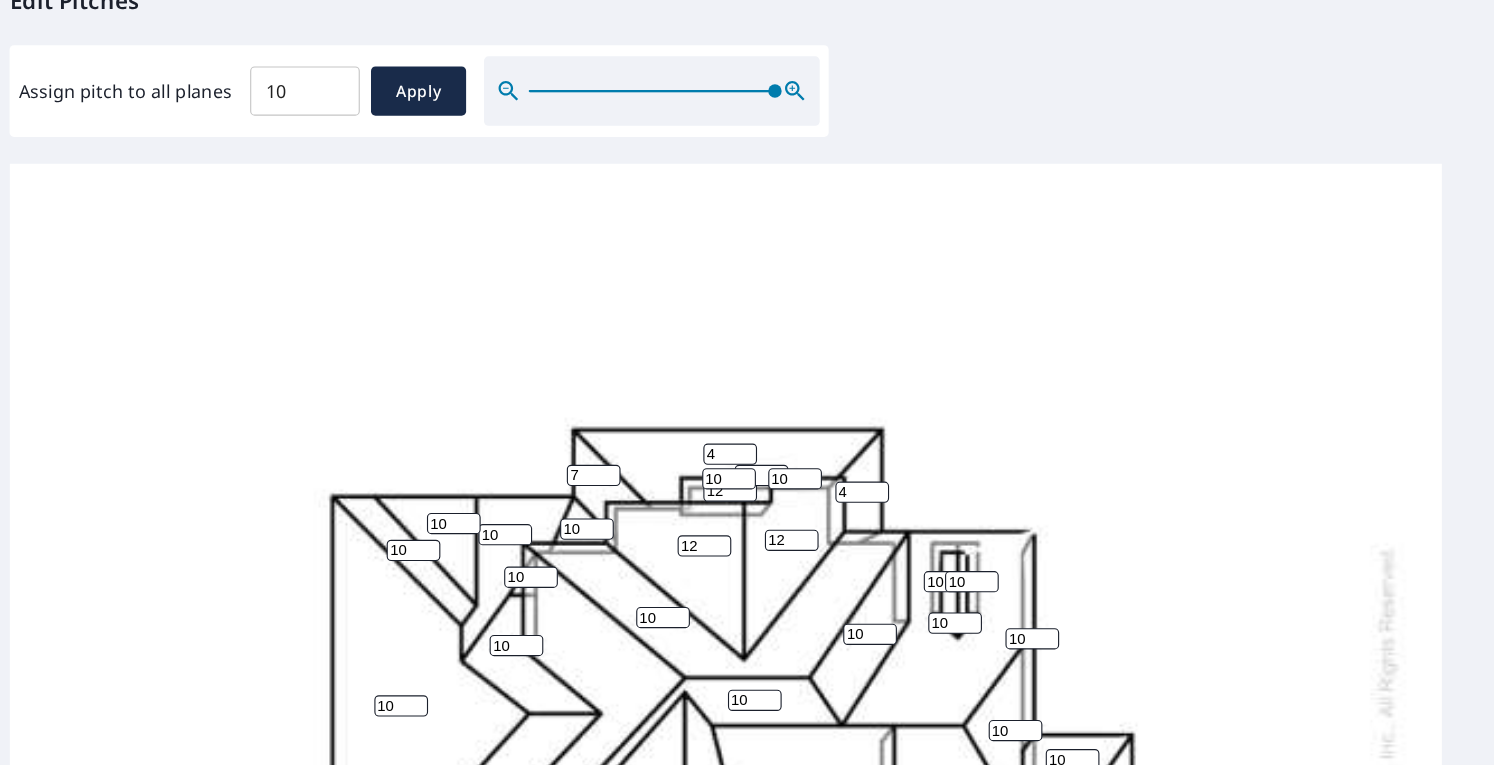 click on "7" at bounding box center [594, 467] 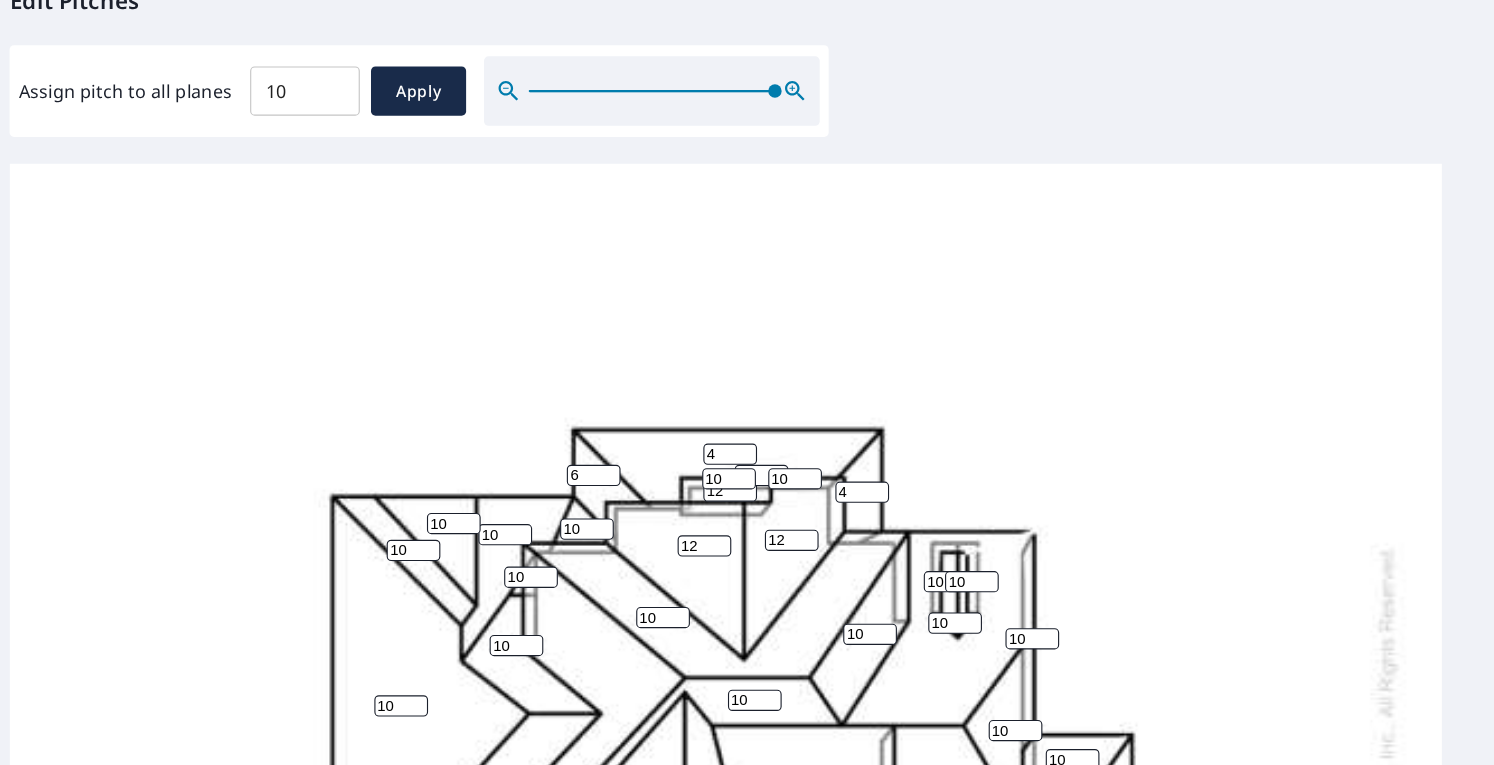 click on "6" at bounding box center (594, 467) 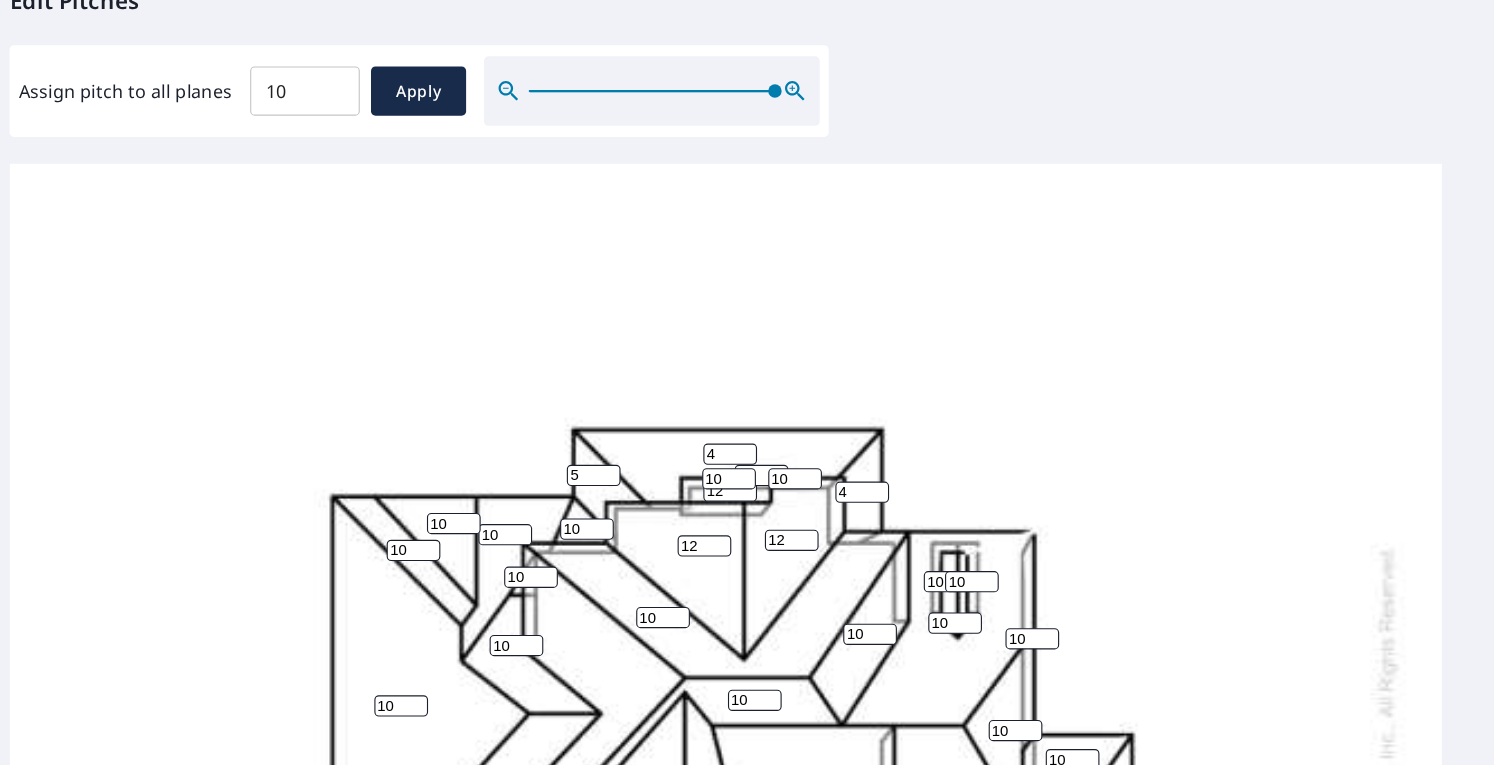 click on "5" at bounding box center (594, 467) 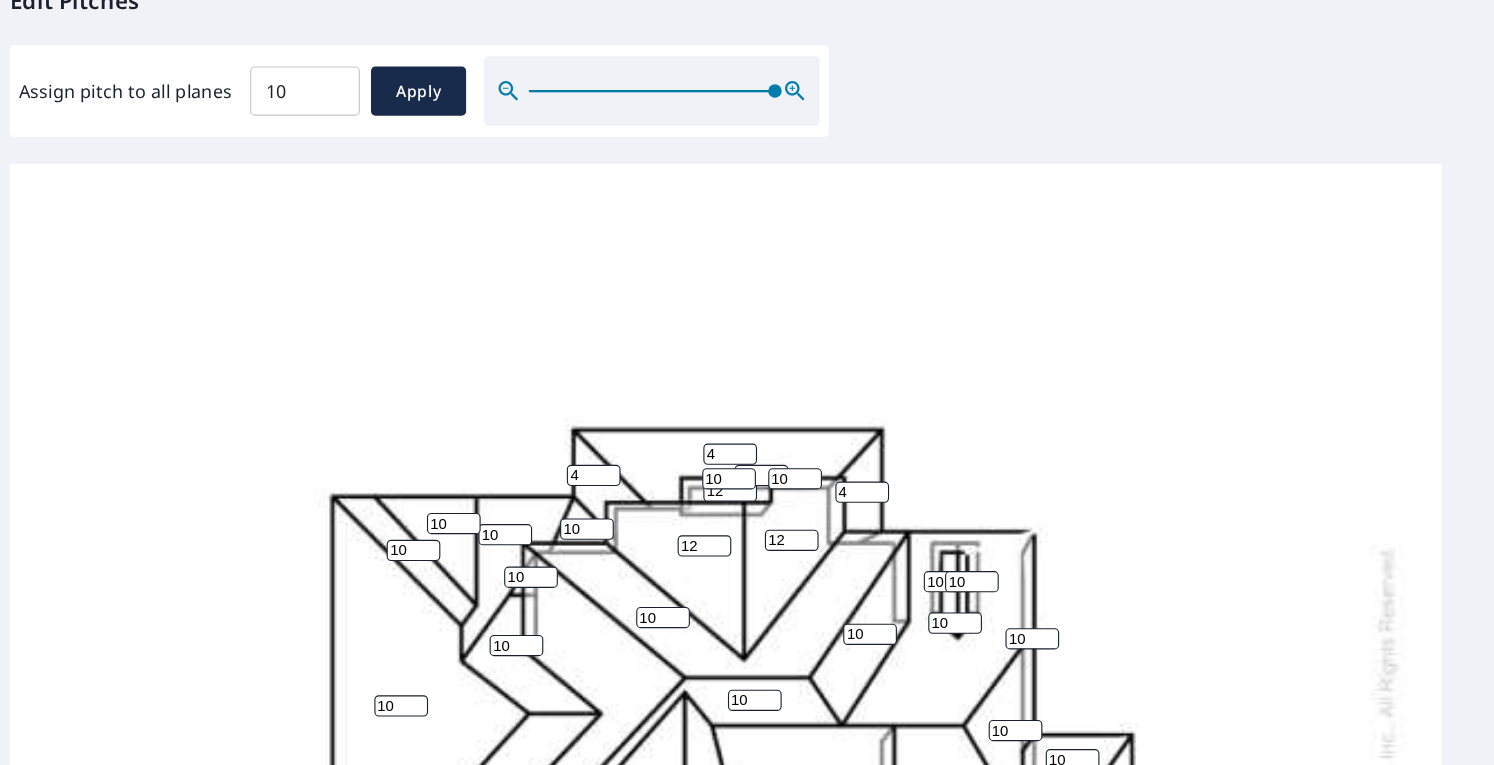 type on "4" 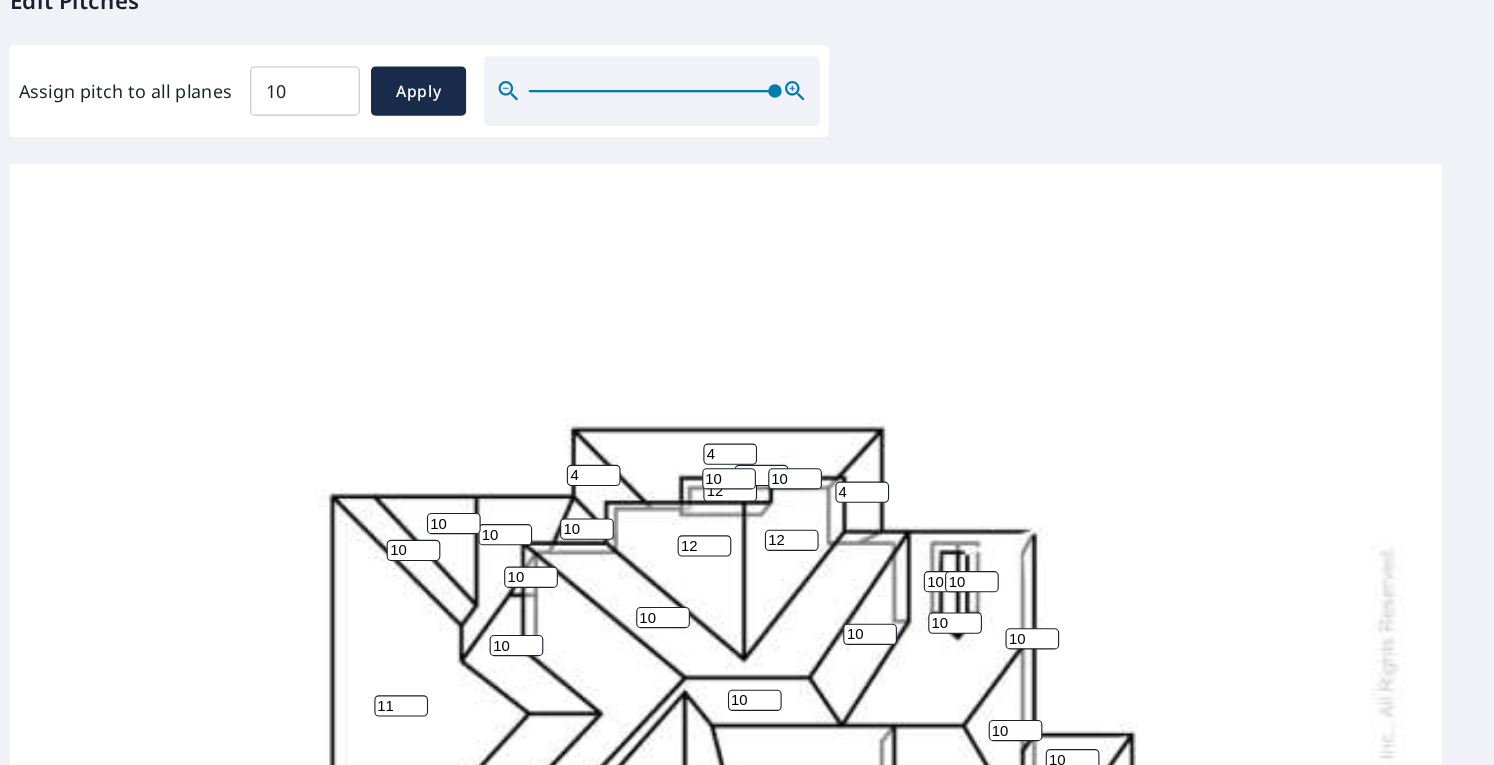 click on "11" at bounding box center [422, 673] 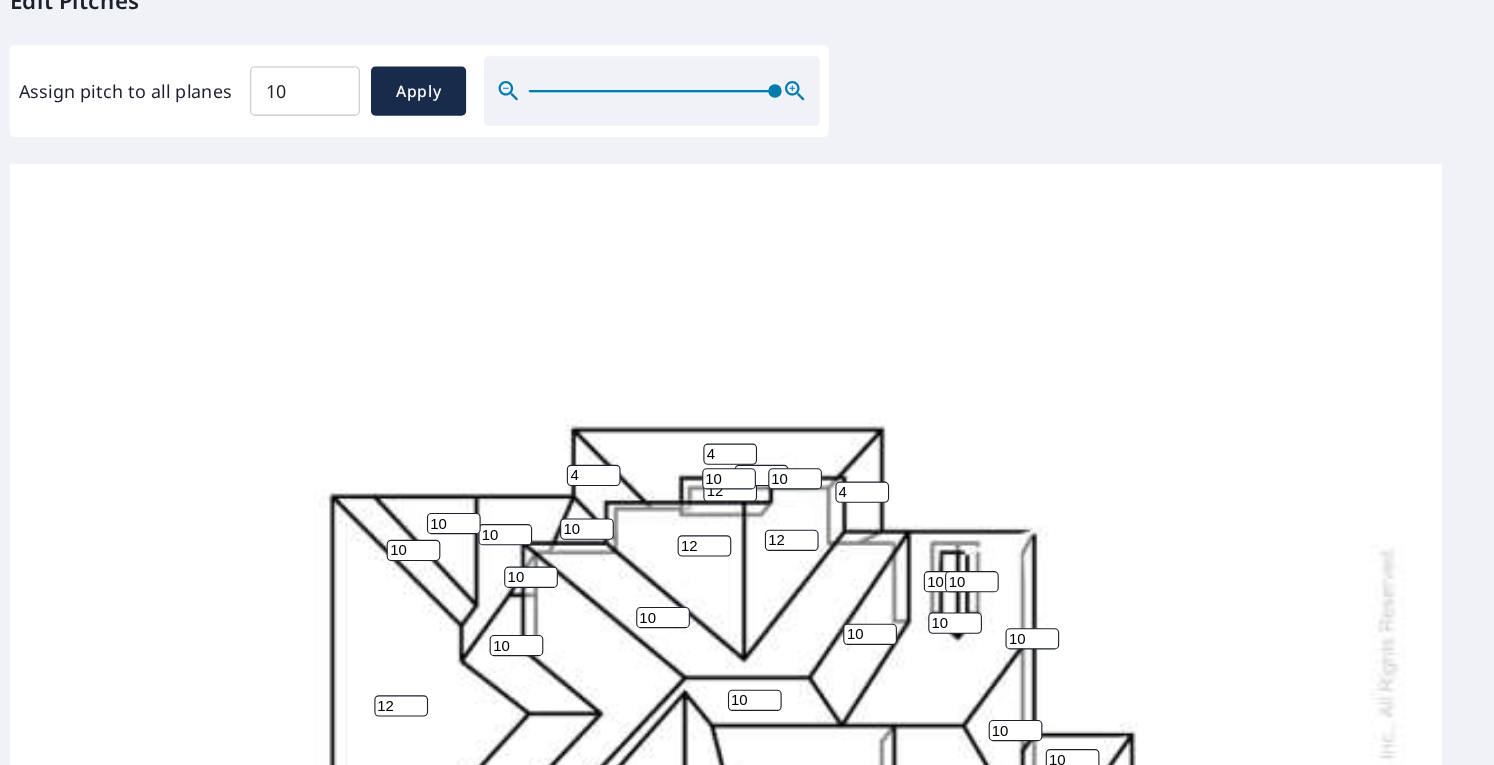 type on "12" 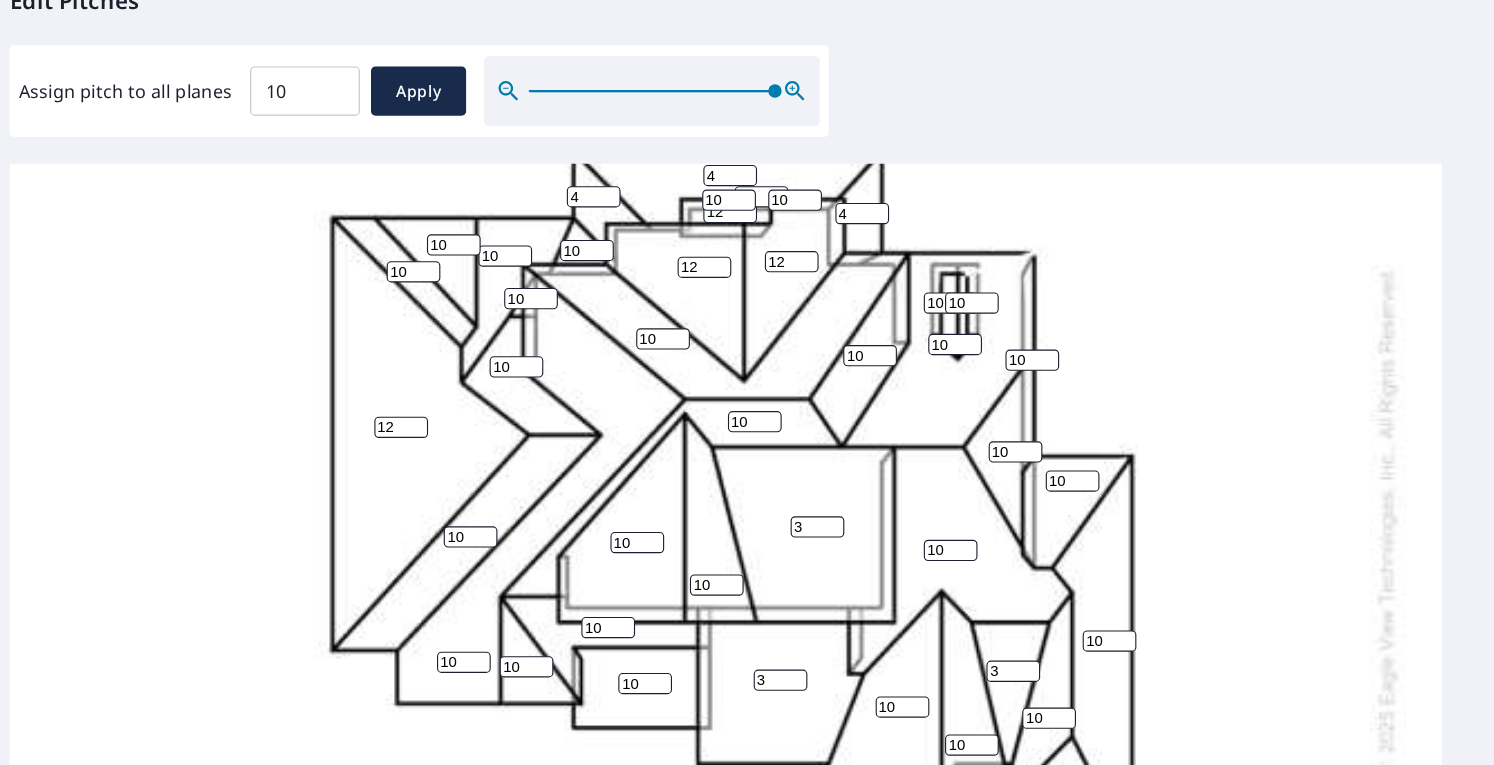 scroll, scrollTop: 311, scrollLeft: 0, axis: vertical 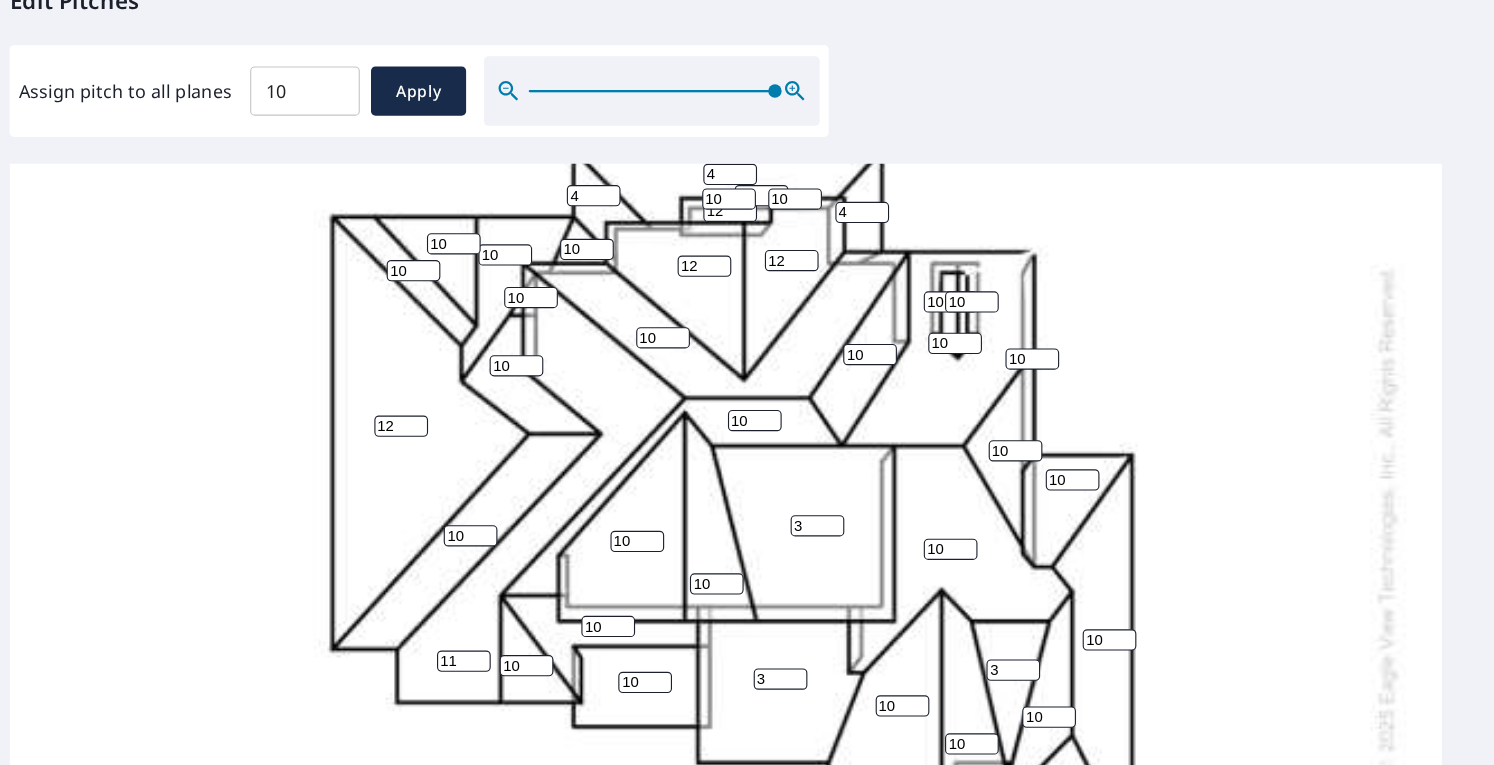 click on "11" at bounding box center [478, 633] 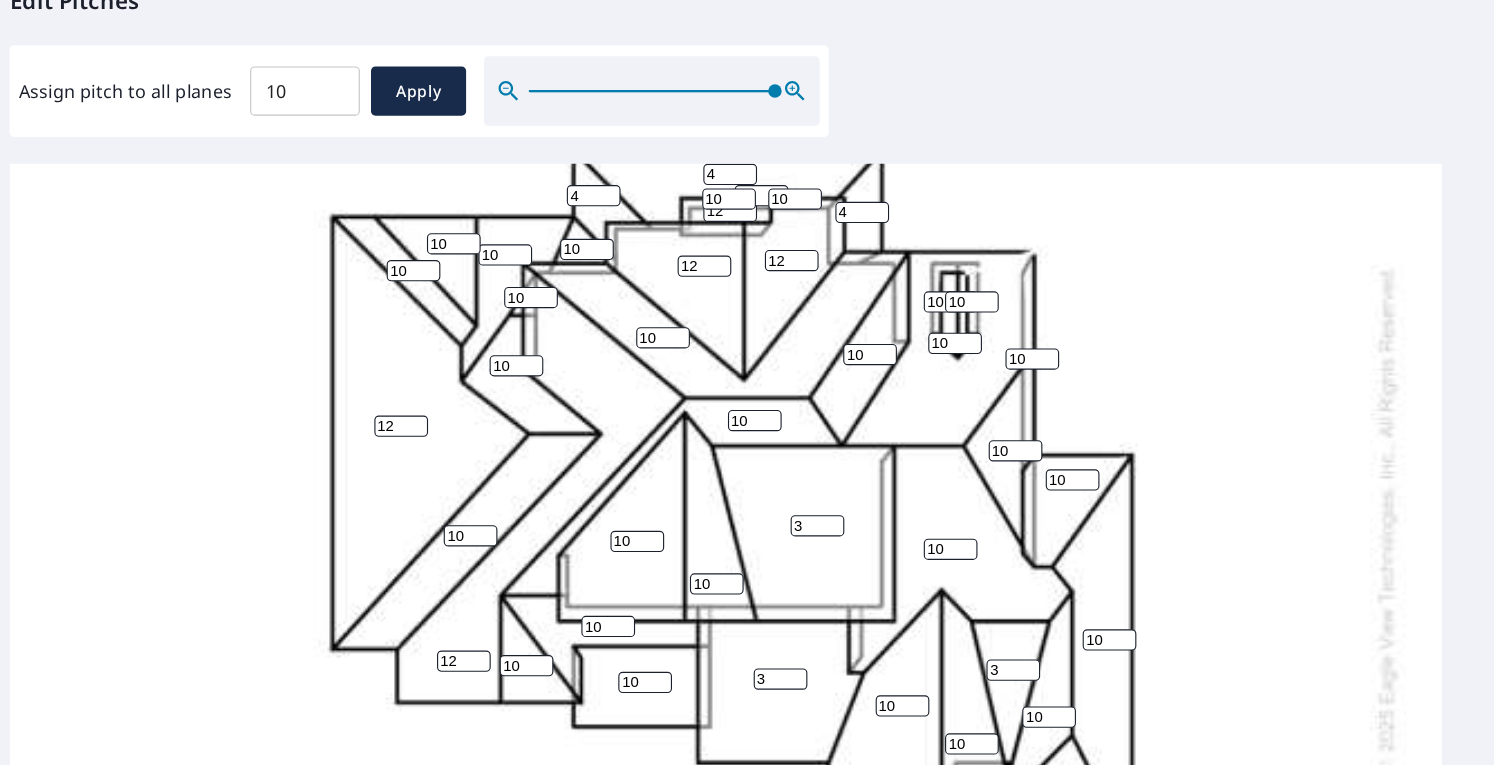 type on "12" 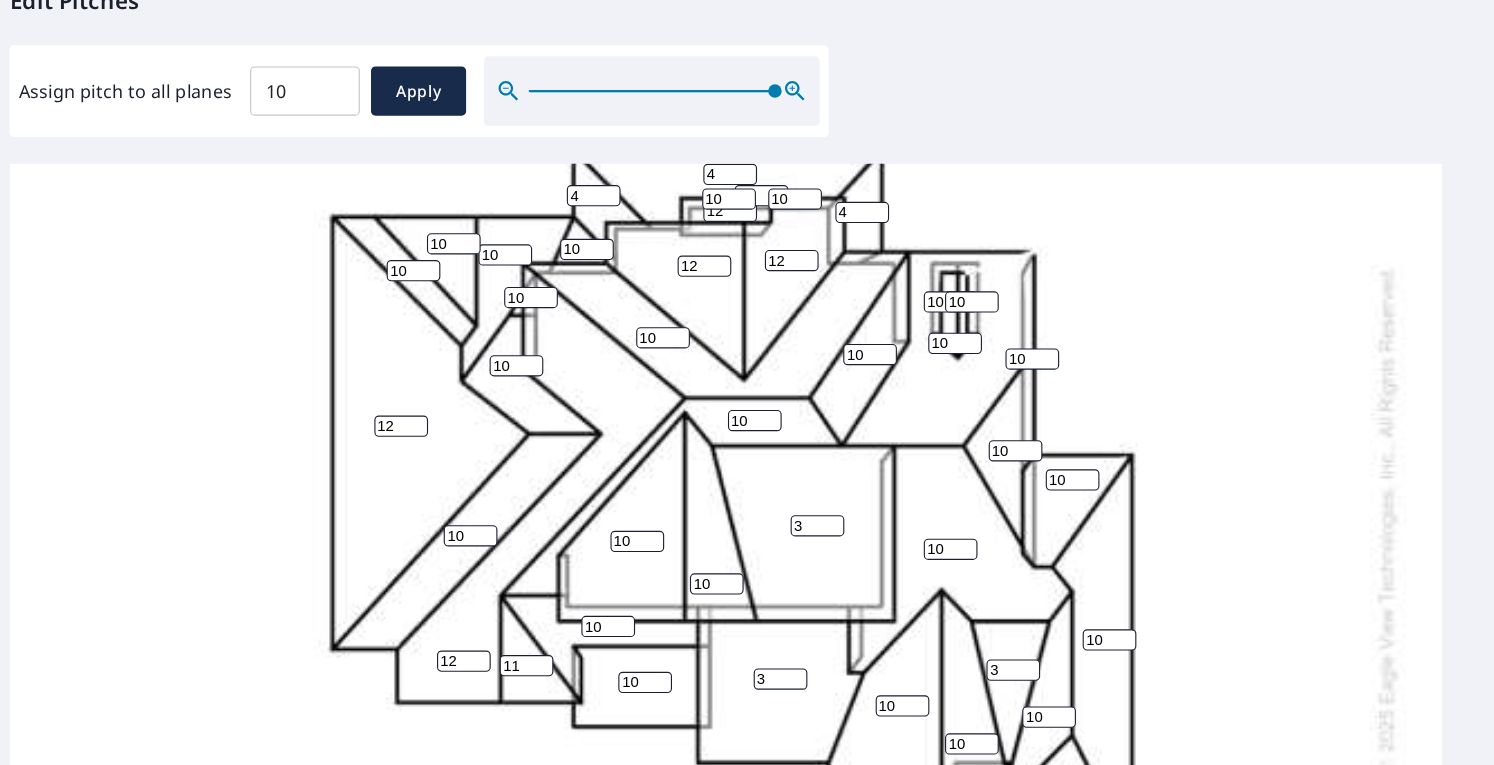 click on "11" at bounding box center (534, 637) 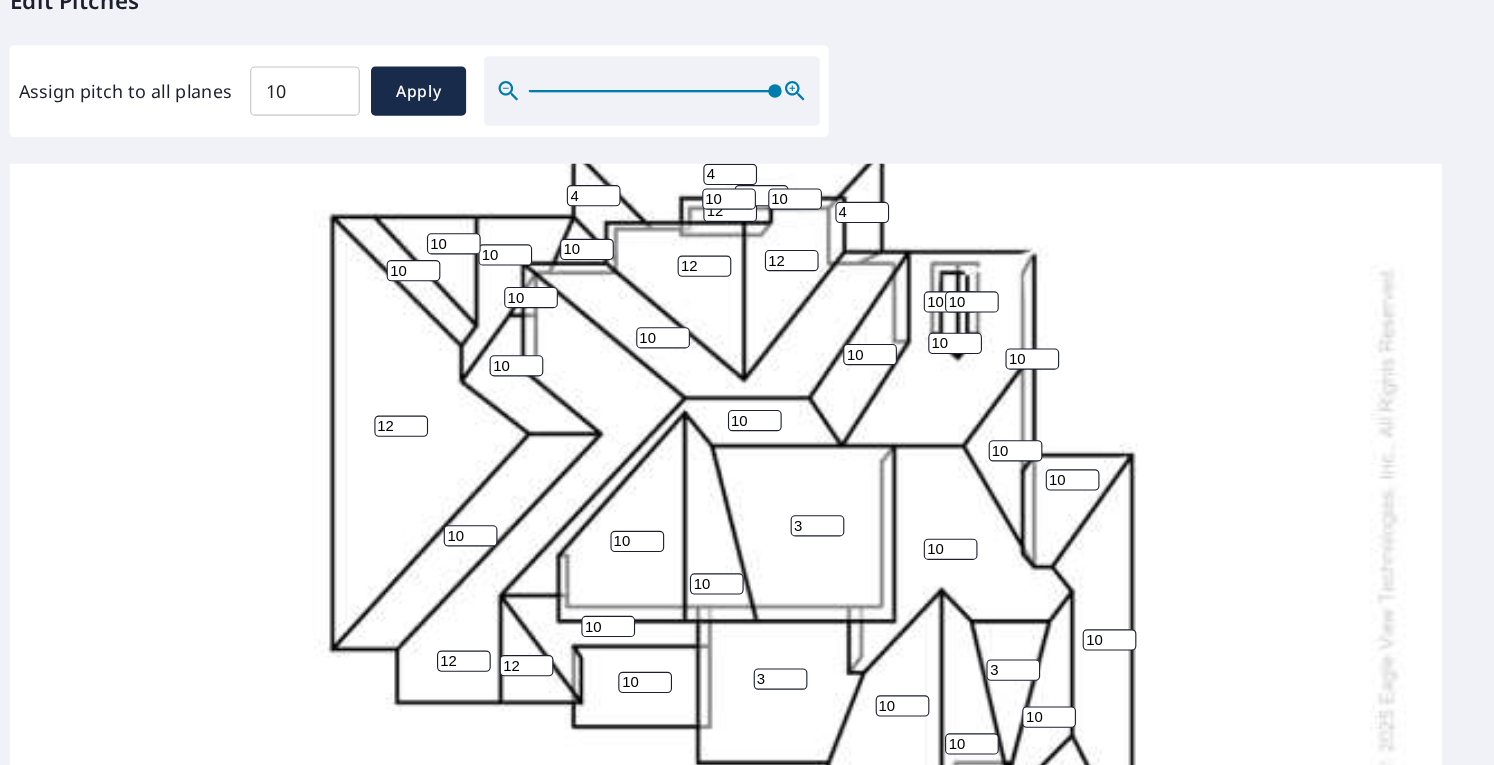 type on "12" 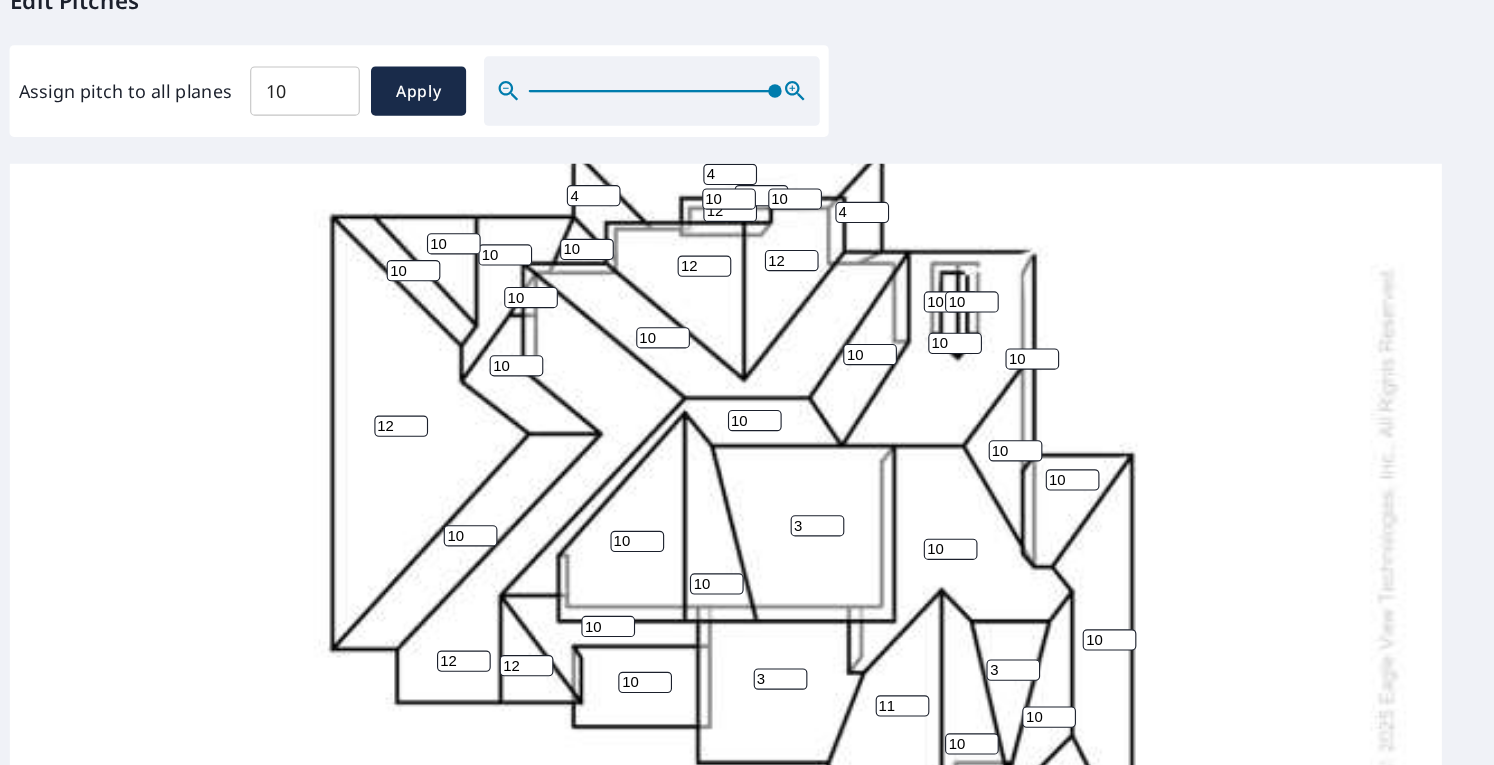 click on "11" at bounding box center (870, 673) 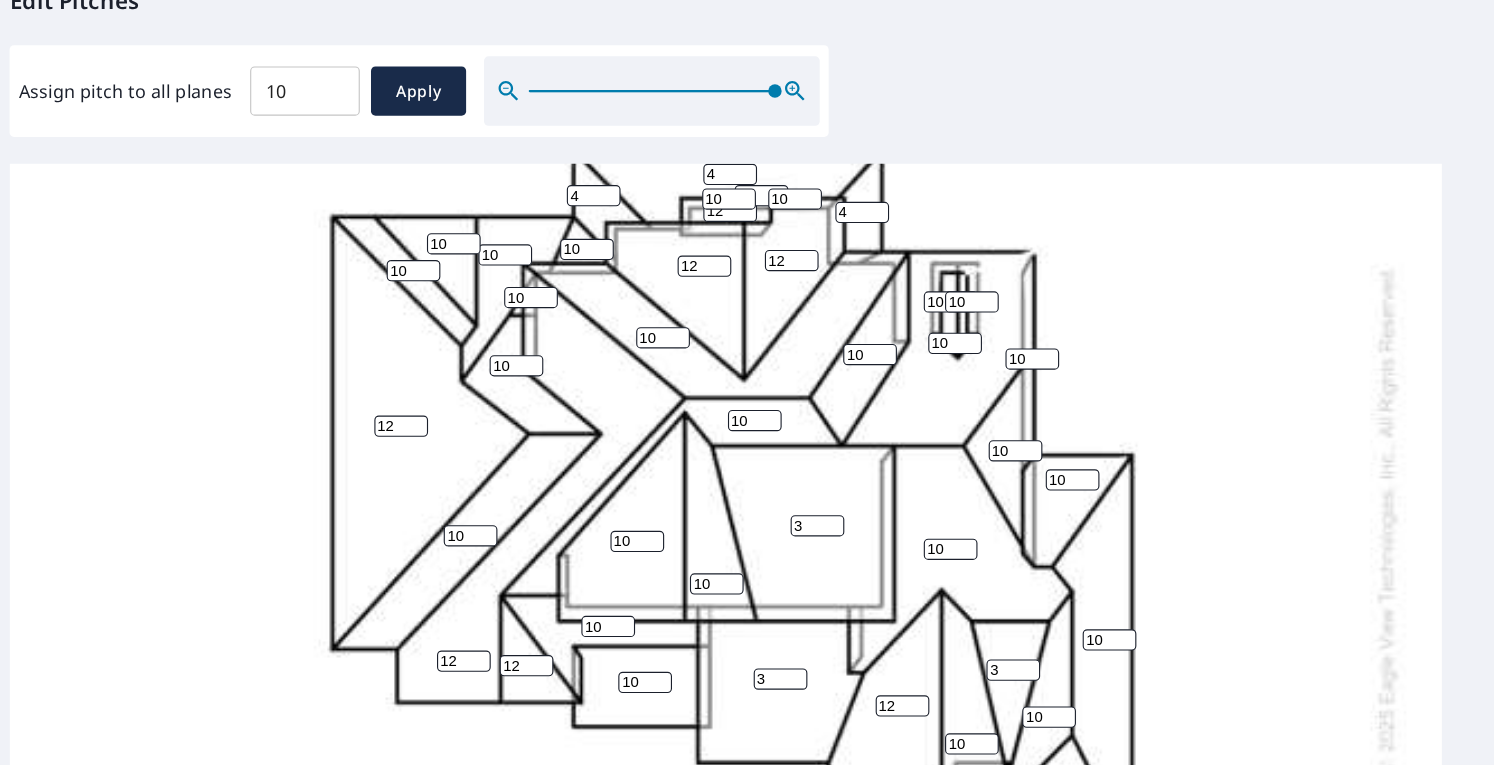 type on "12" 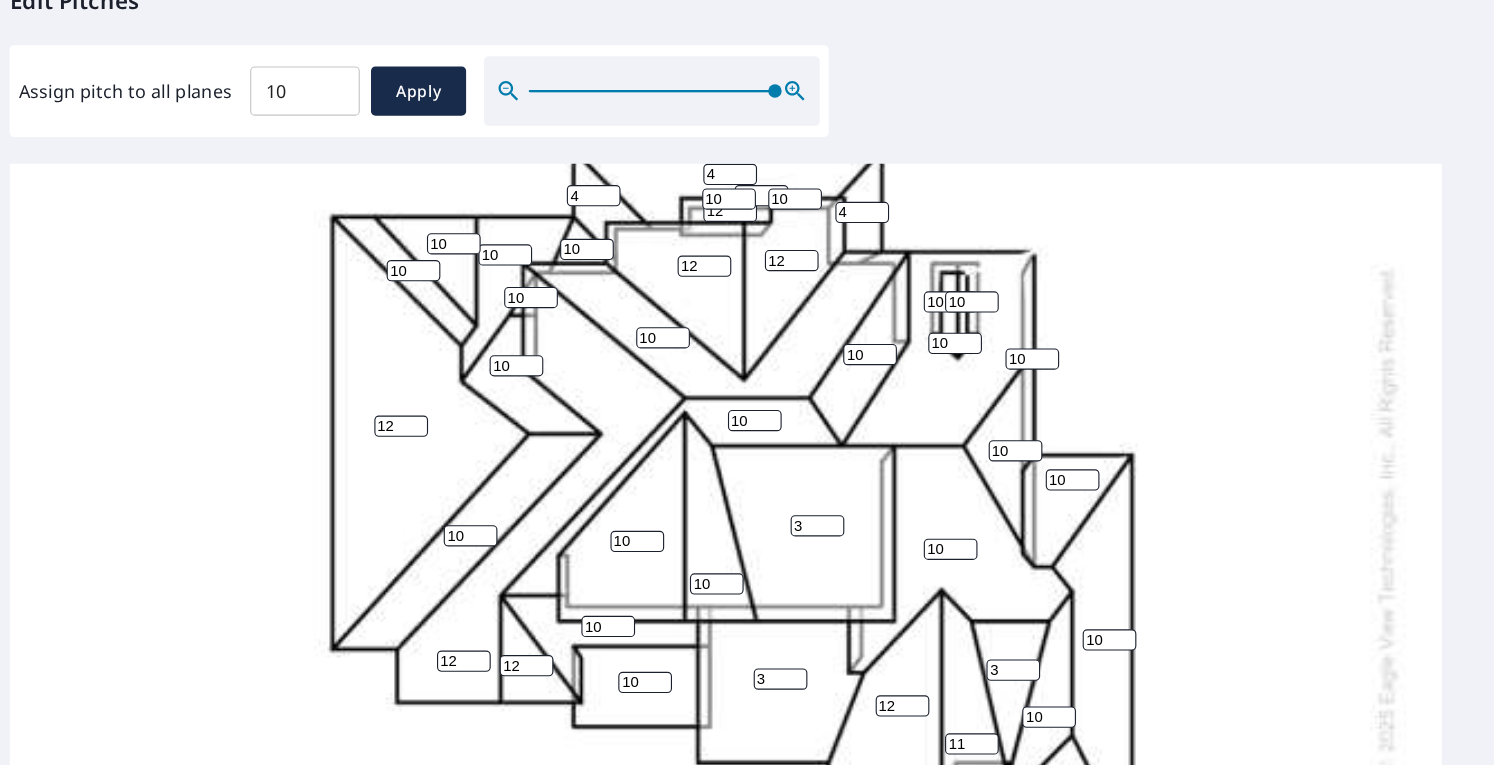click on "11" at bounding box center (932, 707) 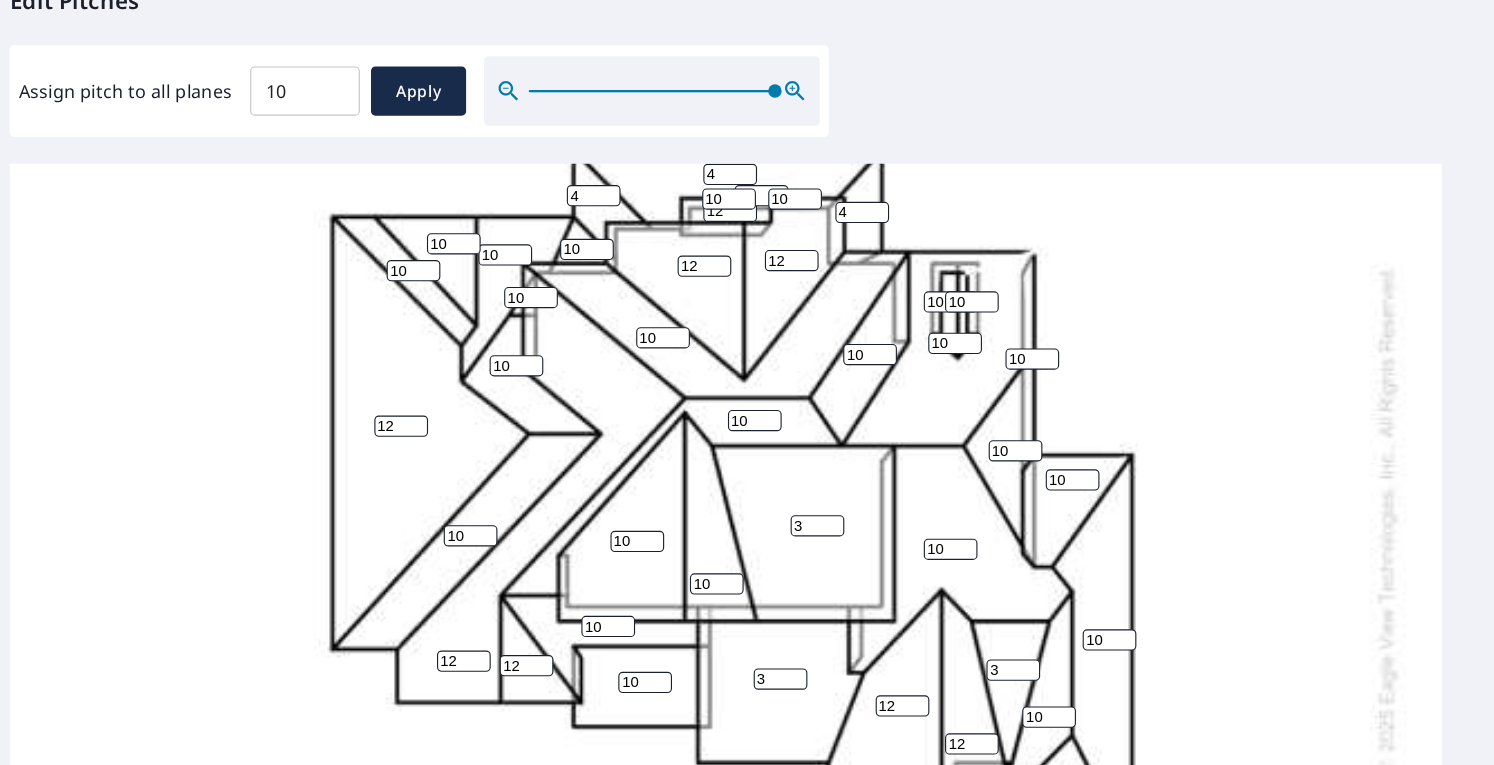 type on "12" 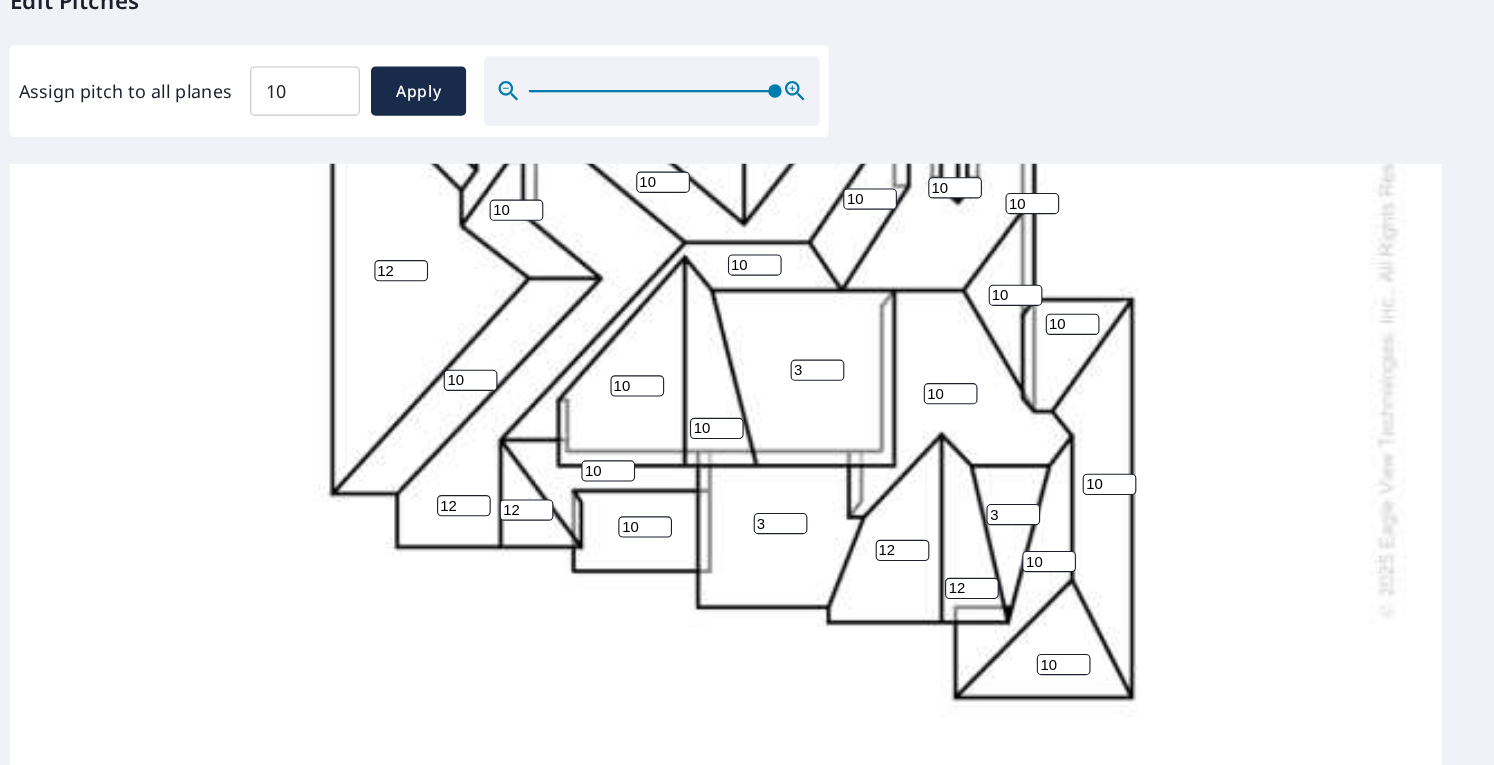 scroll, scrollTop: 451, scrollLeft: 0, axis: vertical 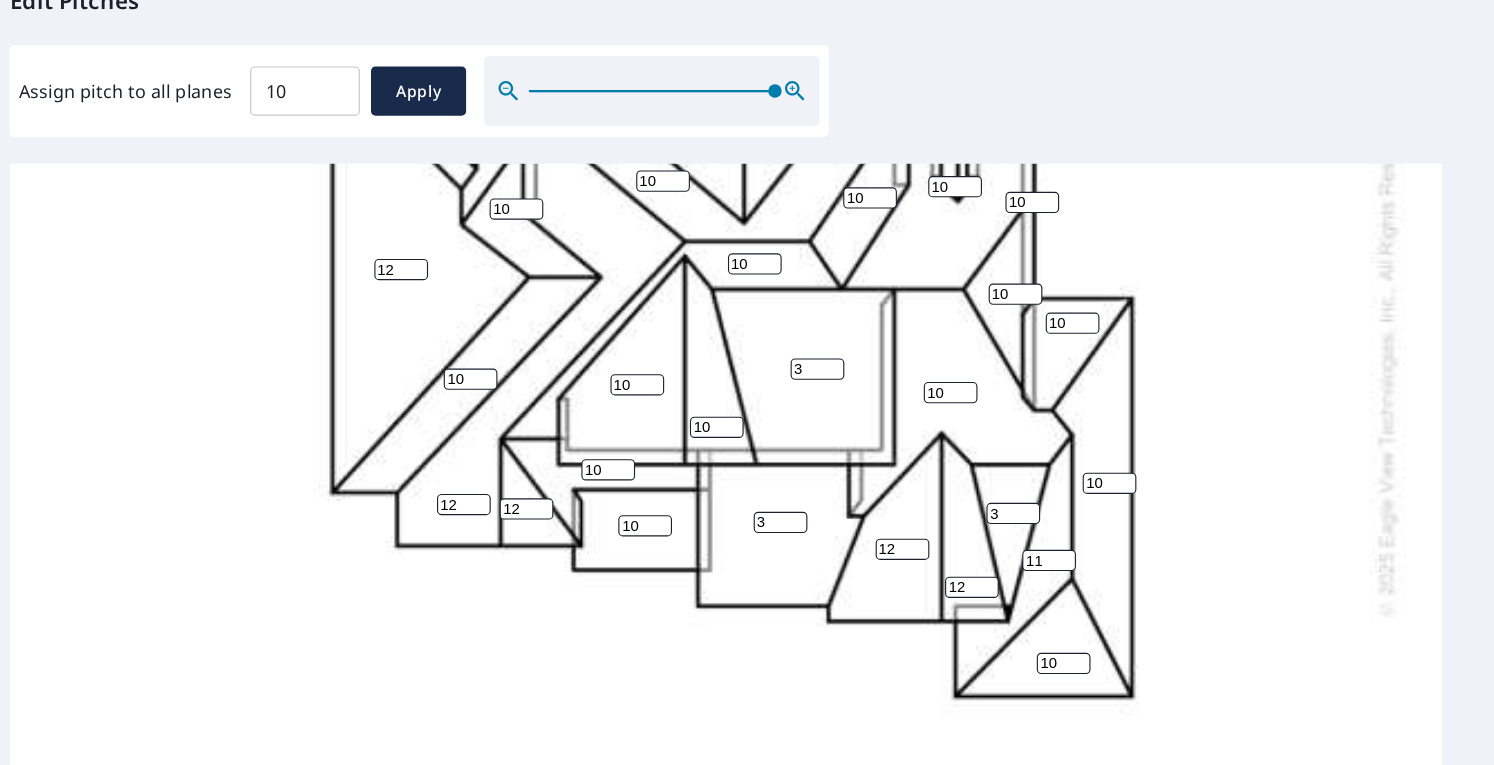 click on "11" at bounding box center [1001, 543] 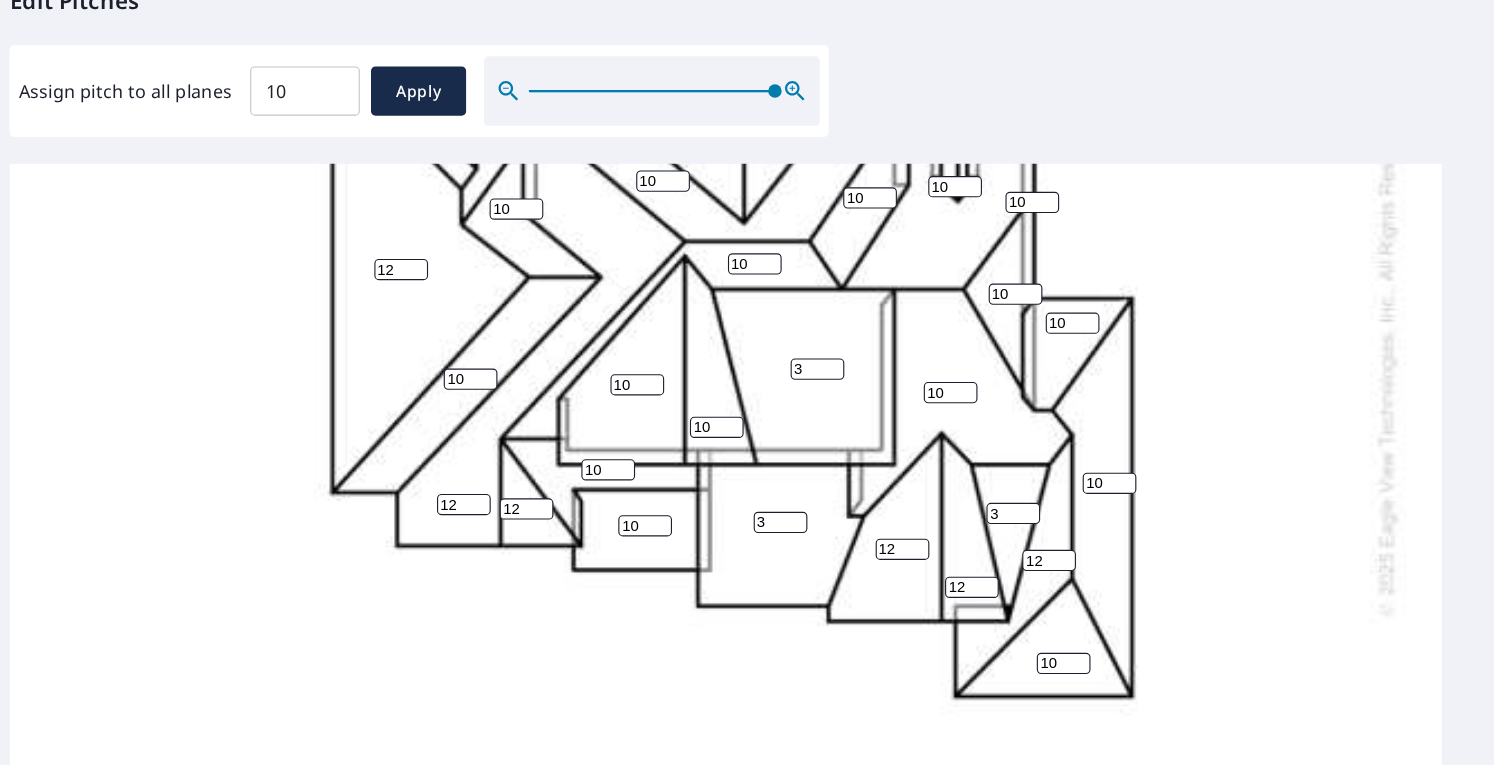 type on "12" 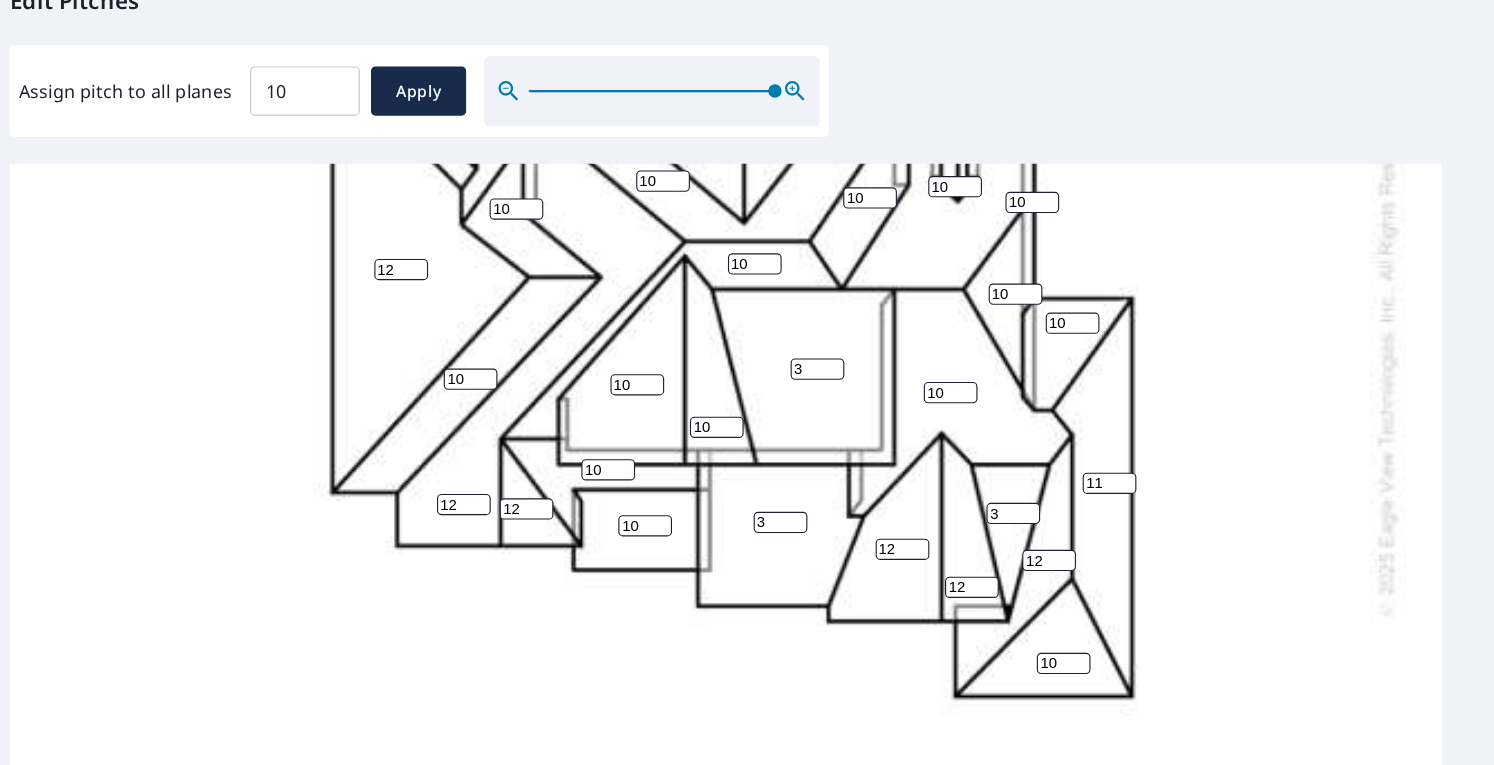 click on "11" at bounding box center (1055, 474) 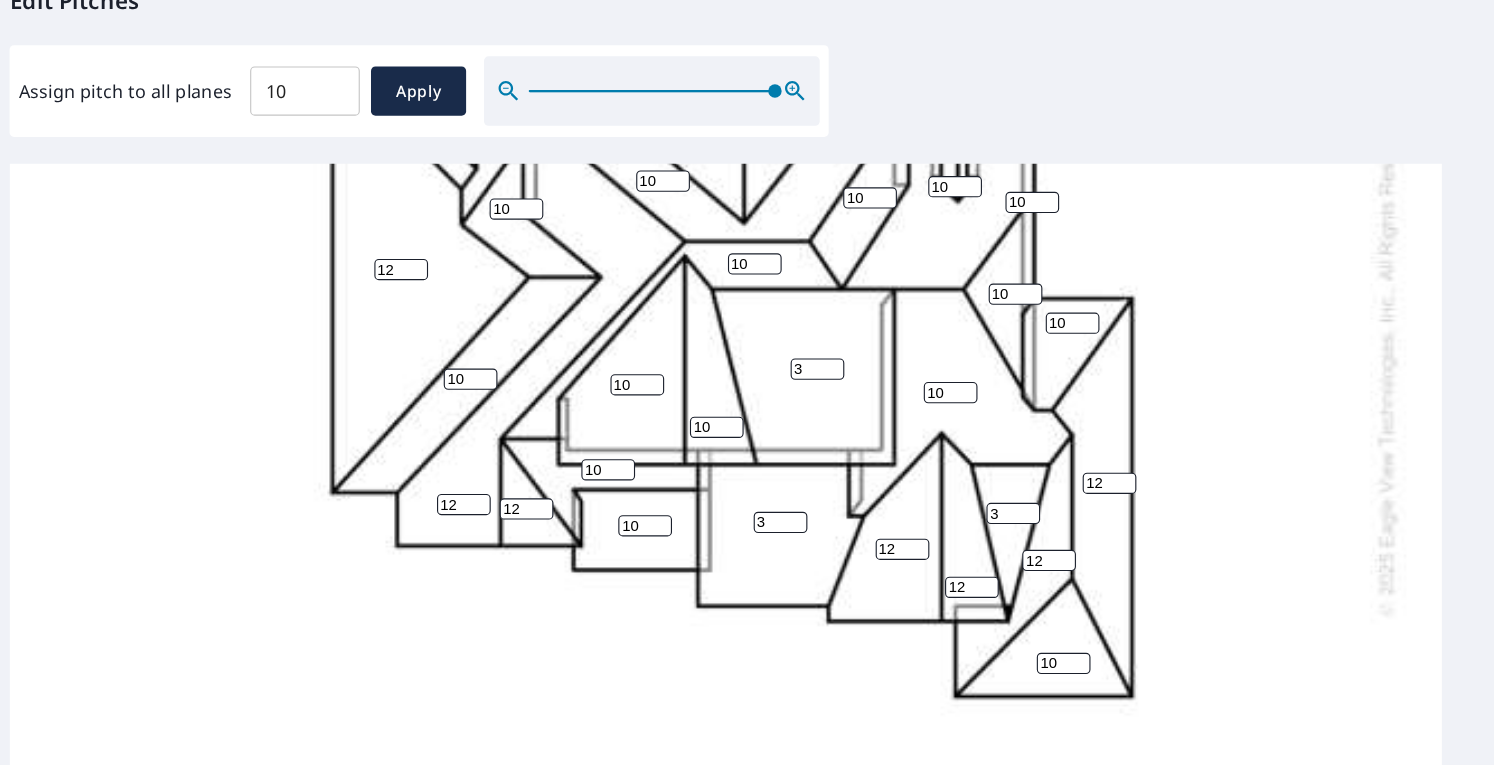 type on "12" 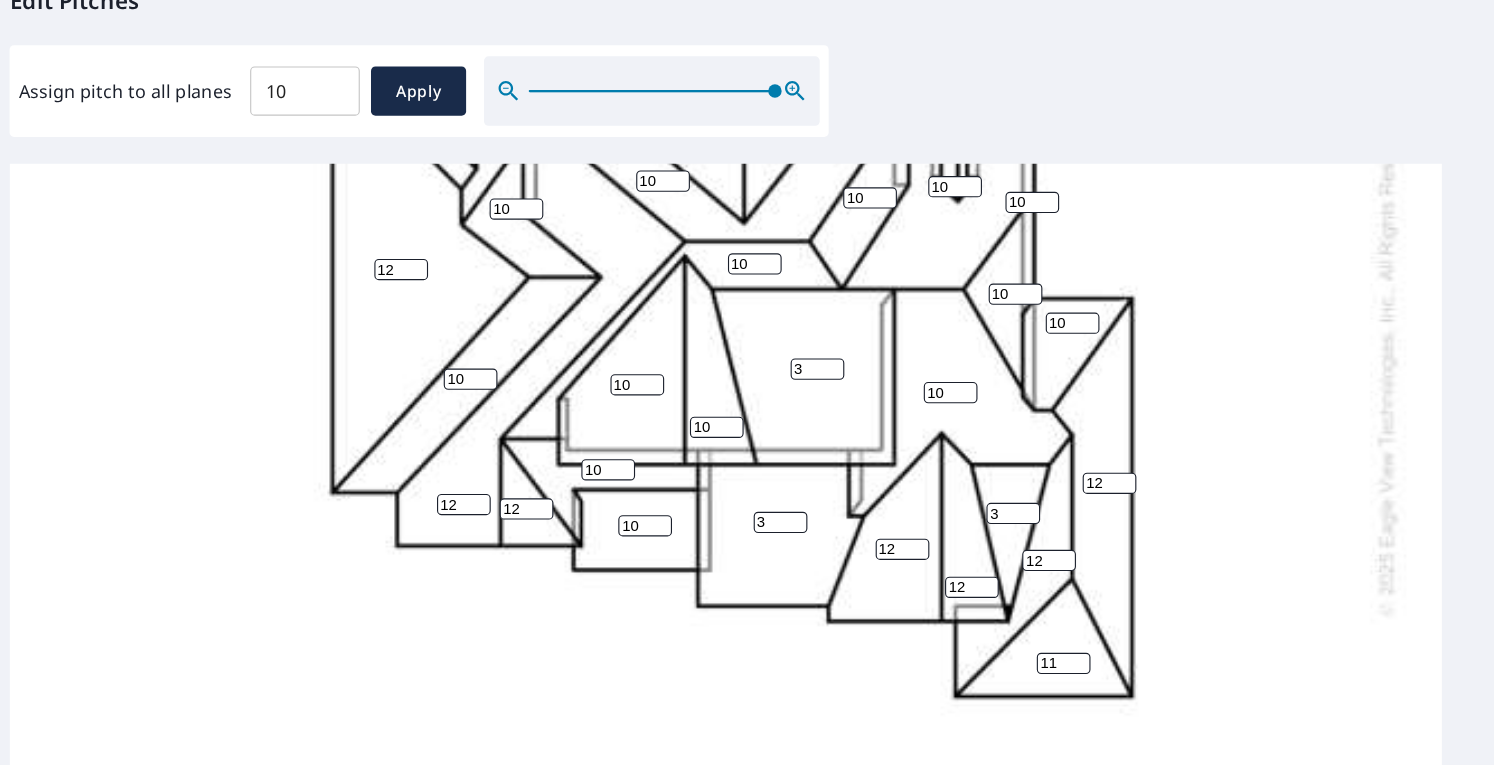 click on "11" at bounding box center [1014, 635] 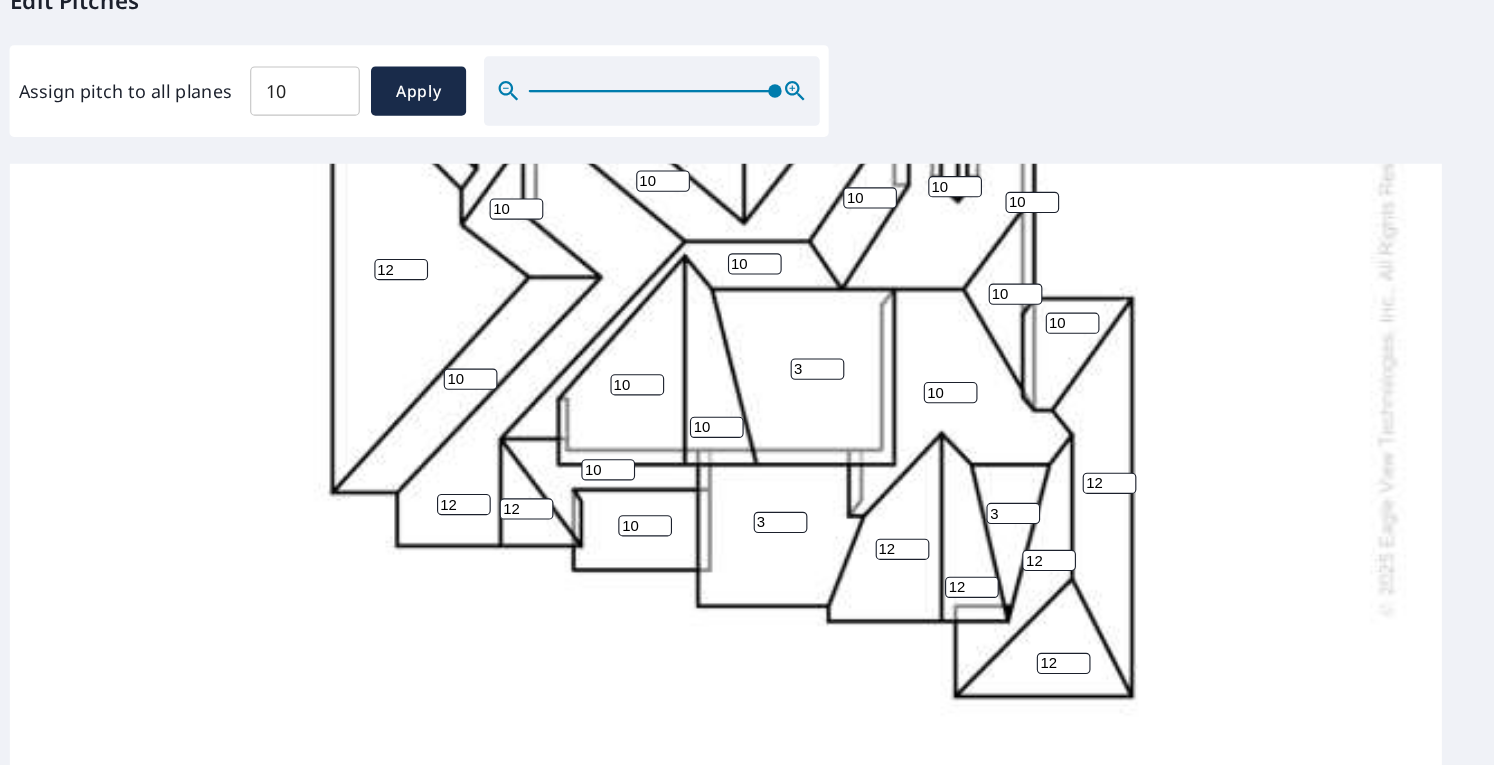 type on "12" 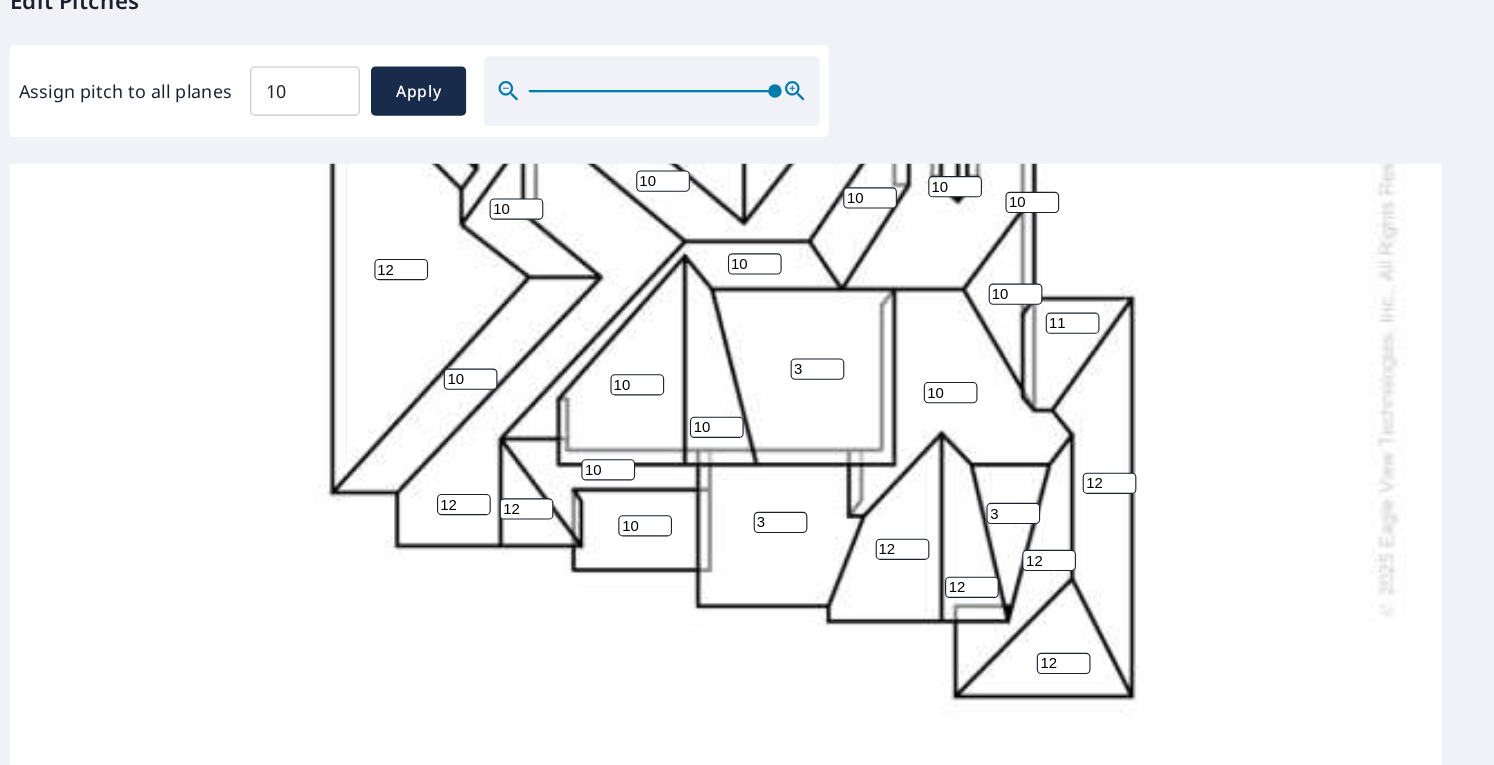 click on "11" at bounding box center [1022, 331] 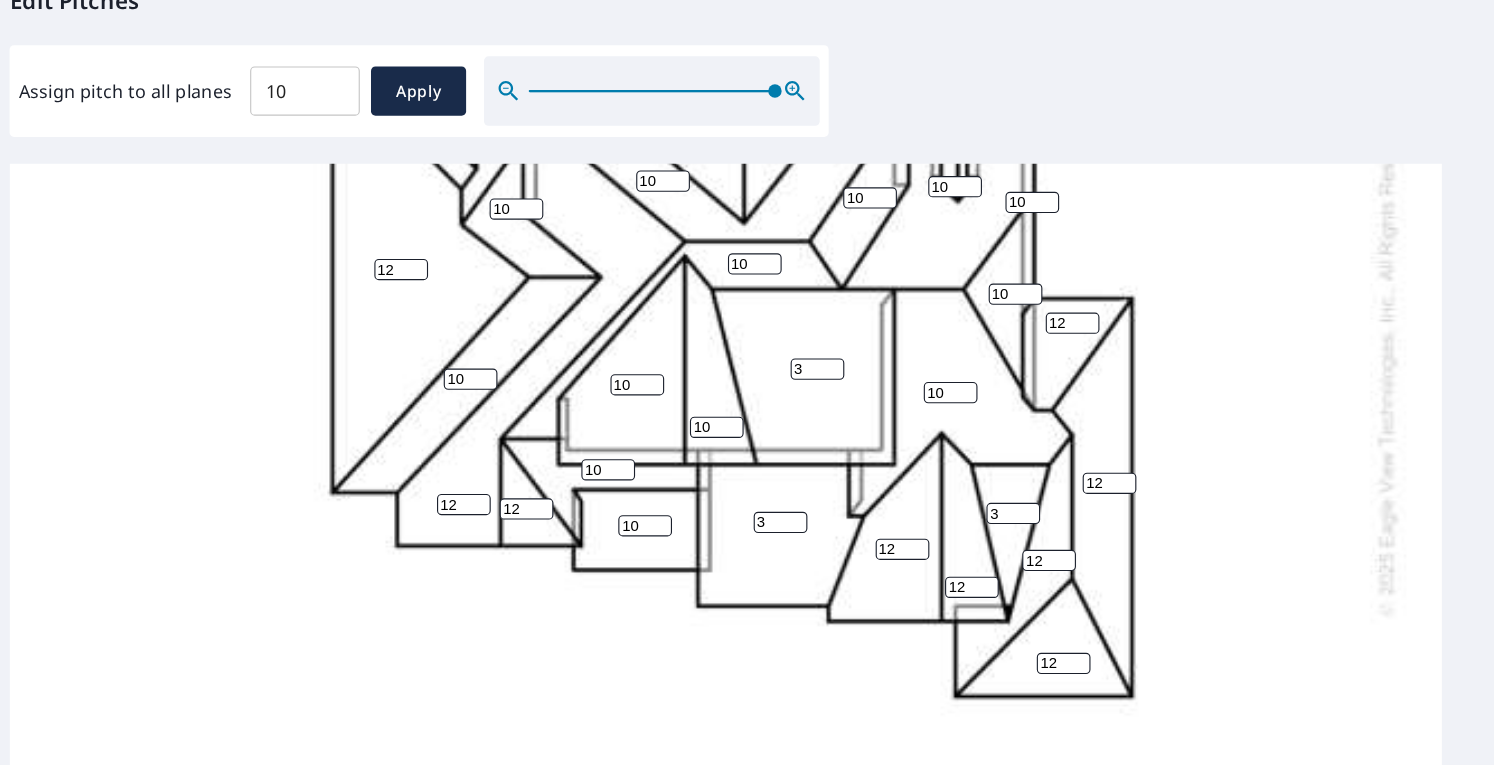 type on "12" 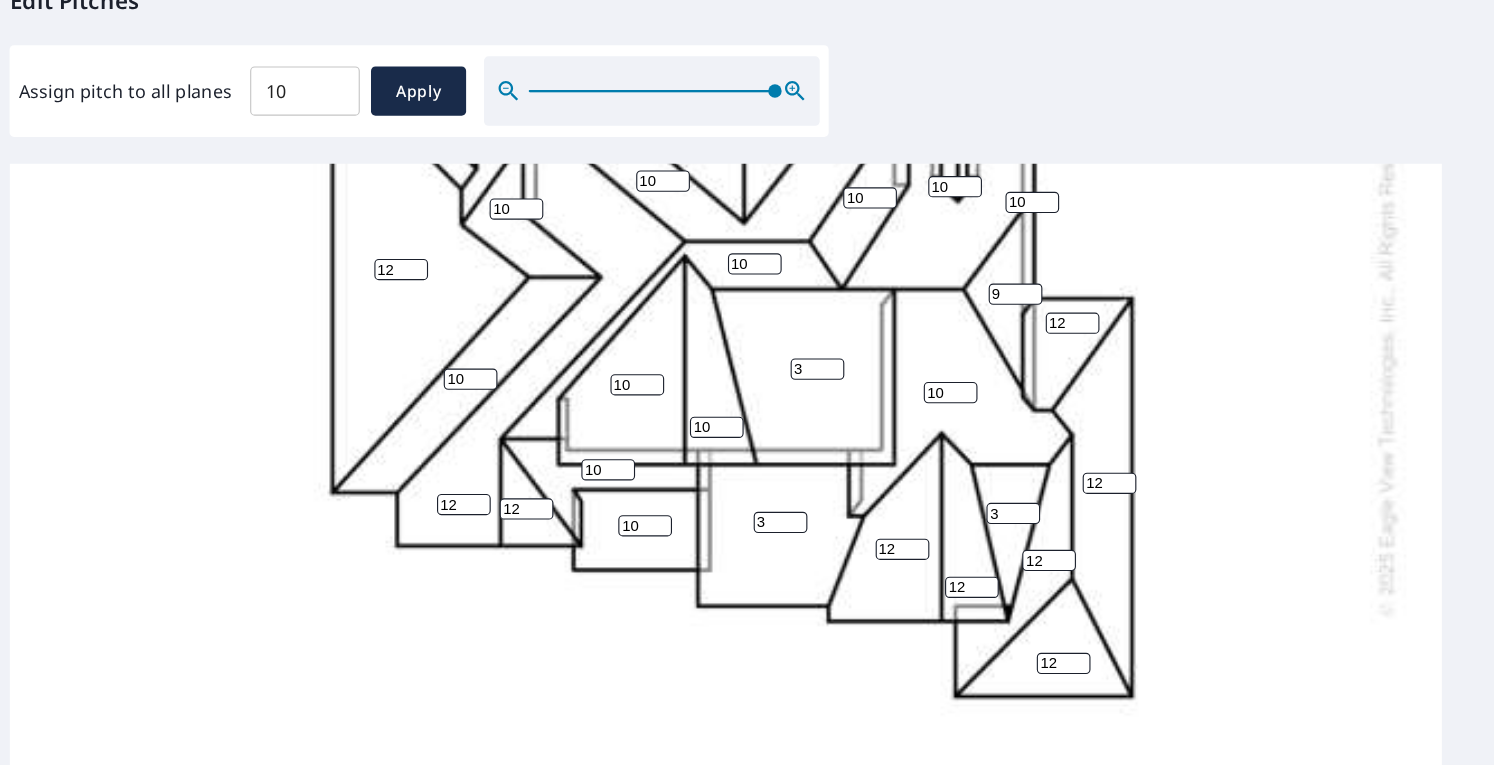 click on "9" at bounding box center (971, 305) 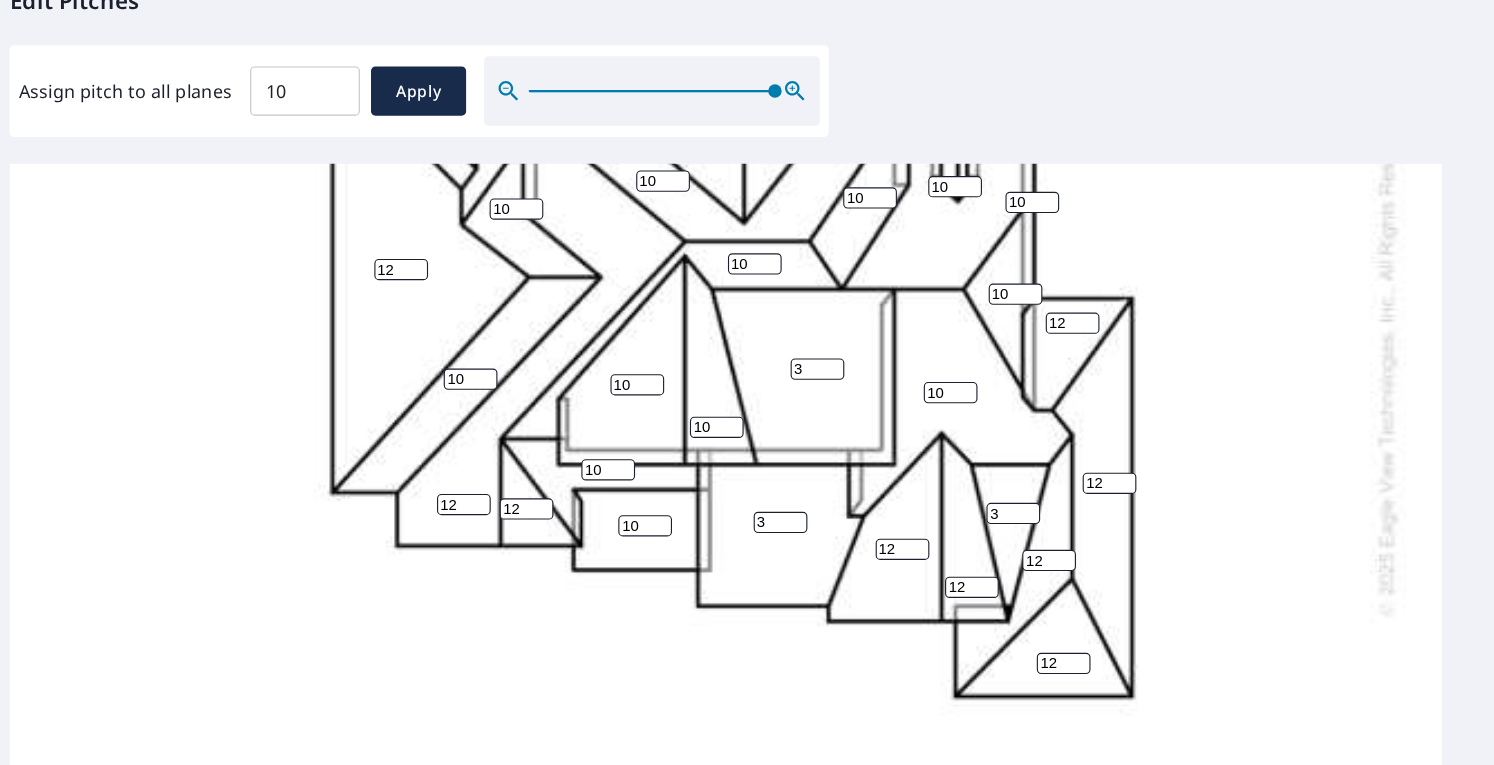 click on "10" at bounding box center [971, 305] 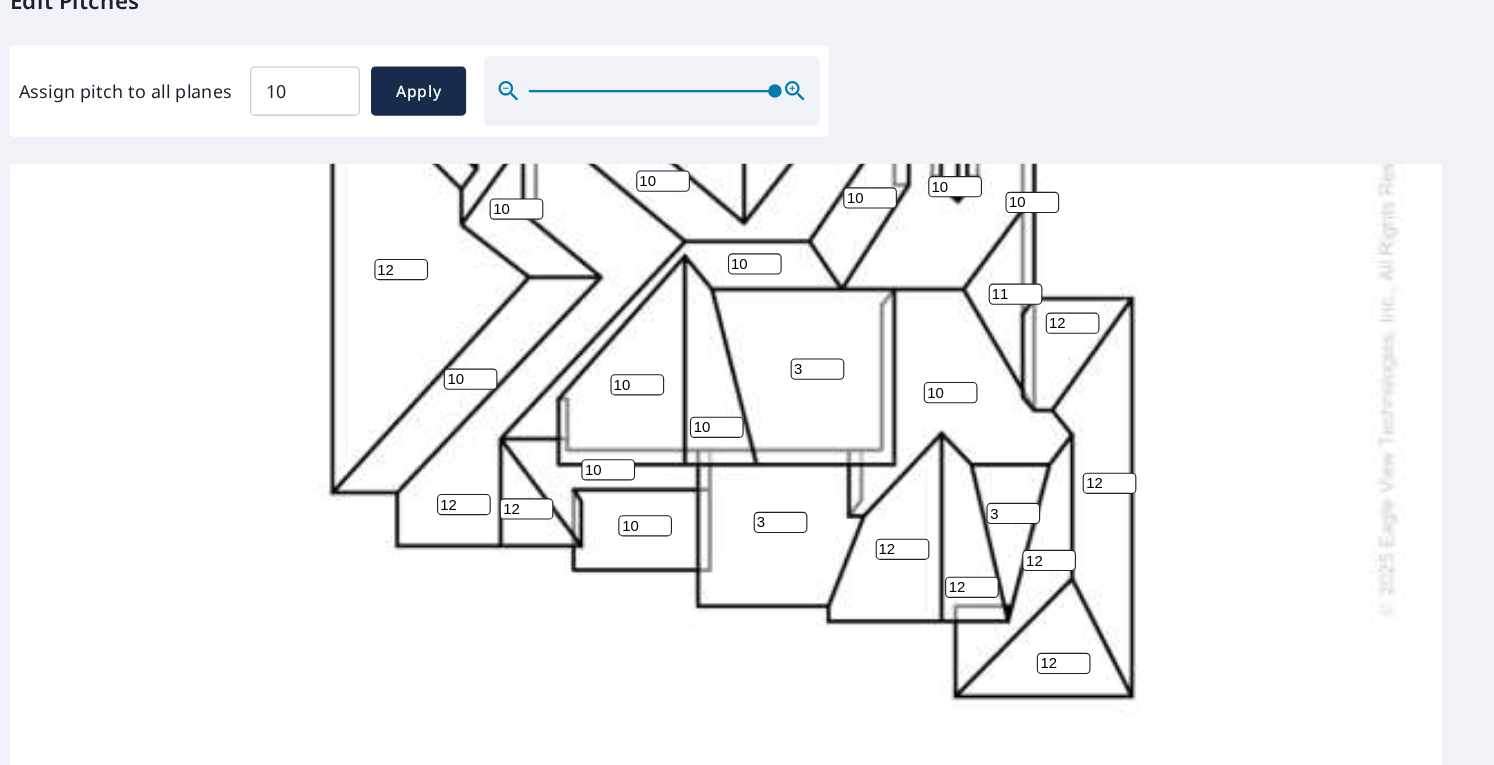 click on "11" at bounding box center [971, 305] 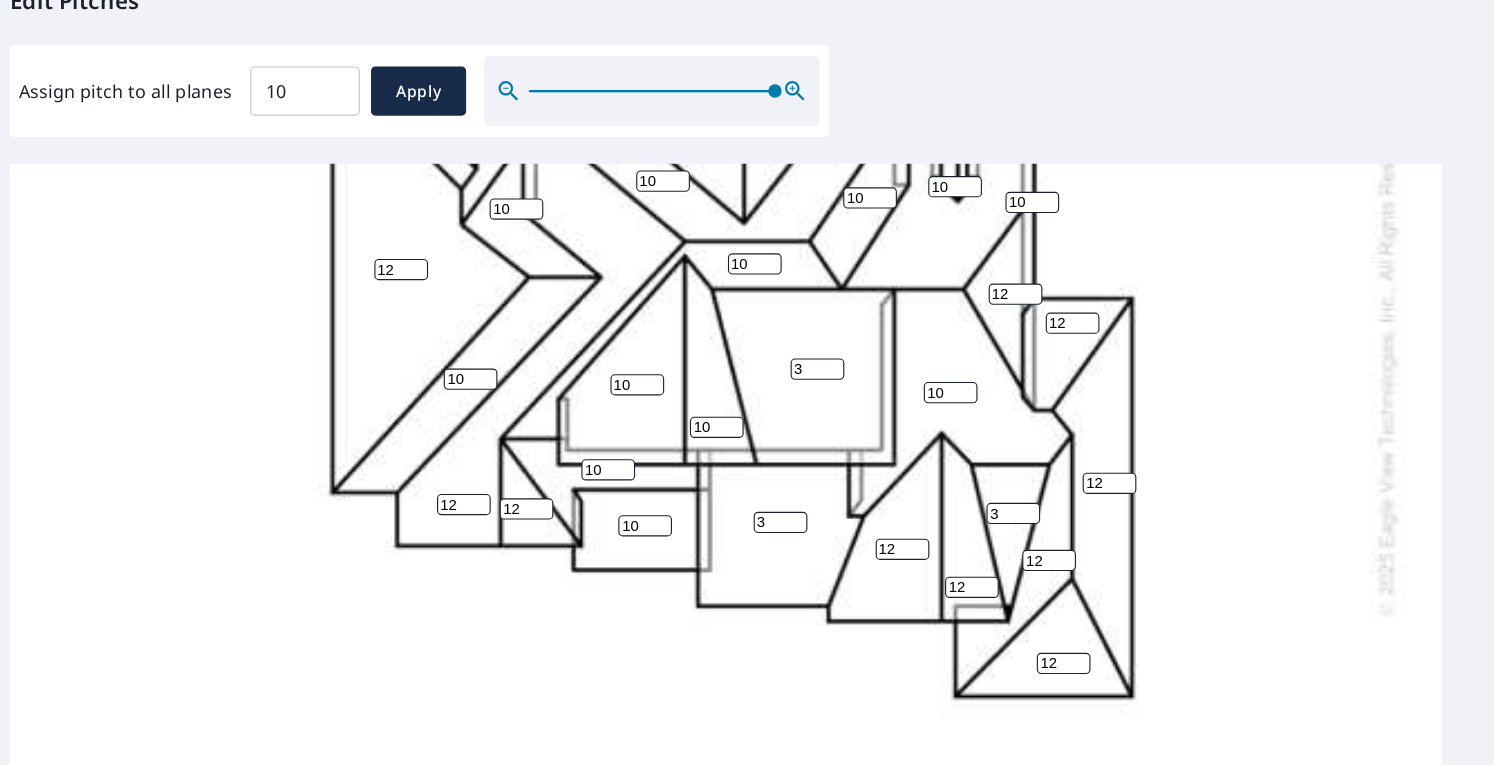 click on "12" at bounding box center (971, 305) 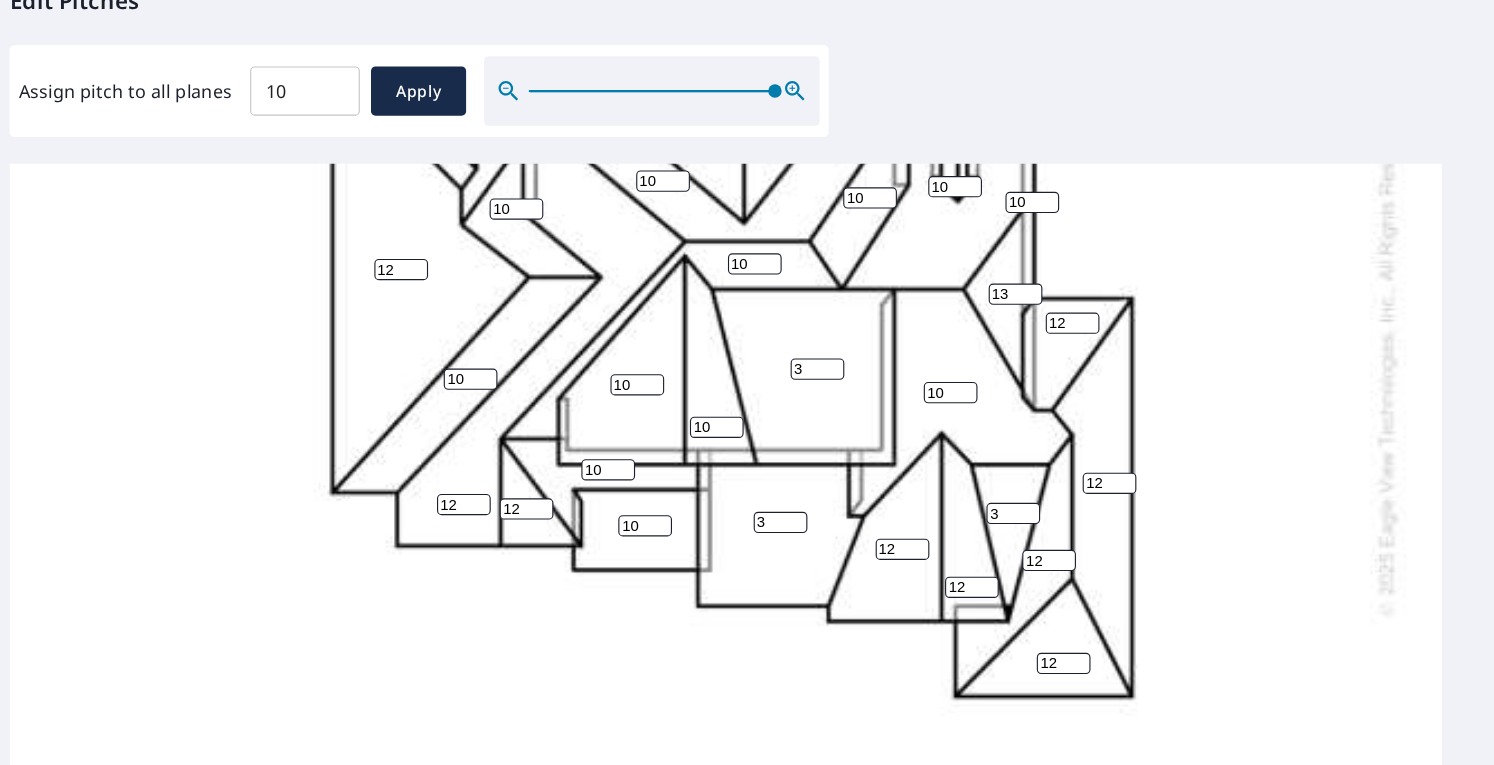 click on "13" at bounding box center (971, 305) 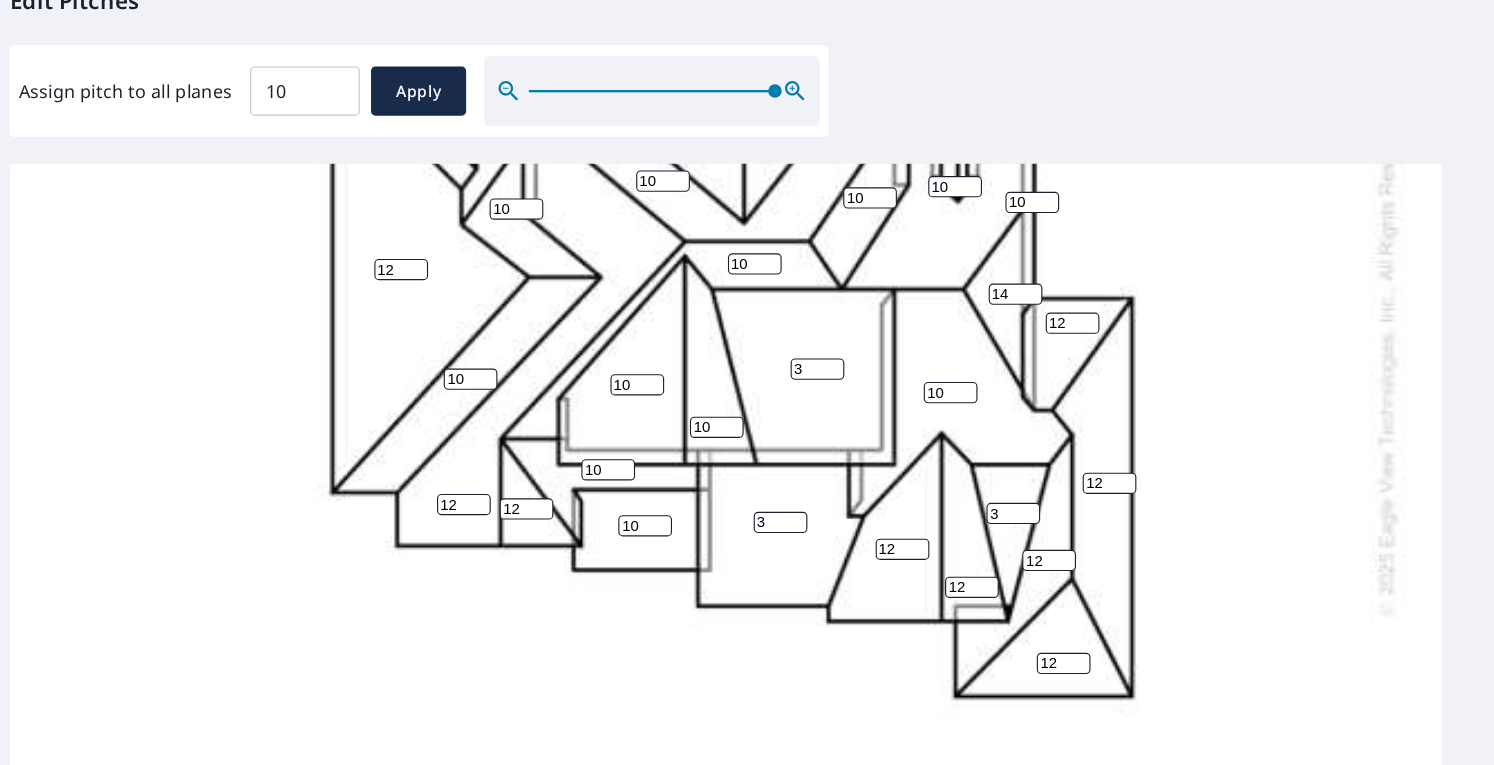 type on "14" 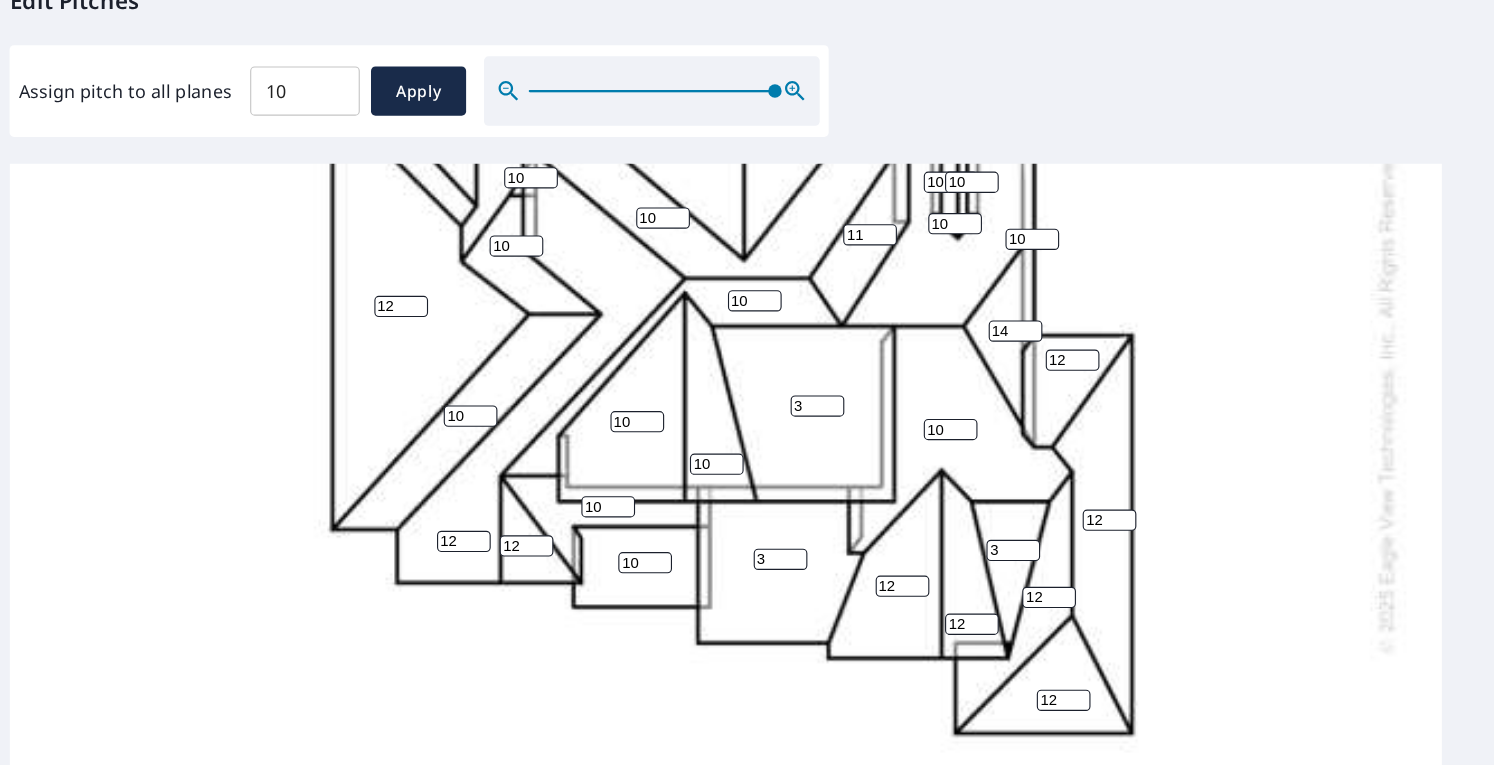 click on "11" at bounding box center (841, 252) 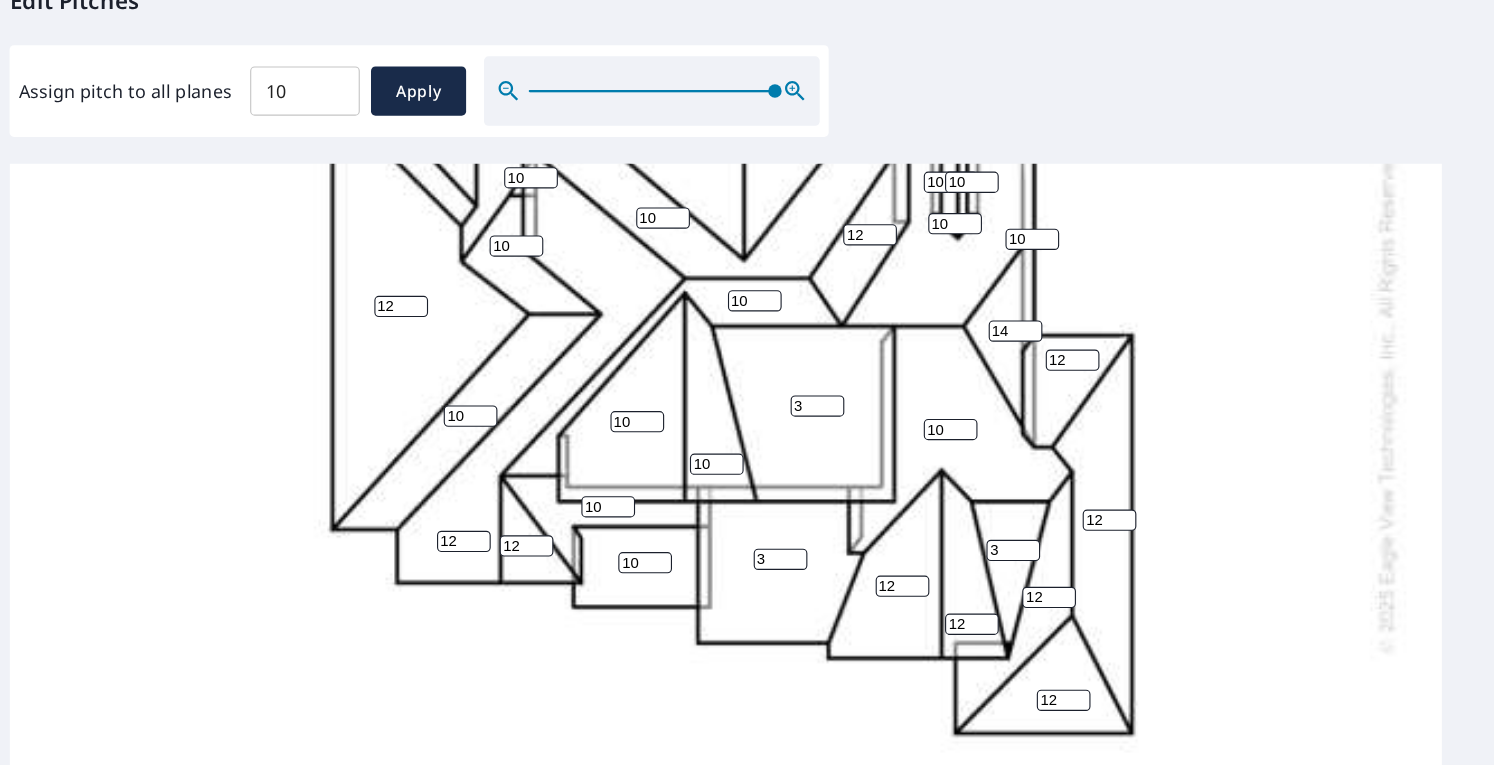 type on "12" 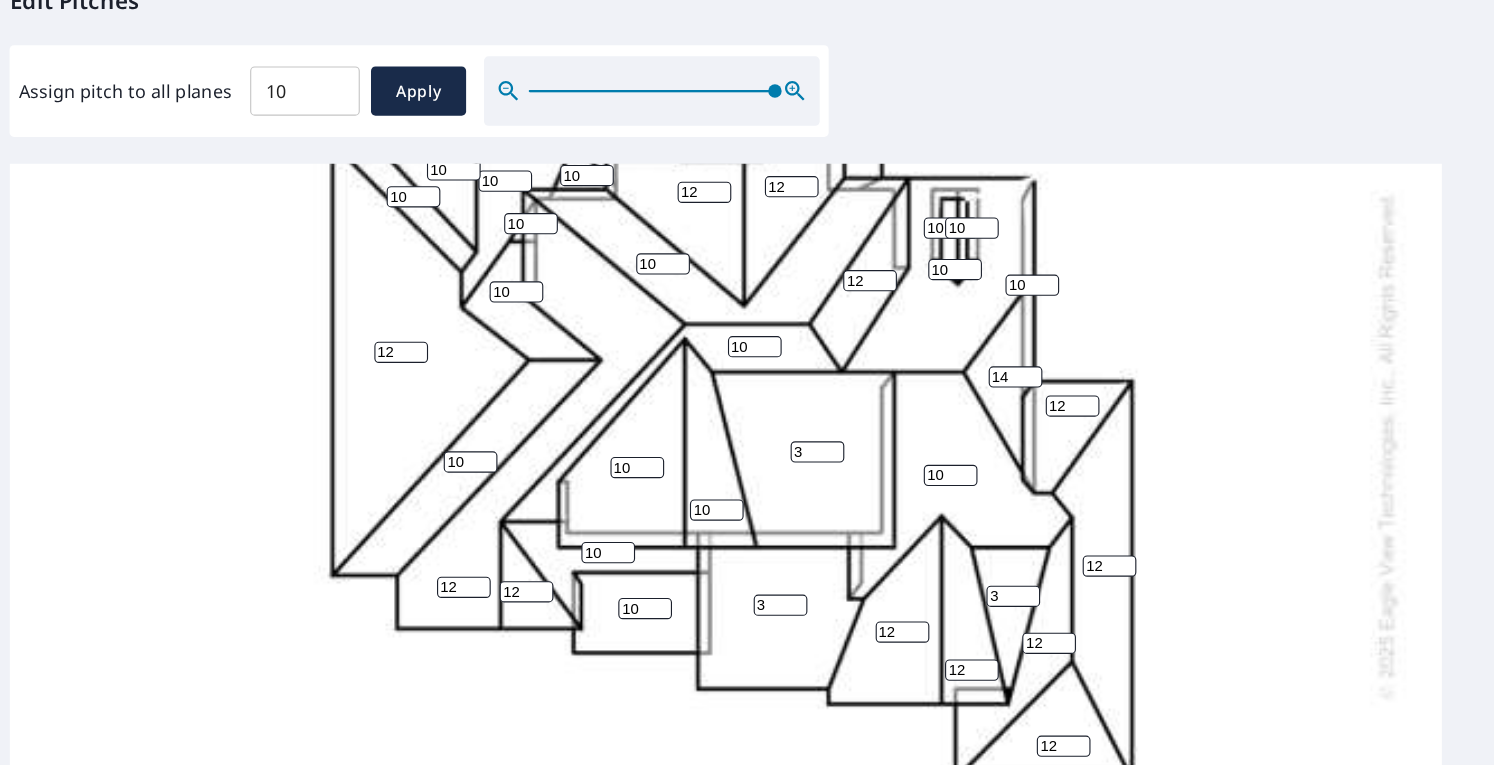 scroll, scrollTop: 368, scrollLeft: 0, axis: vertical 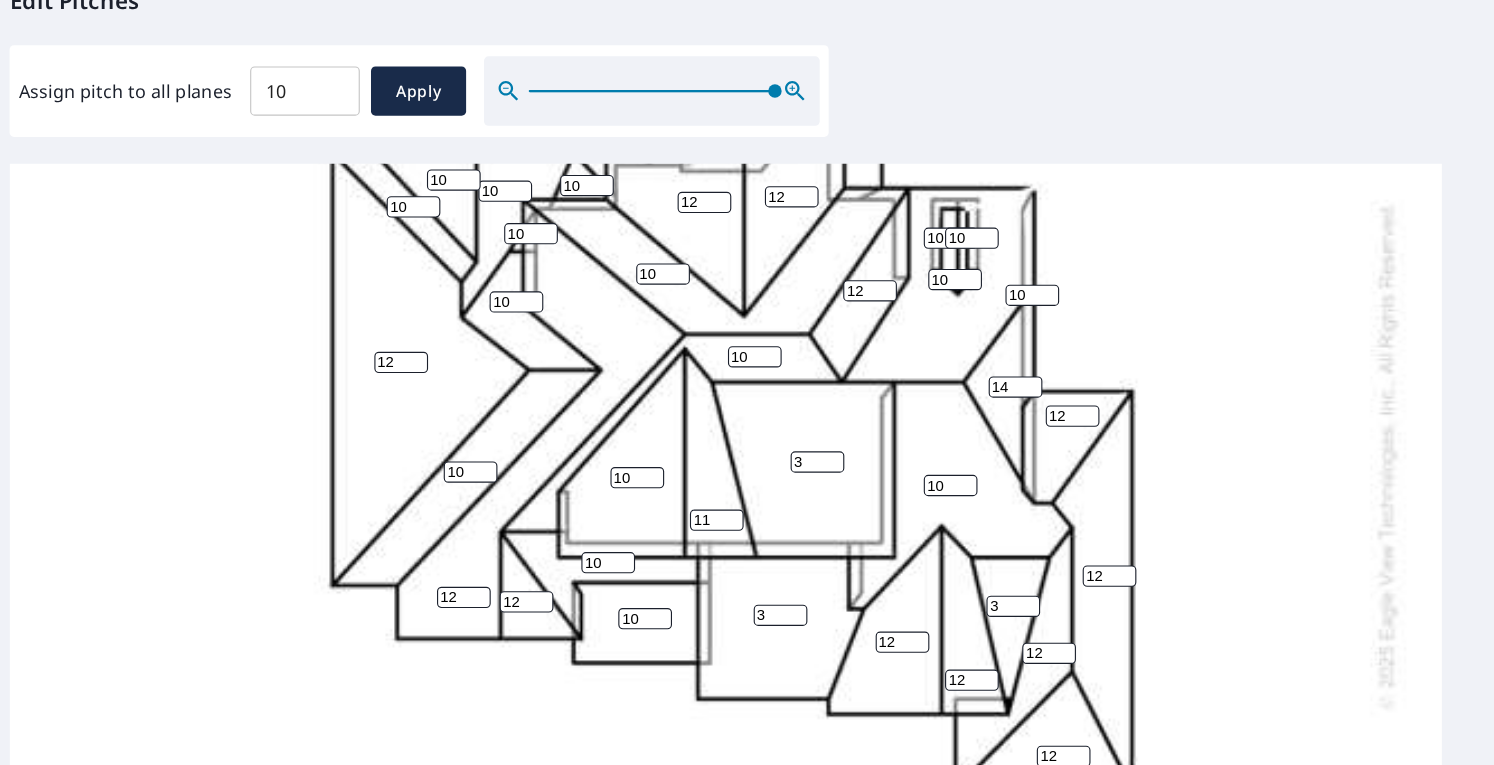 click on "11" at bounding box center (704, 507) 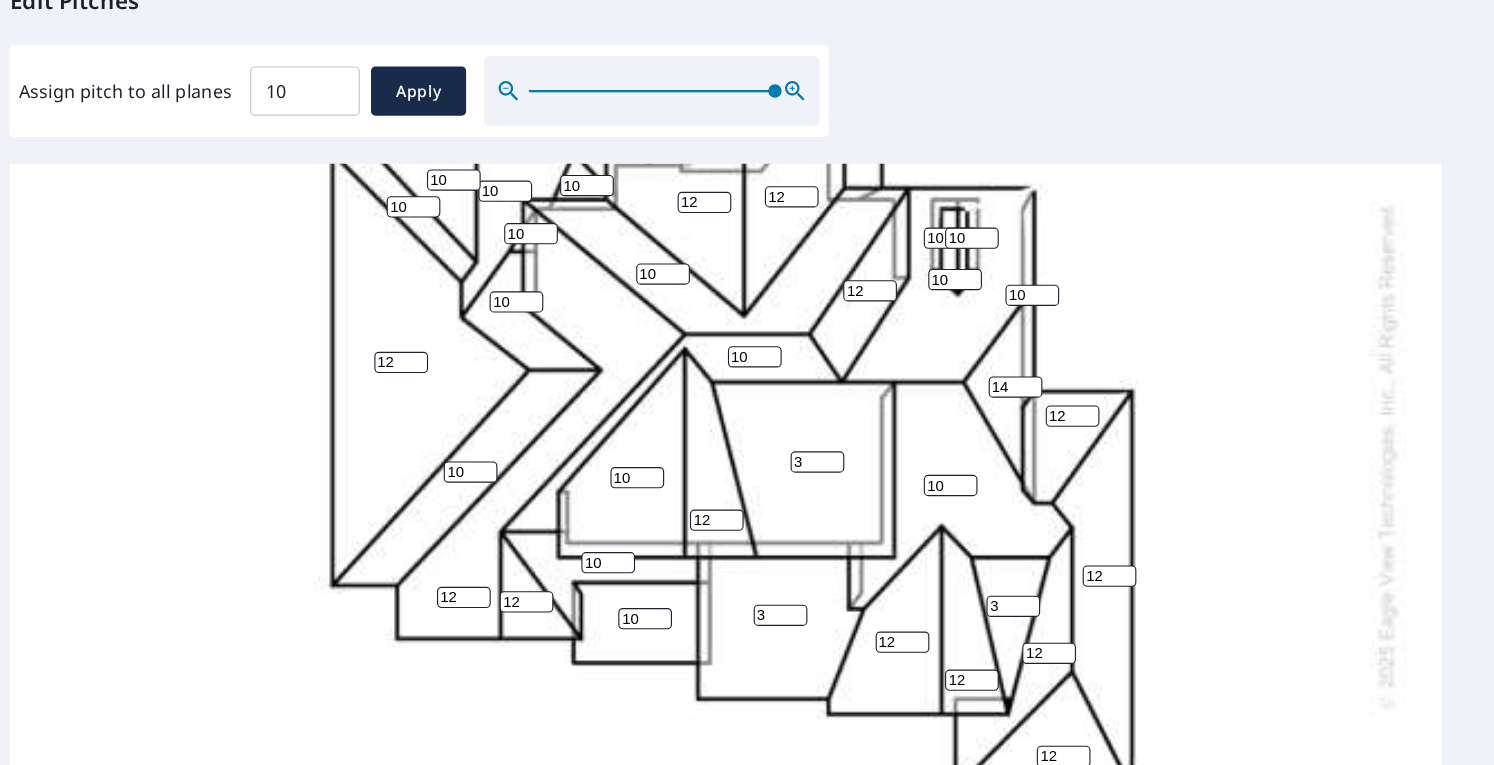 type on "12" 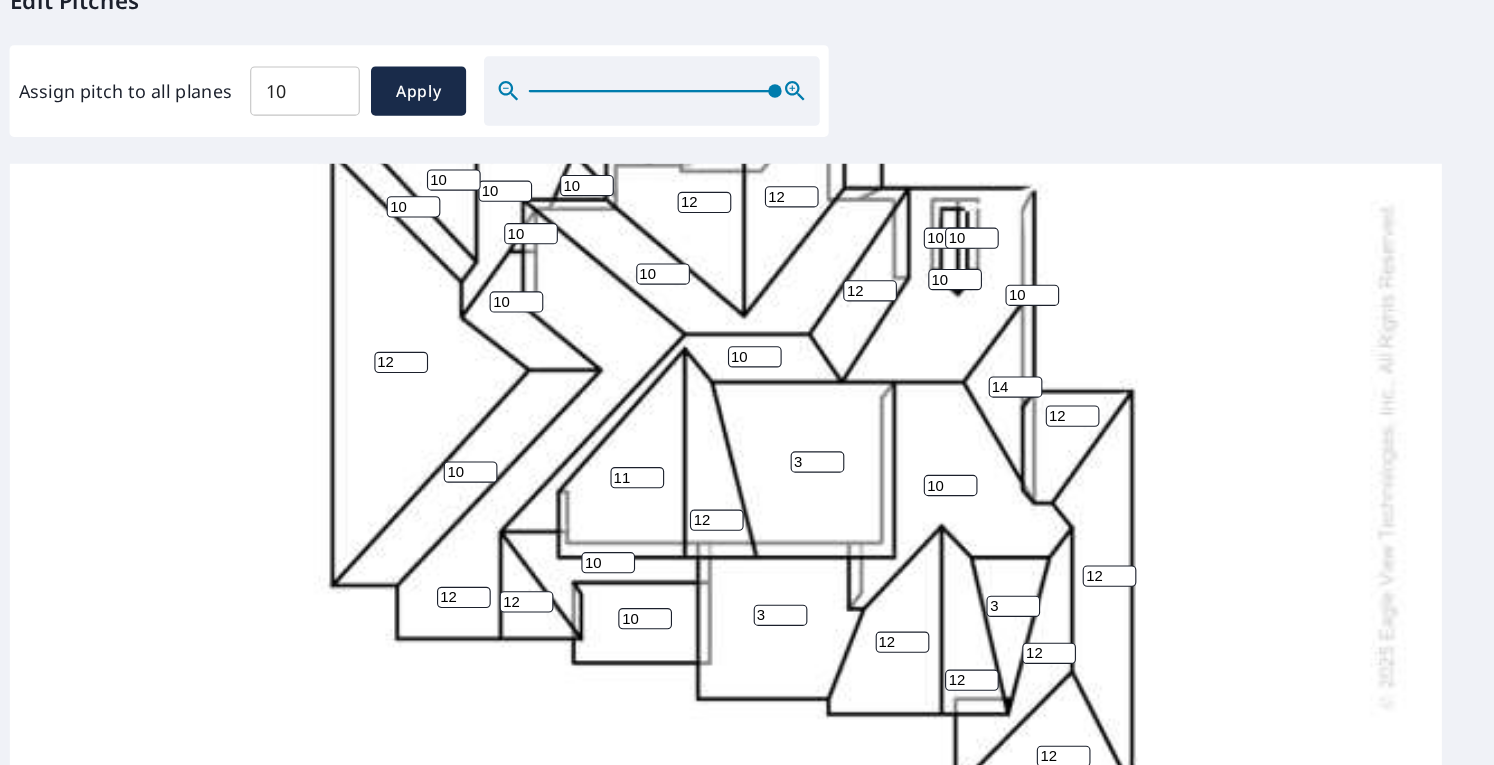 click on "11" at bounding box center (633, 469) 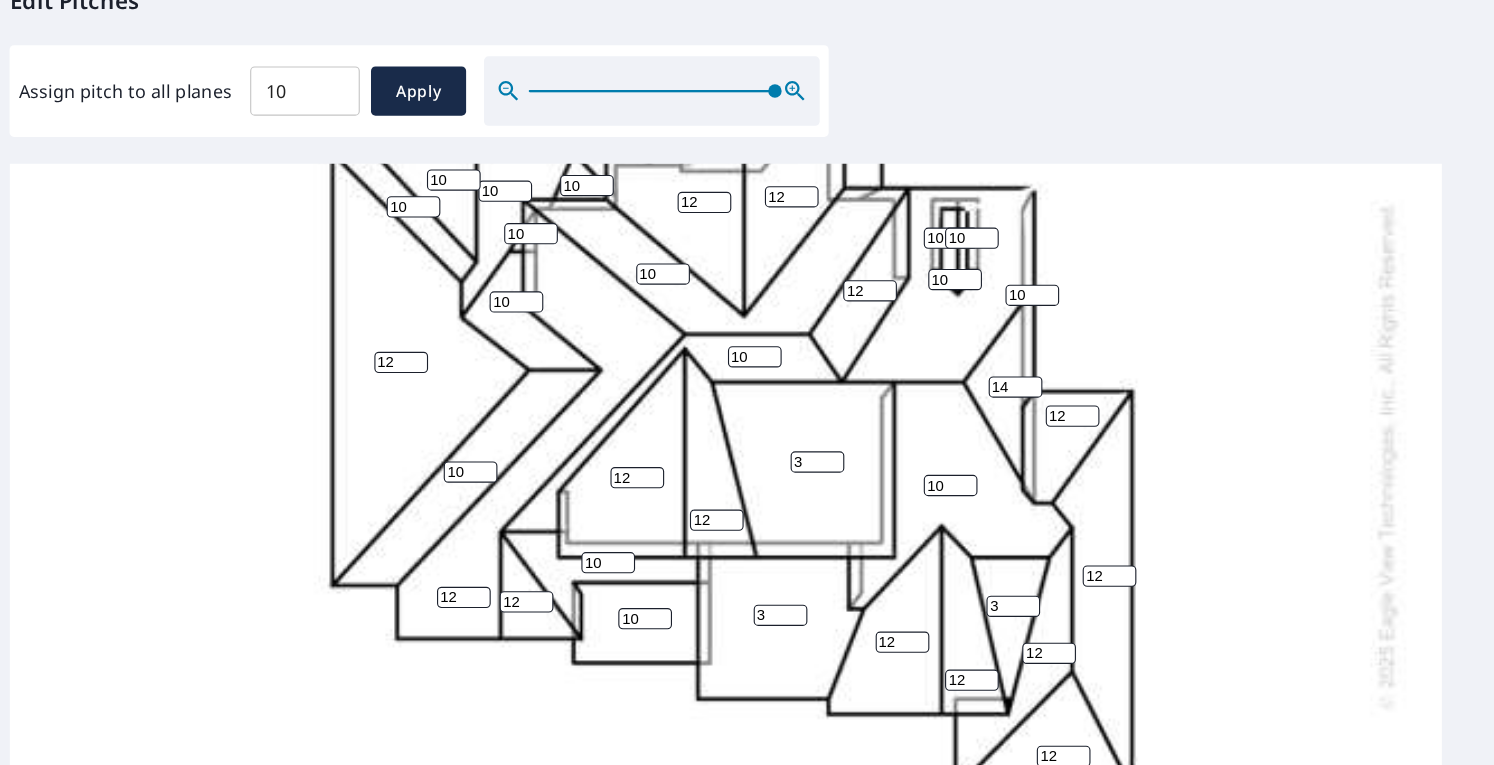 type on "12" 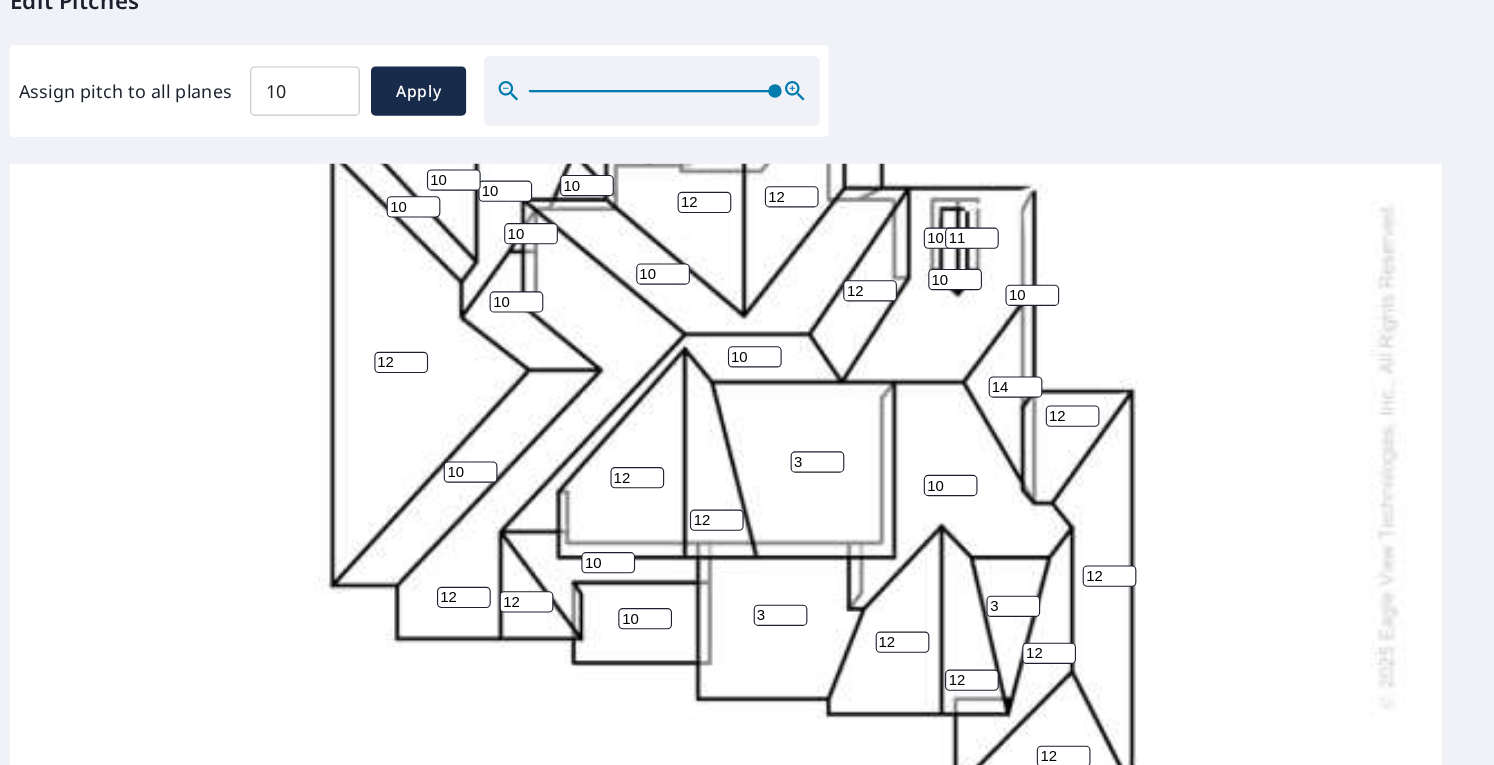 click on "11" at bounding box center [932, 255] 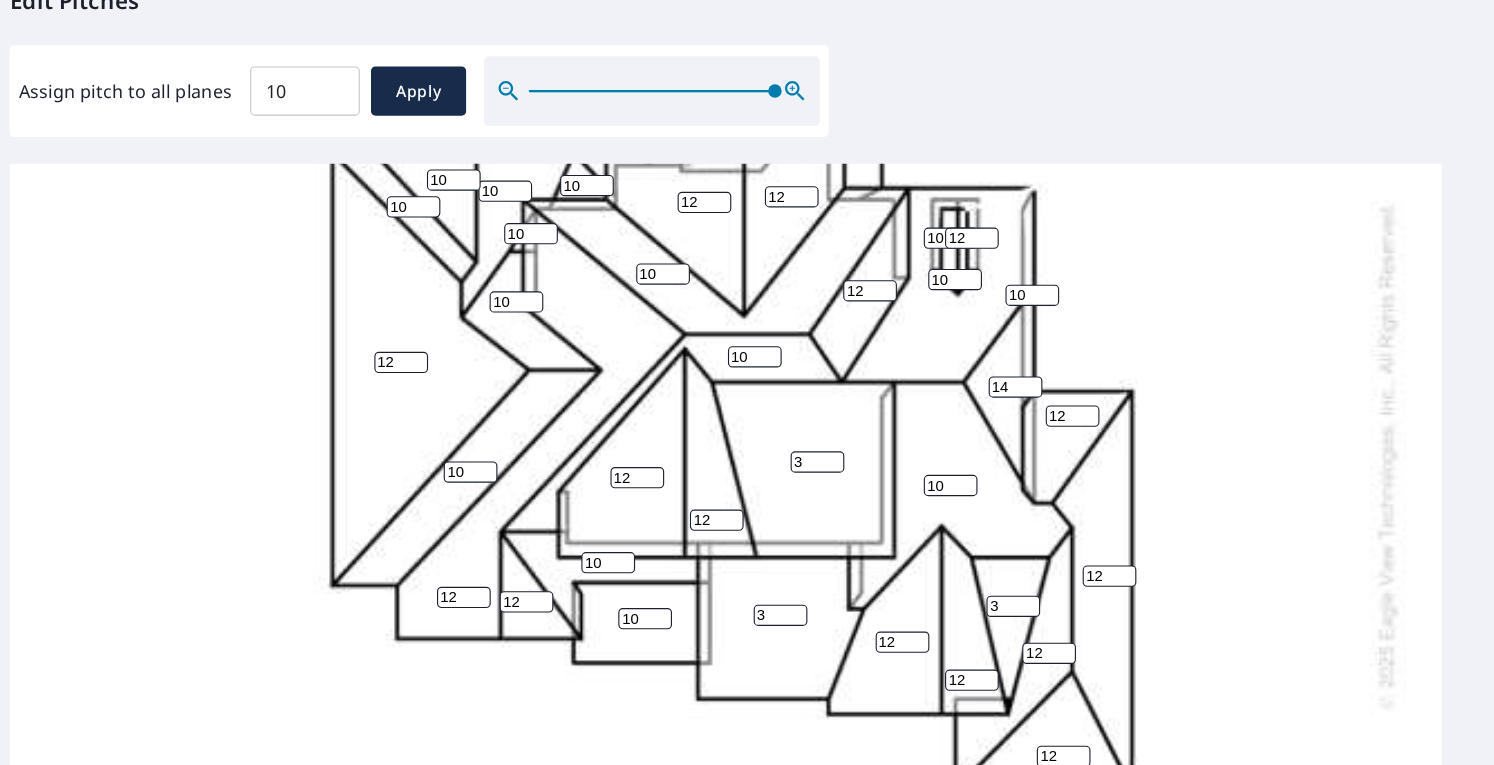 type on "12" 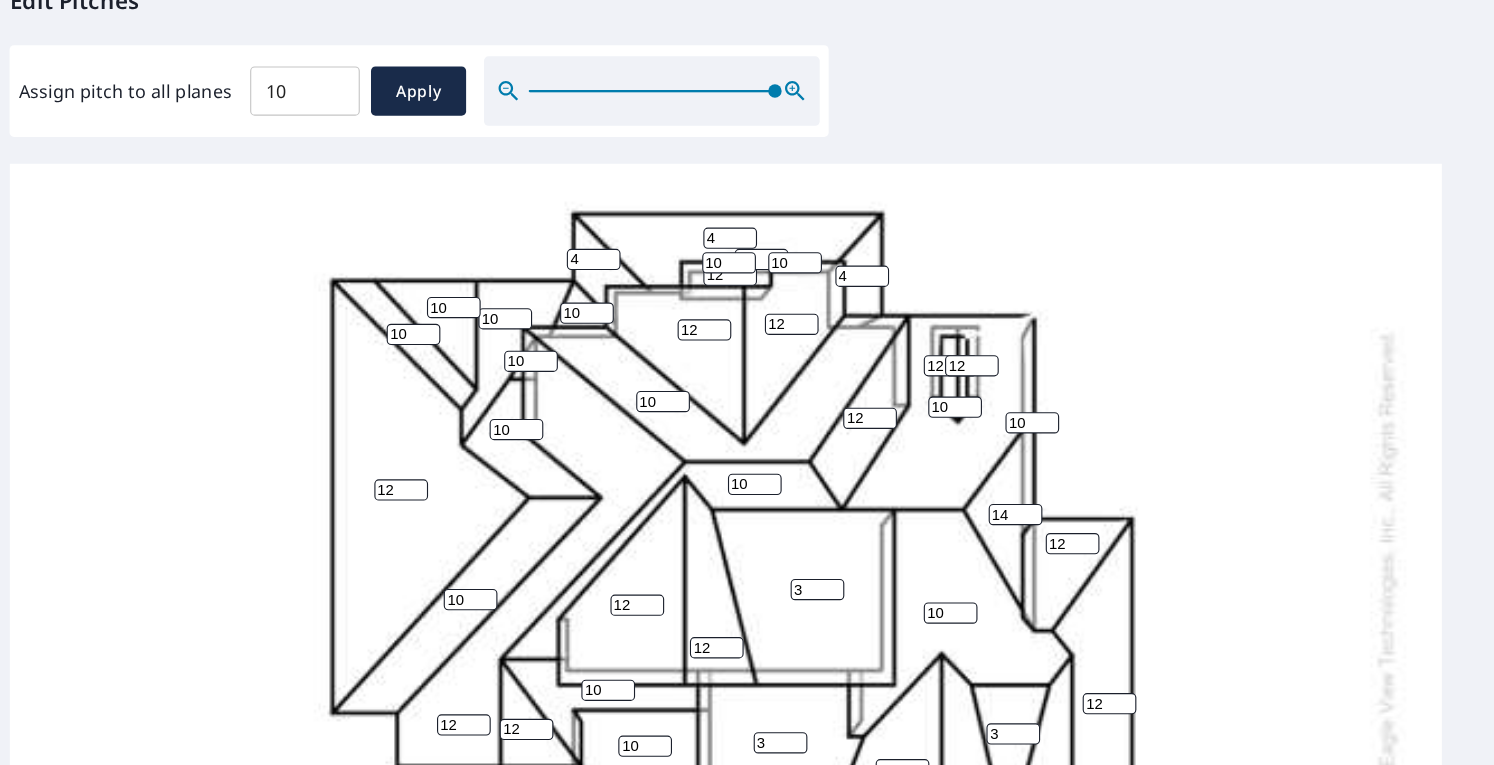 scroll, scrollTop: 245, scrollLeft: 0, axis: vertical 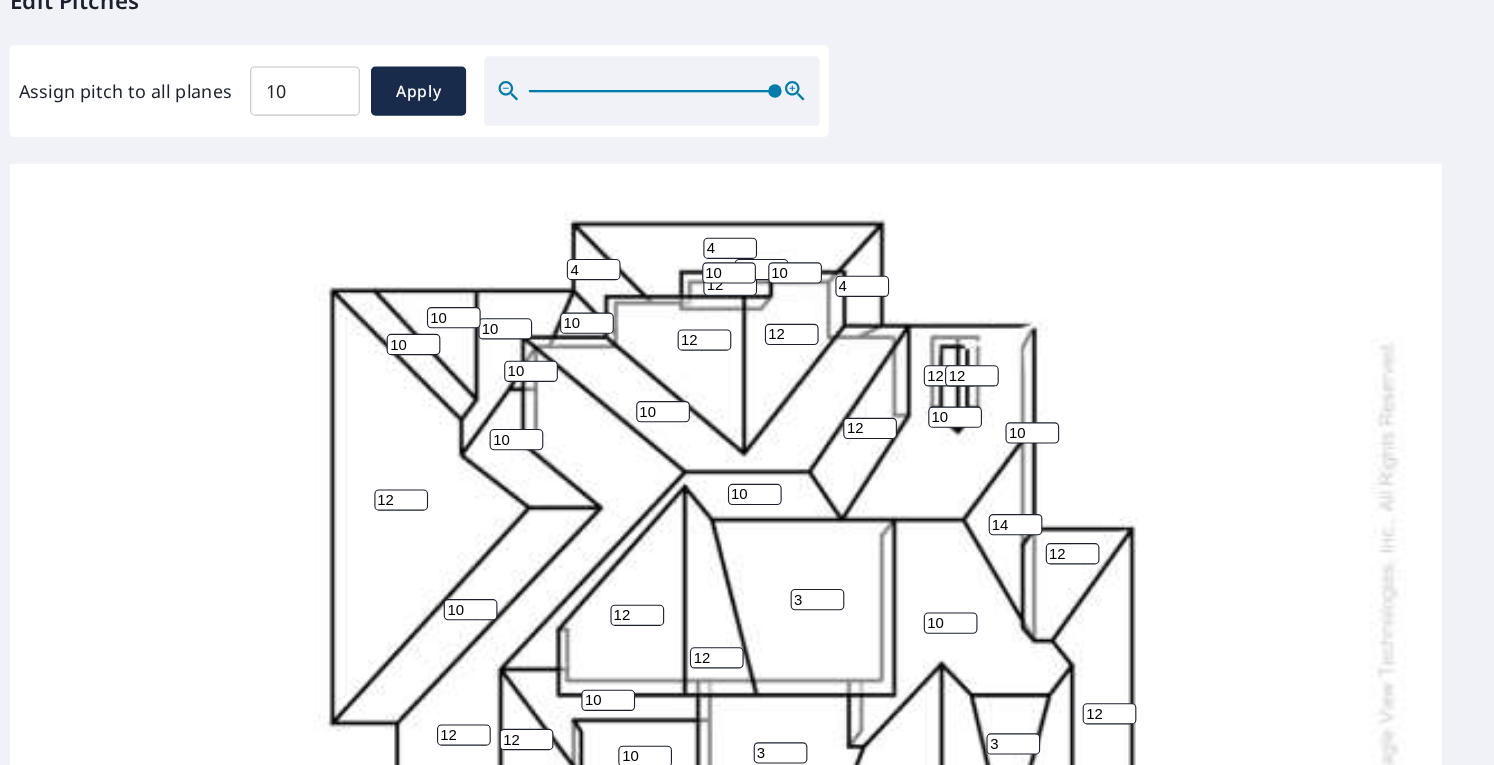 type on "12" 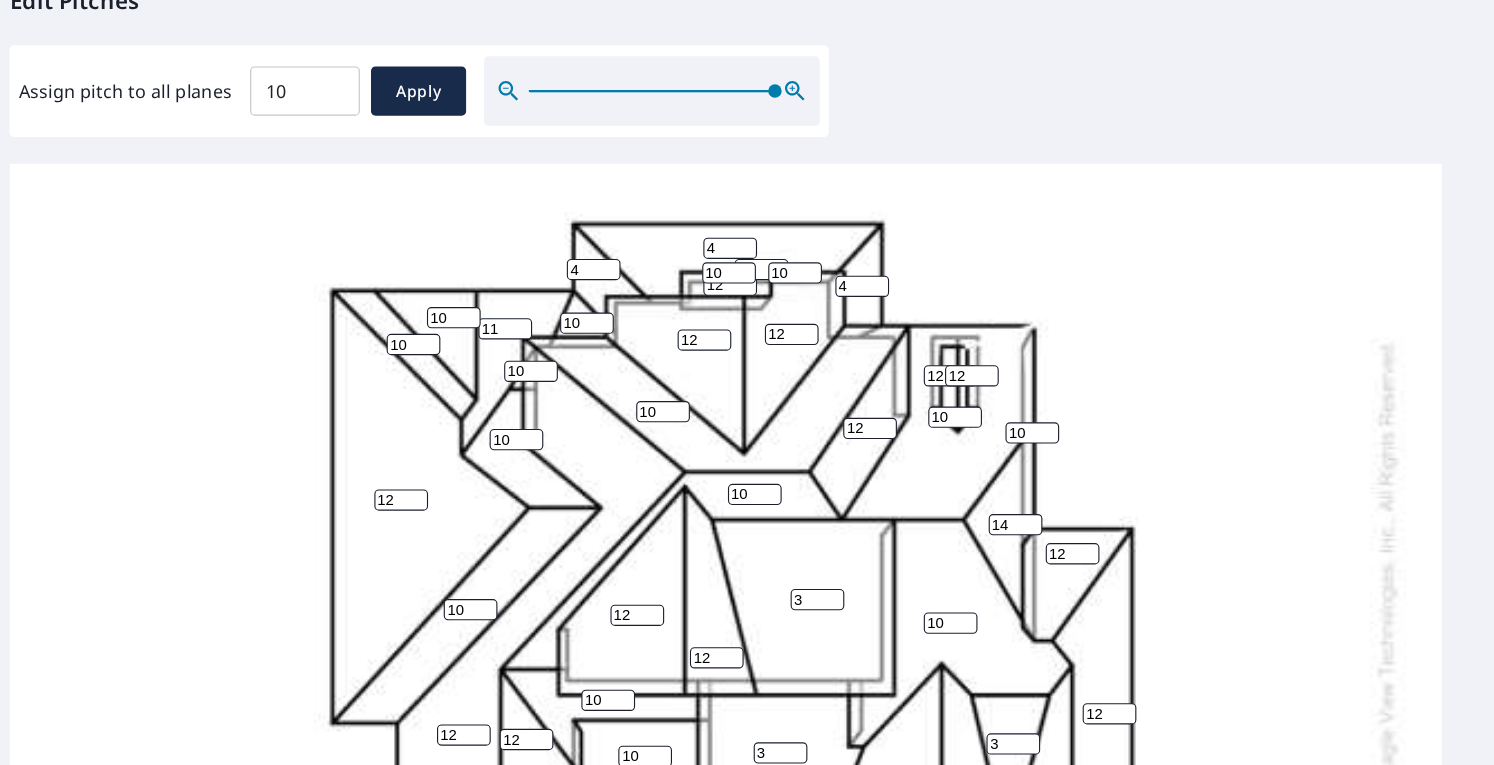 click on "11" at bounding box center (515, 336) 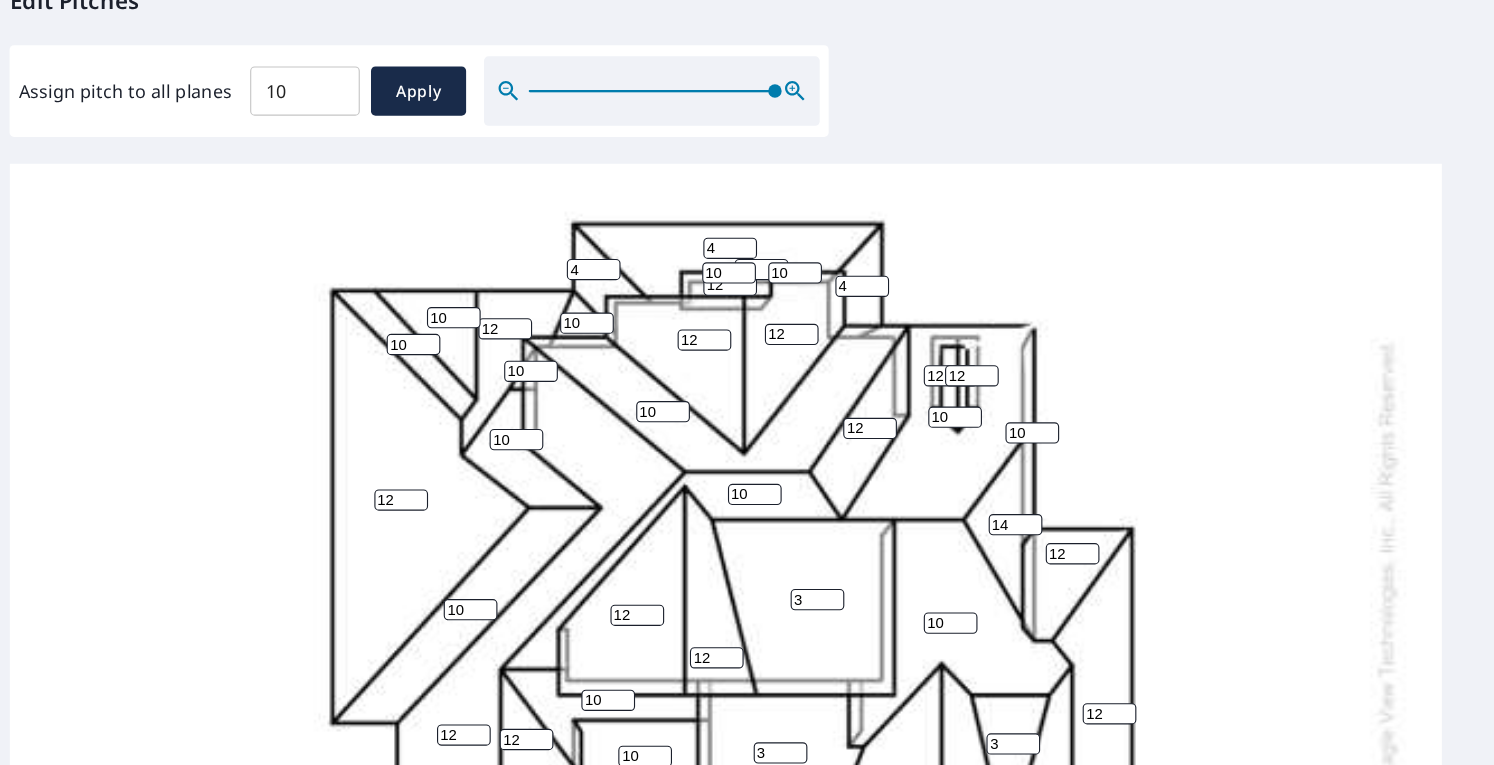 type on "12" 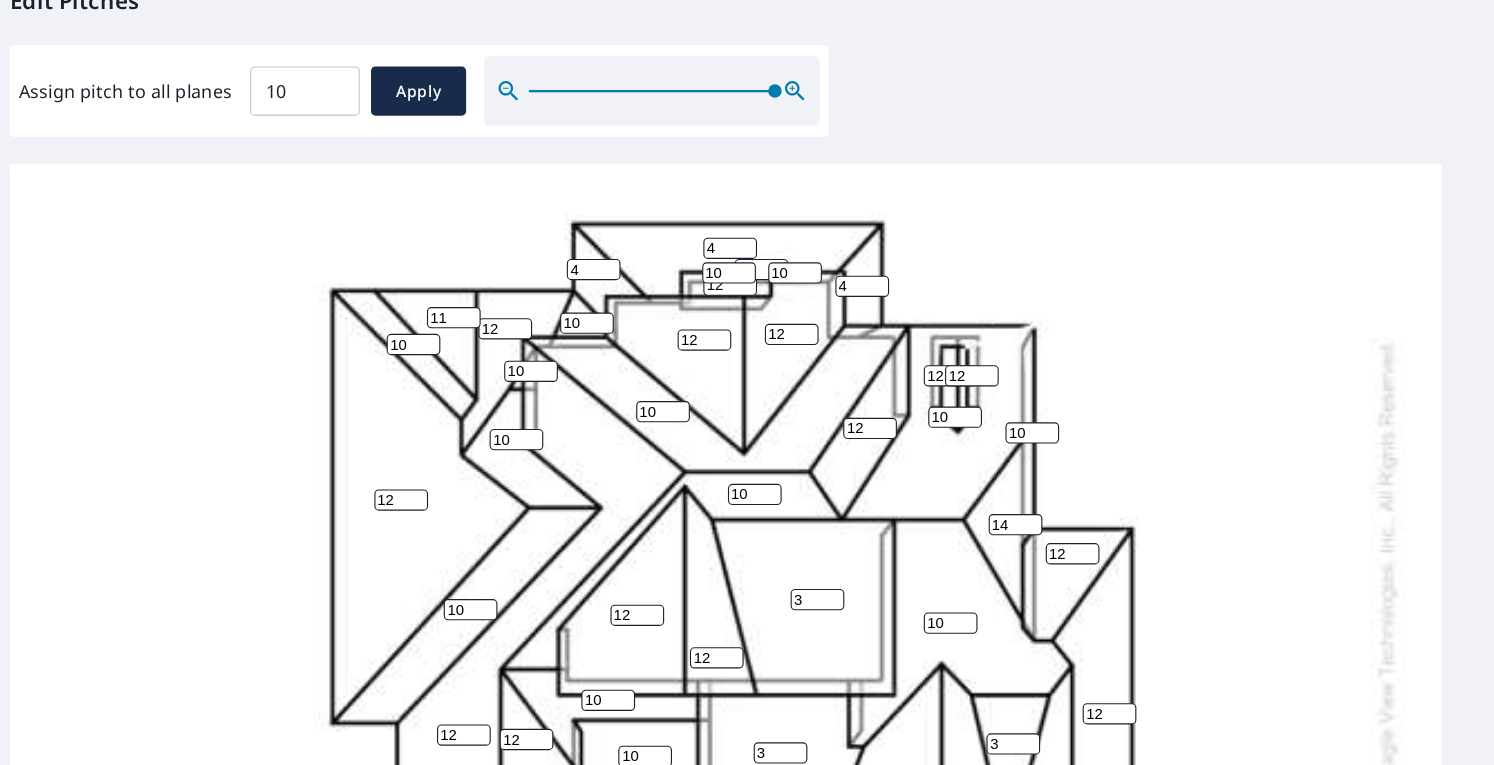 click on "11" at bounding box center [469, 326] 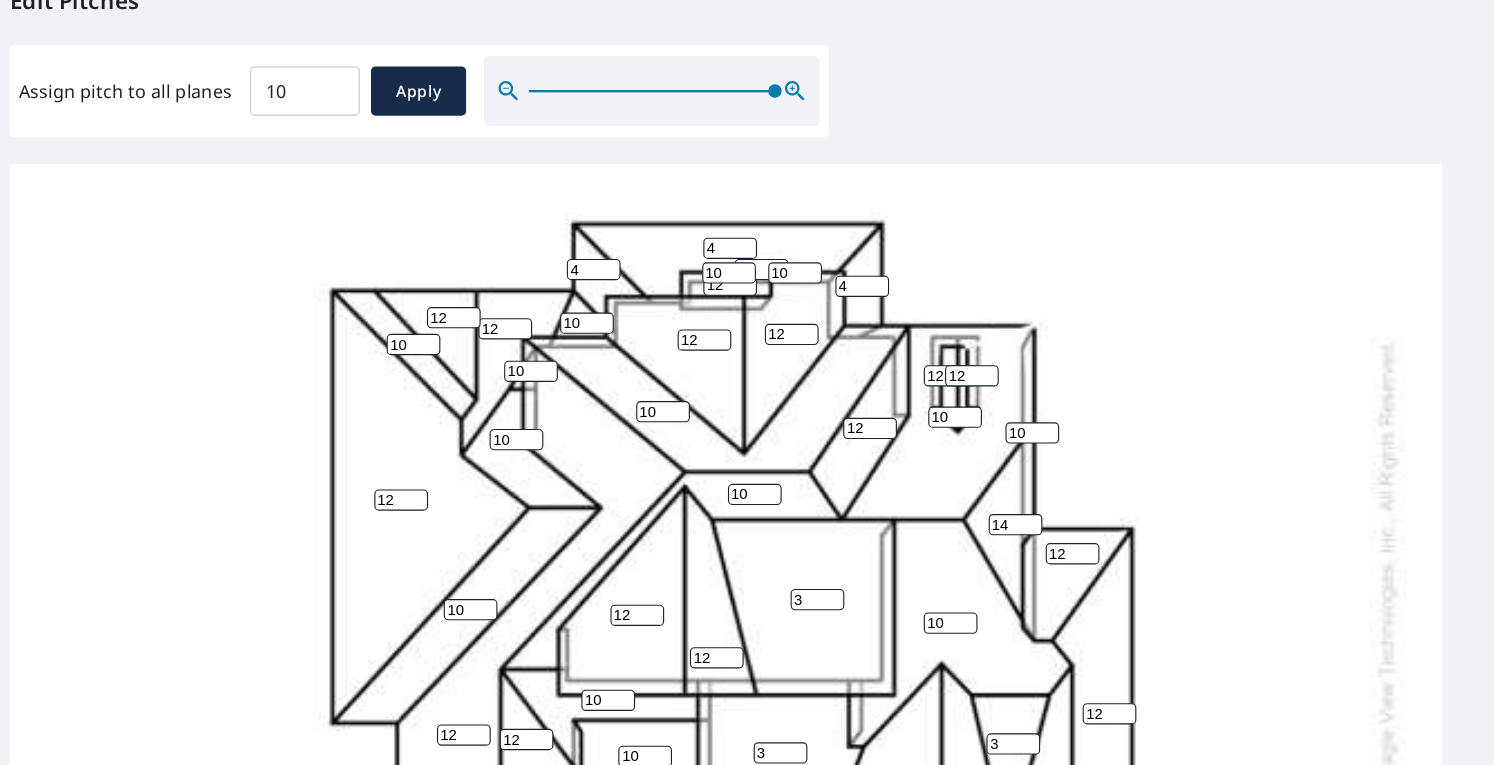 type on "12" 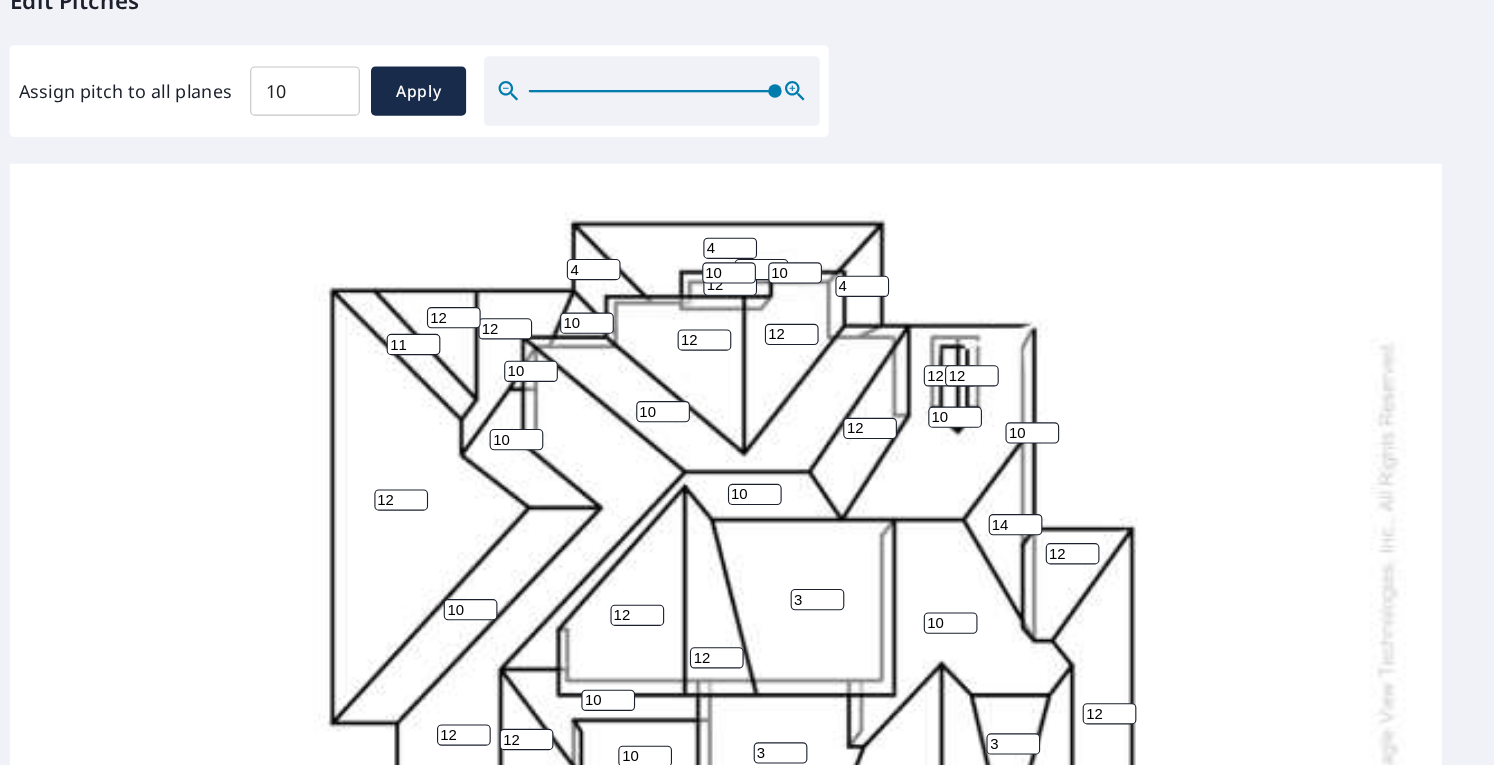 click on "11" at bounding box center [433, 350] 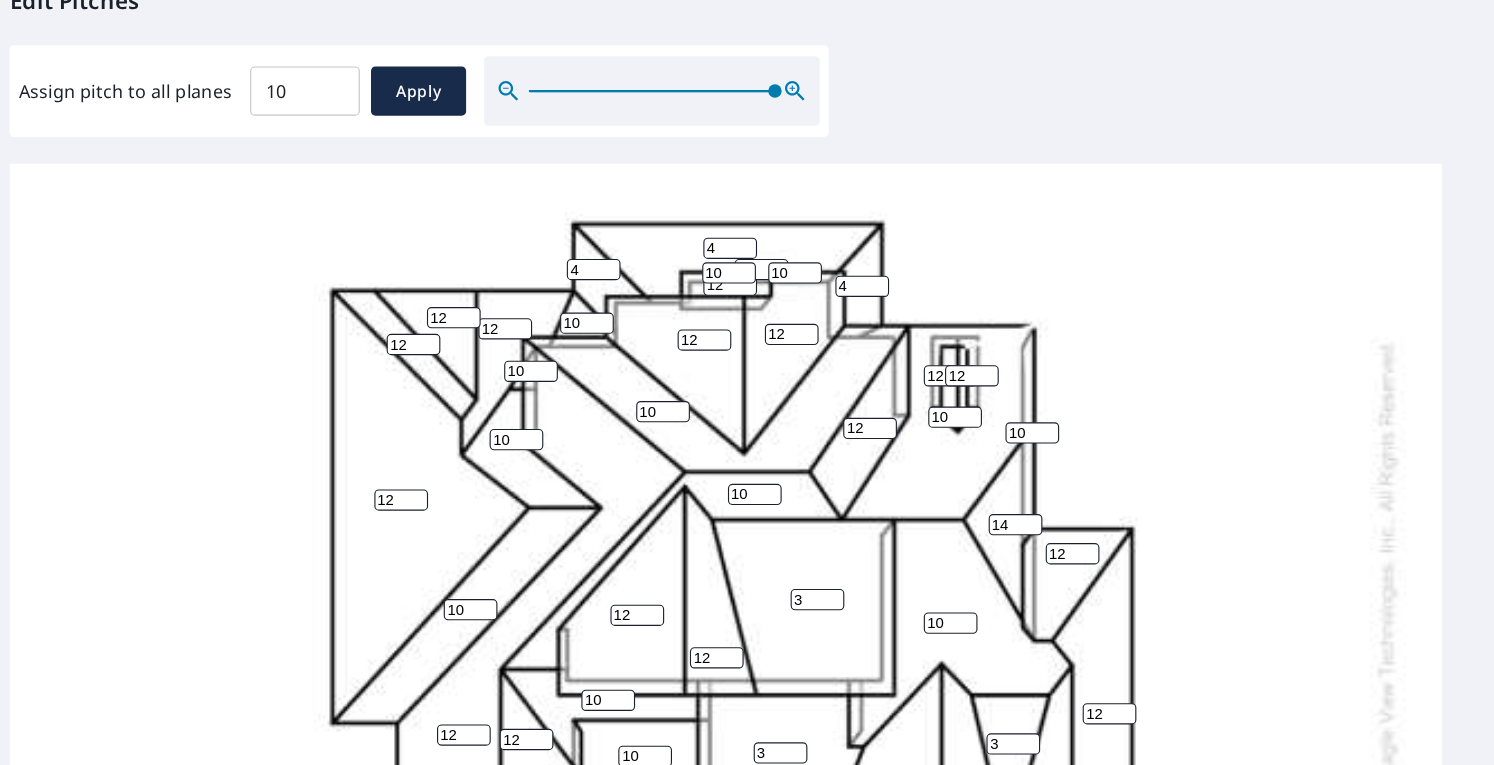type on "12" 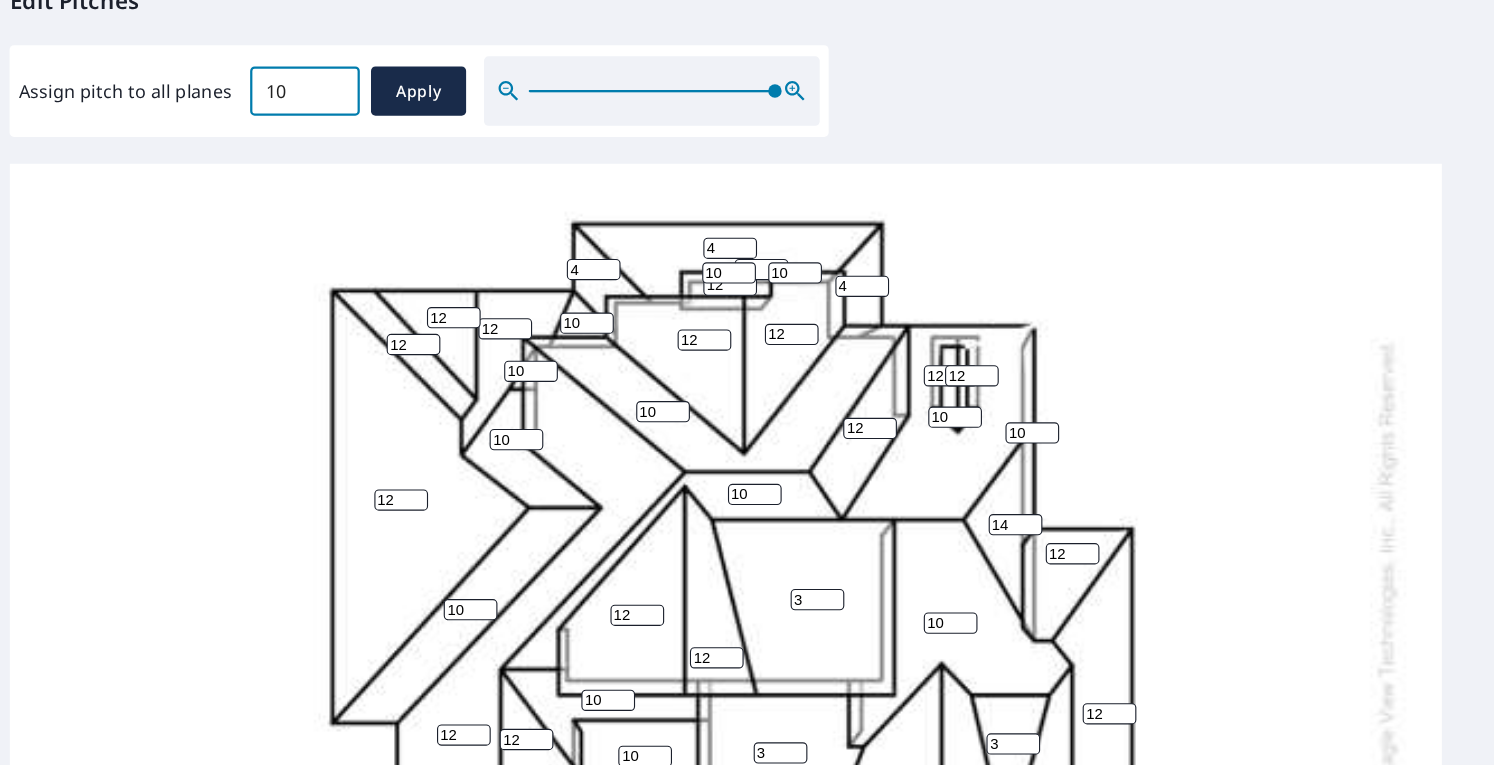 click on "10" at bounding box center (336, 124) 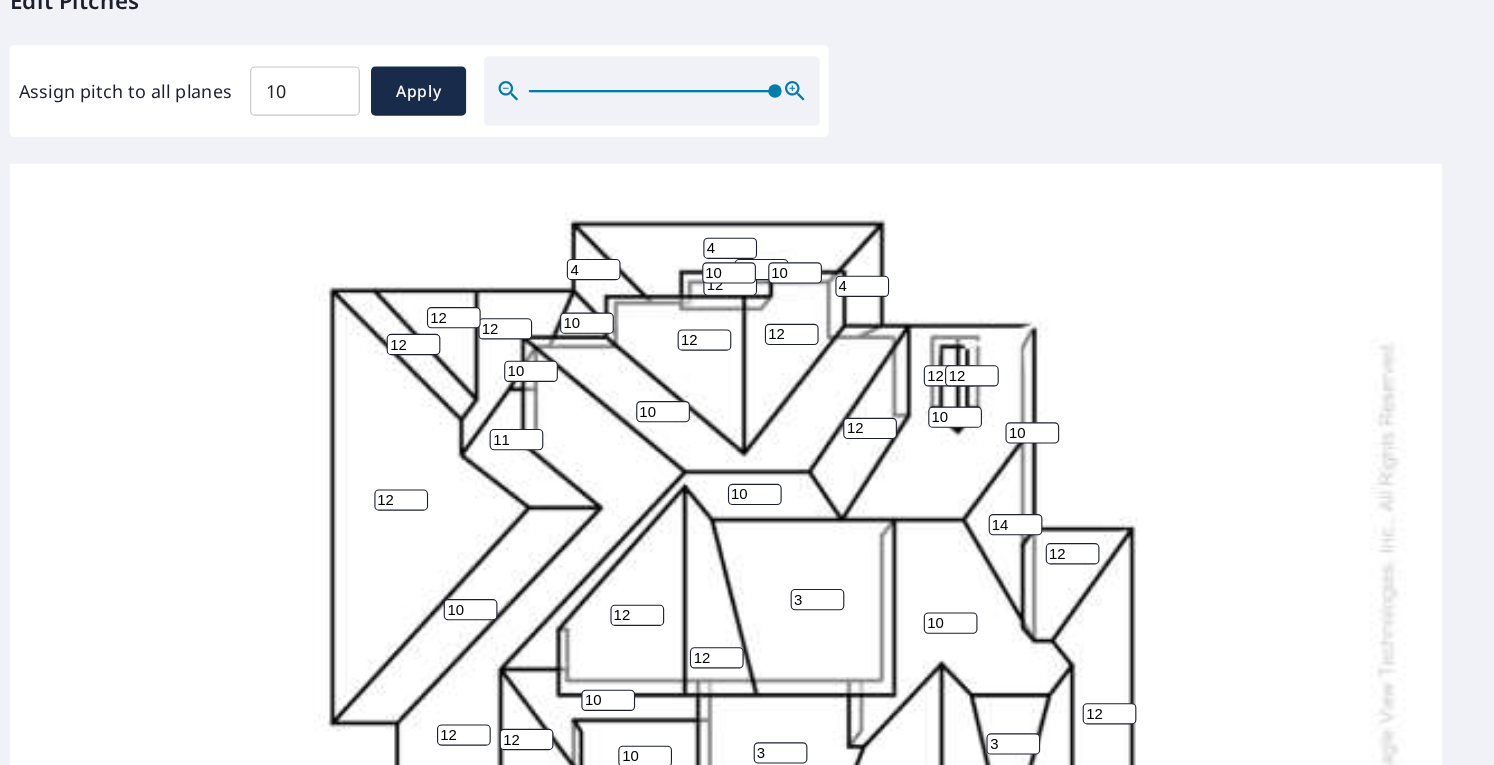 click on "11" at bounding box center (525, 435) 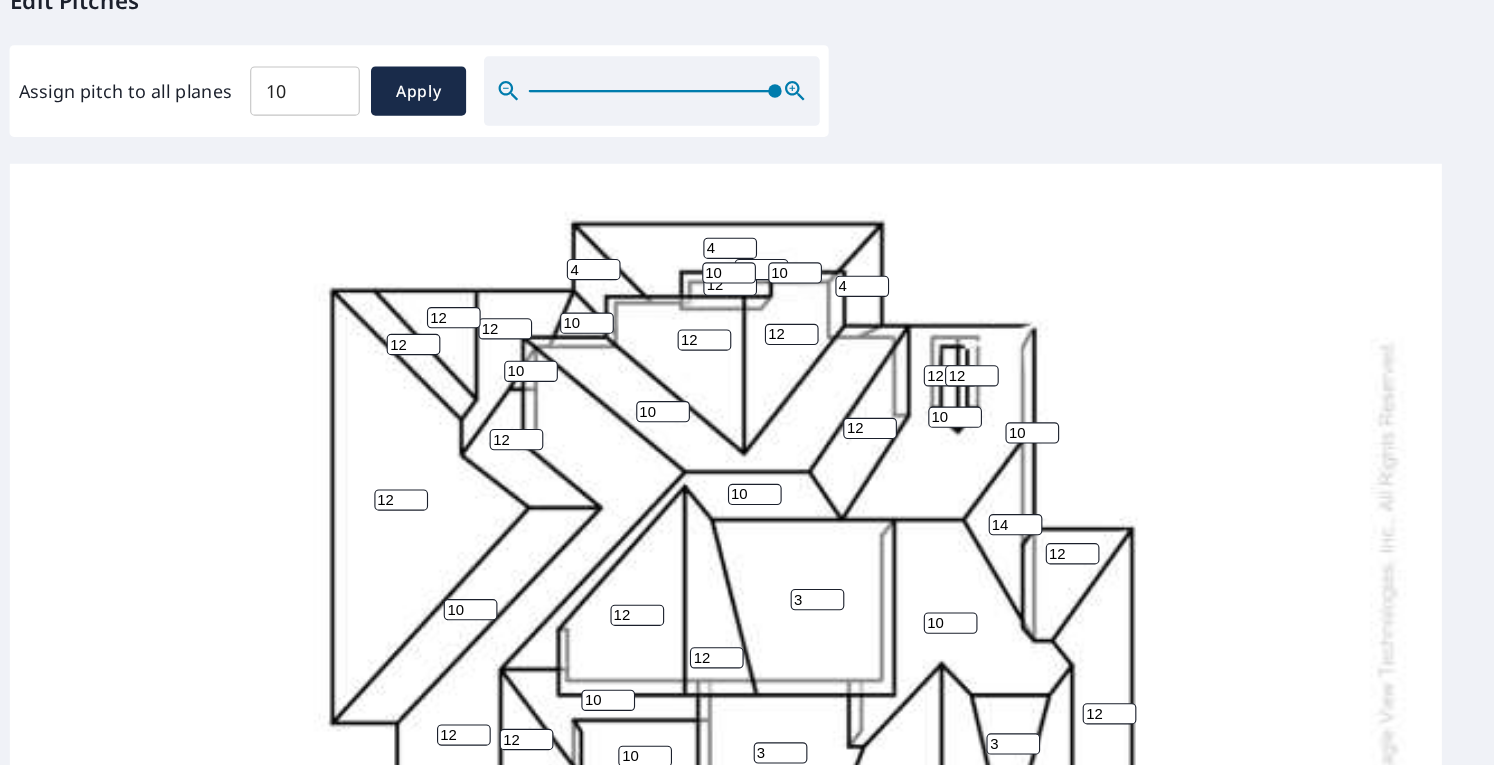 type on "12" 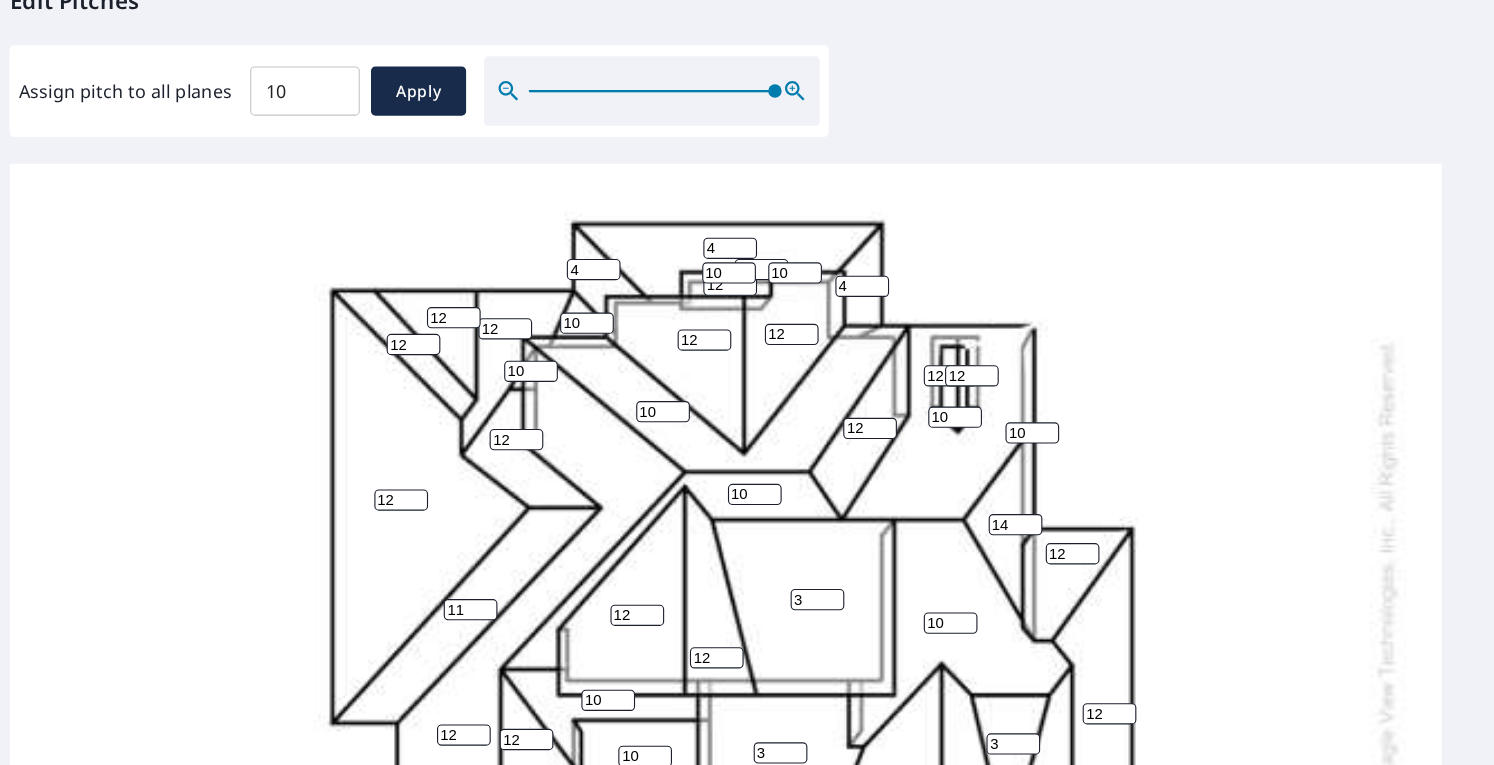 click on "11" at bounding box center (484, 587) 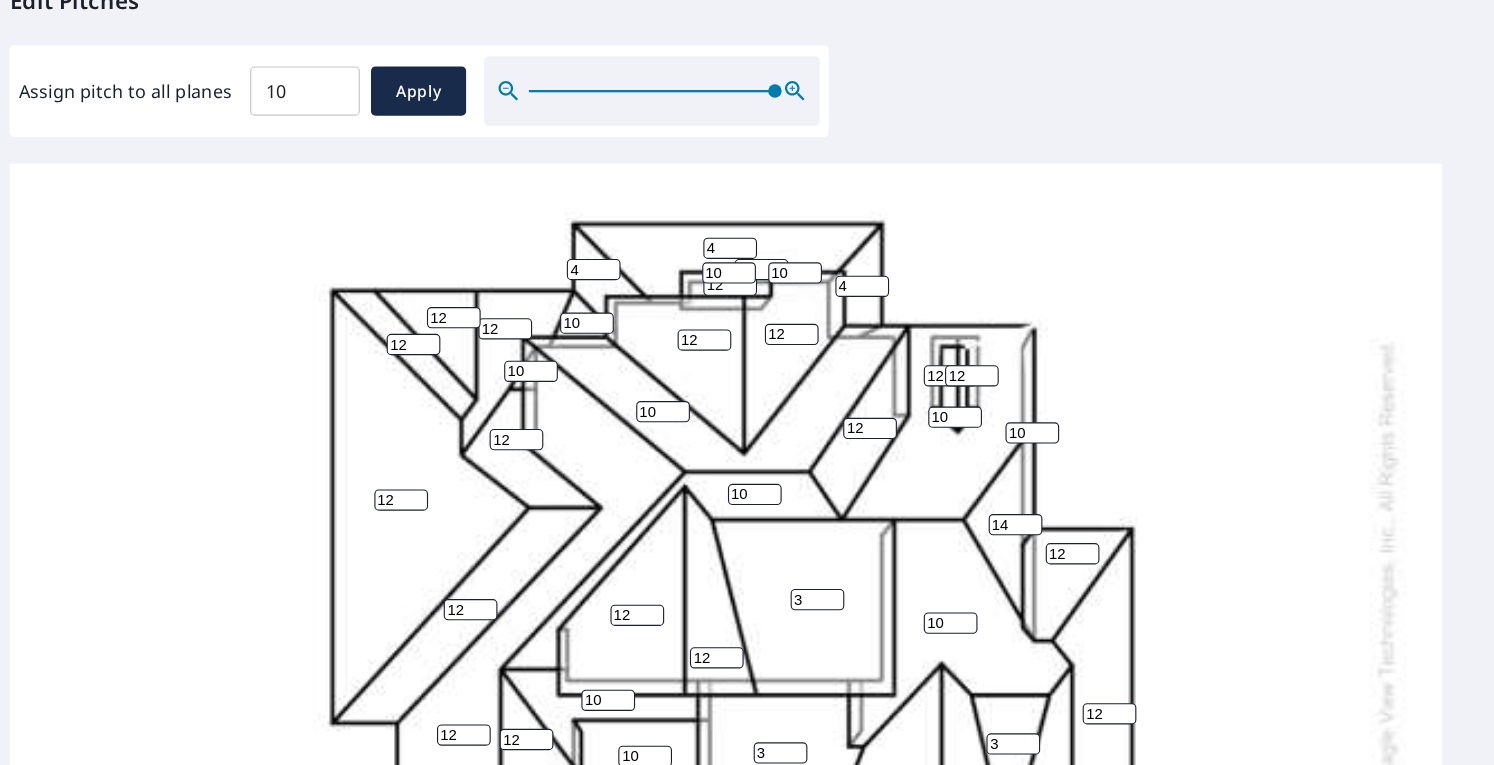 type on "12" 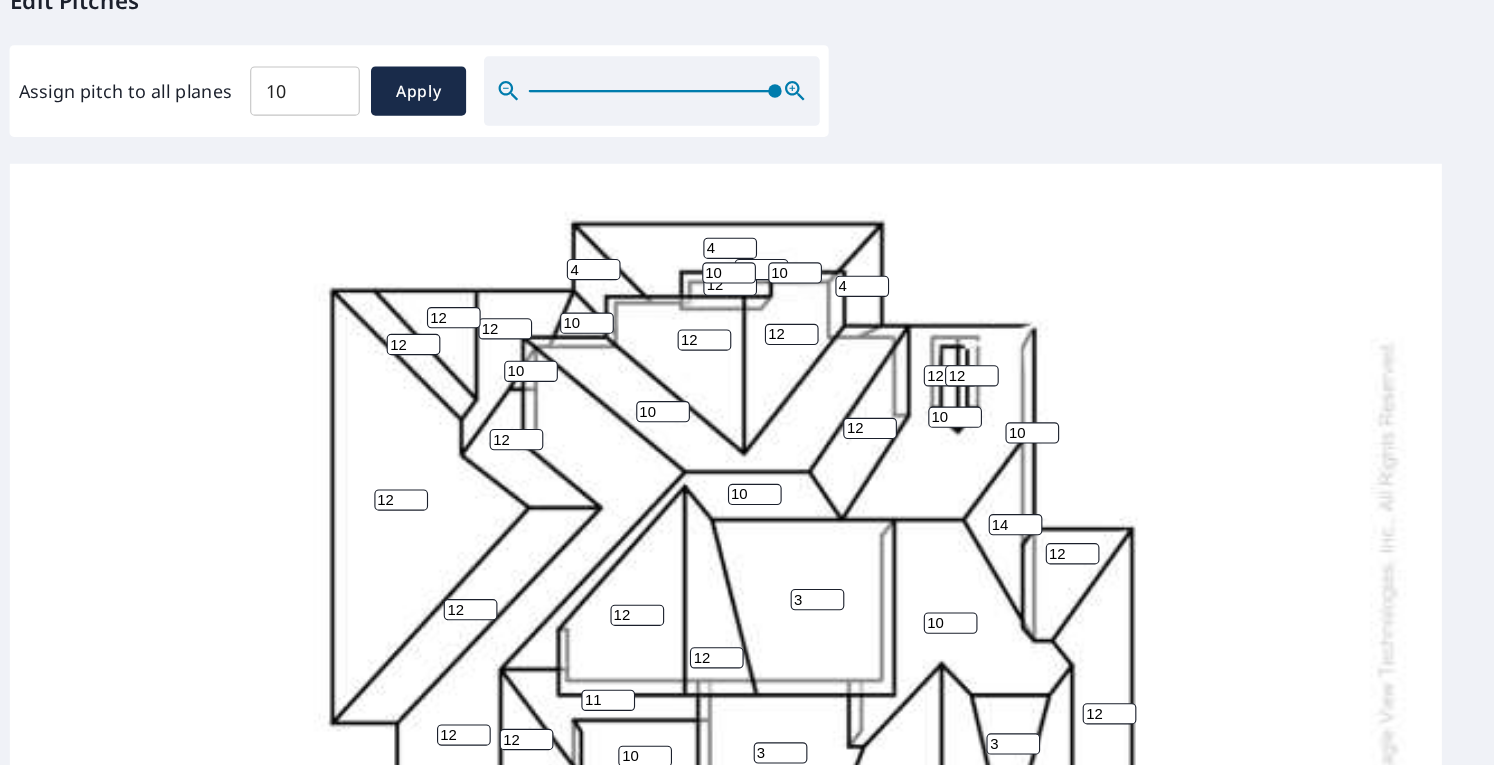 click on "11" at bounding box center [607, 668] 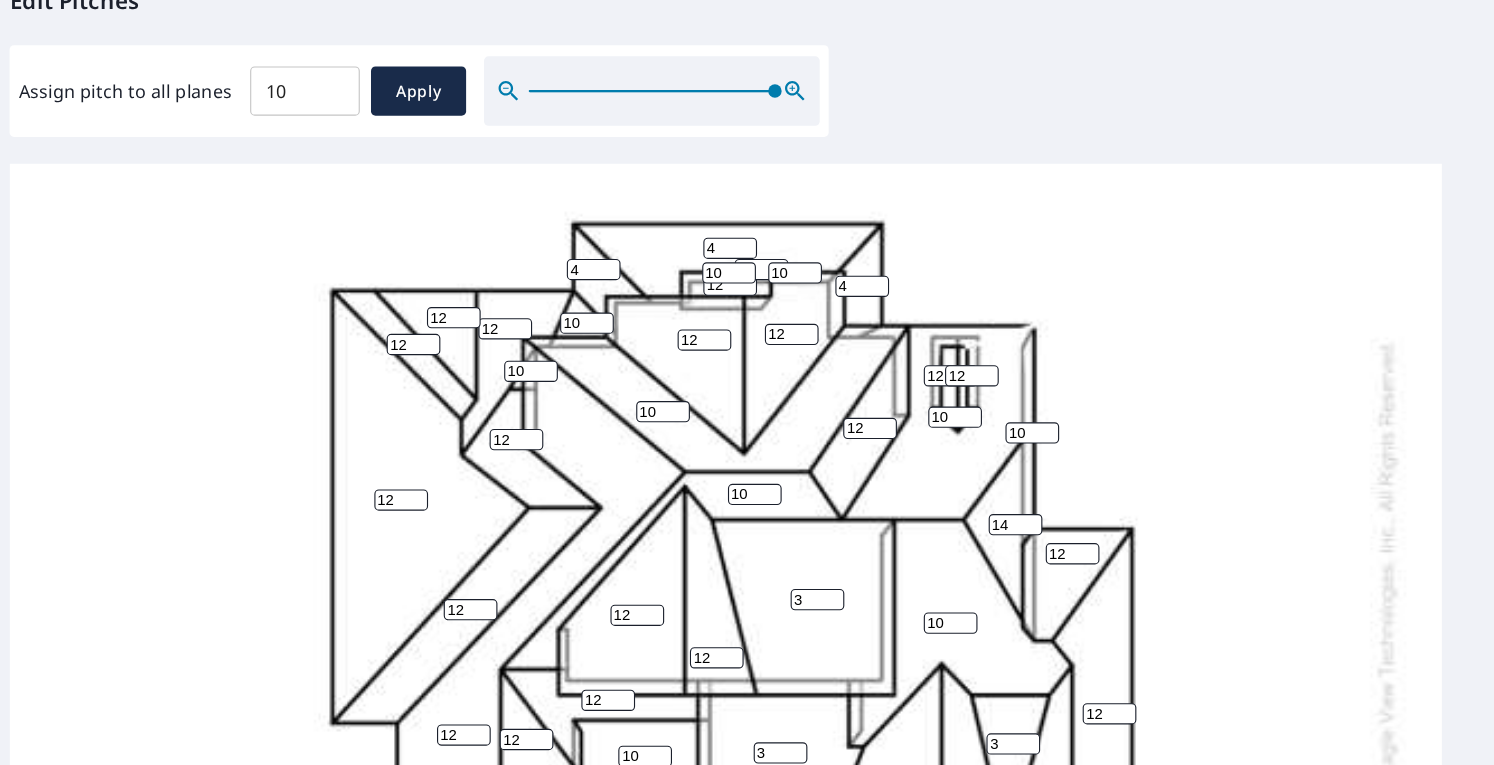 type on "12" 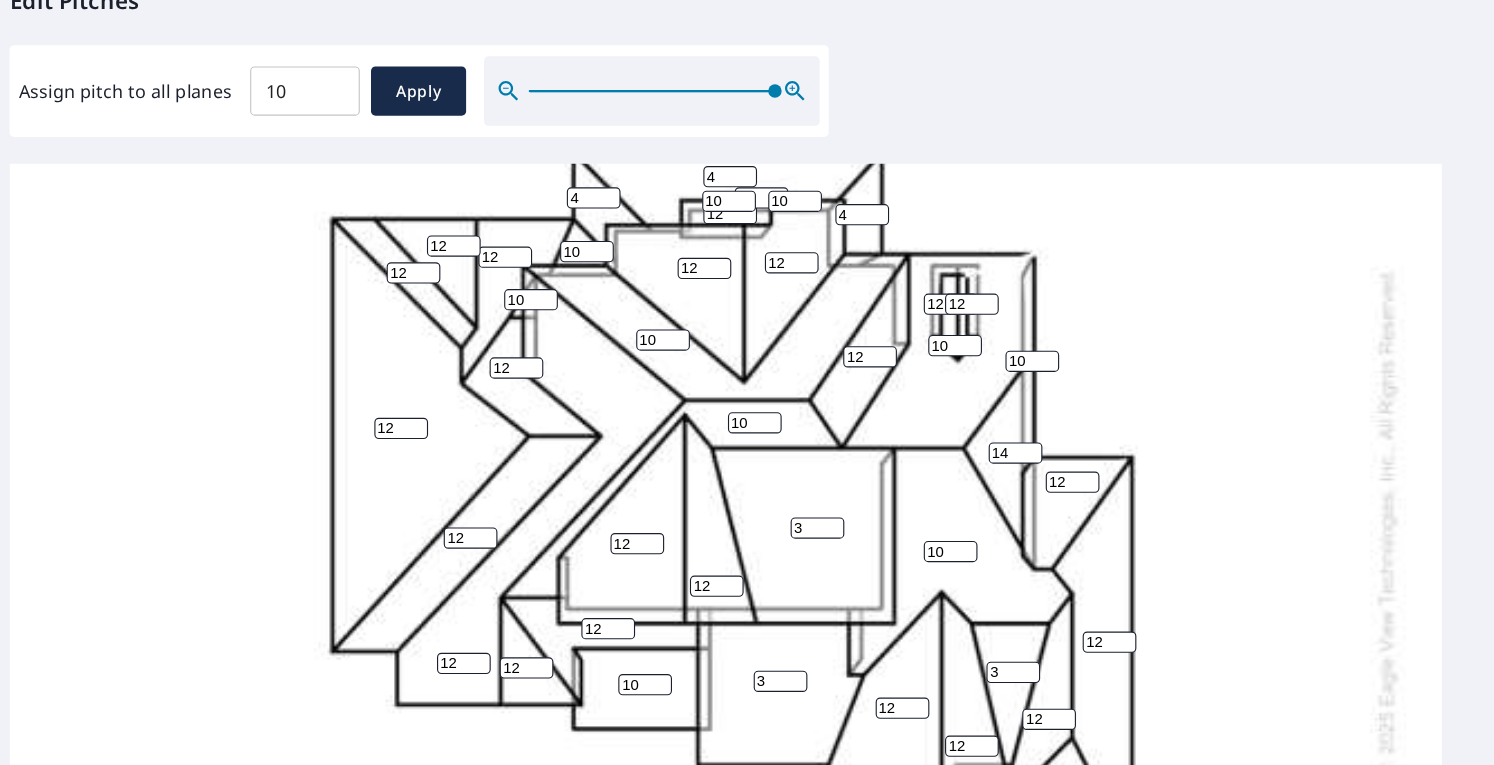 scroll, scrollTop: 310, scrollLeft: 0, axis: vertical 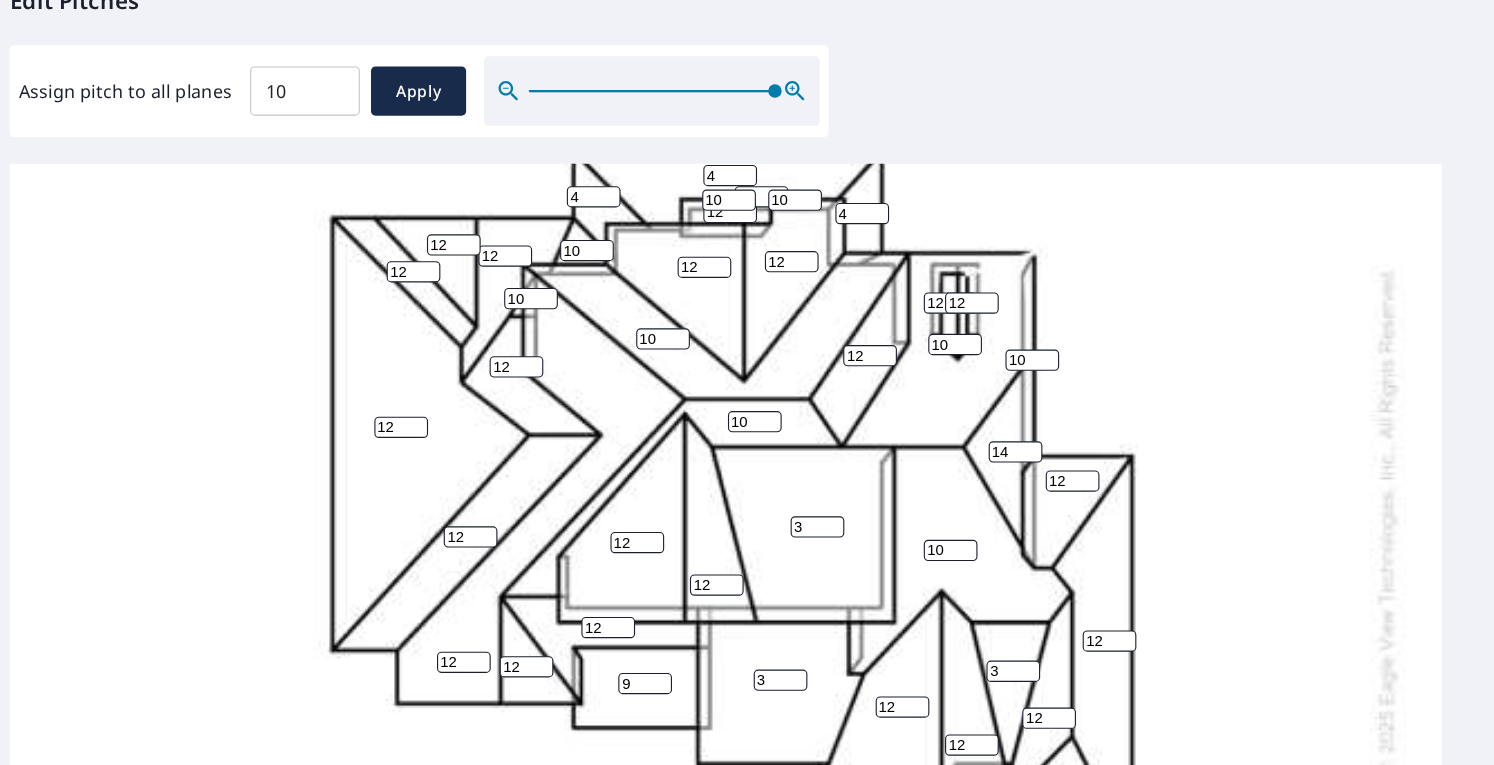 click on "9" at bounding box center [640, 653] 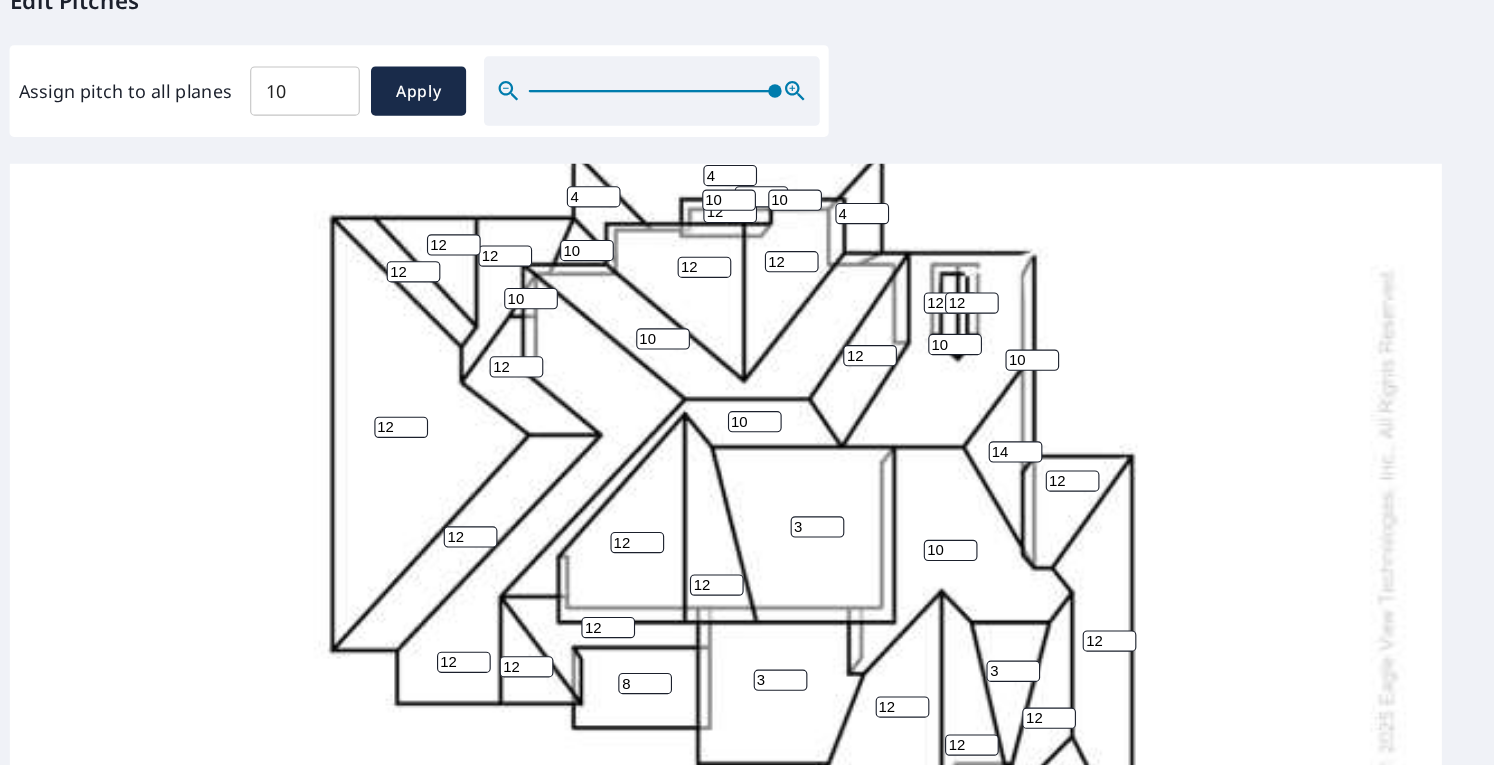 click on "8" at bounding box center (640, 653) 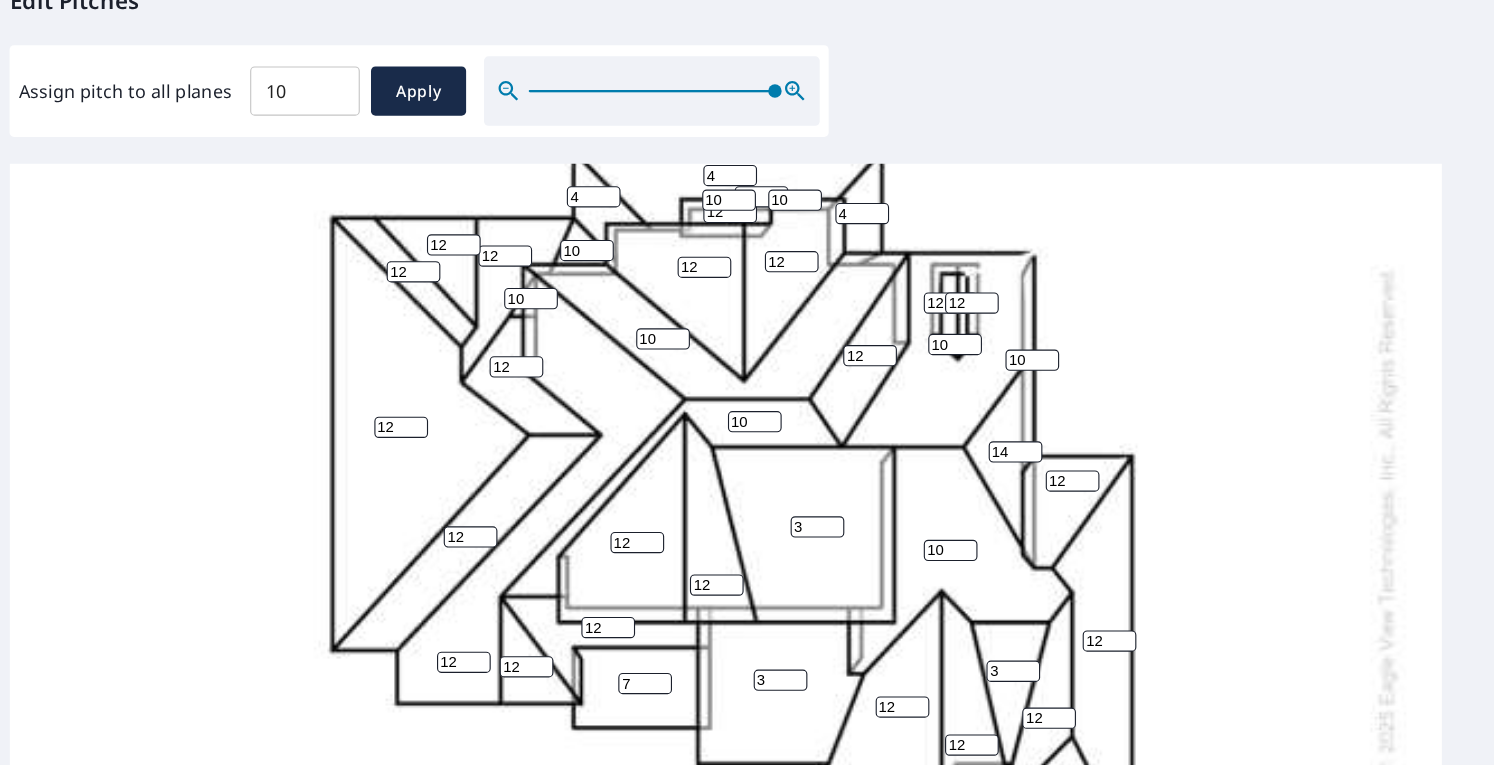 click on "7" at bounding box center [640, 653] 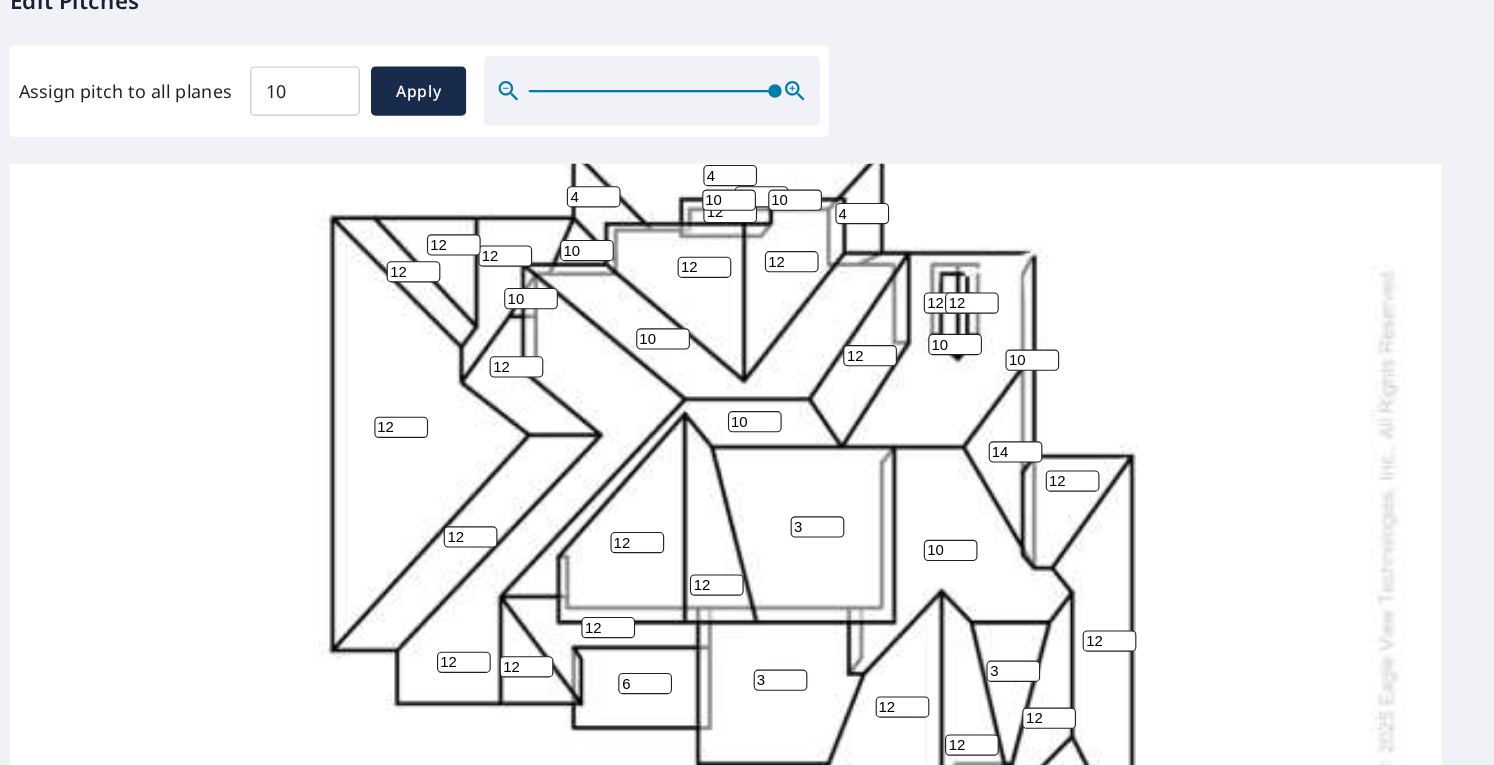 click on "6" at bounding box center [640, 653] 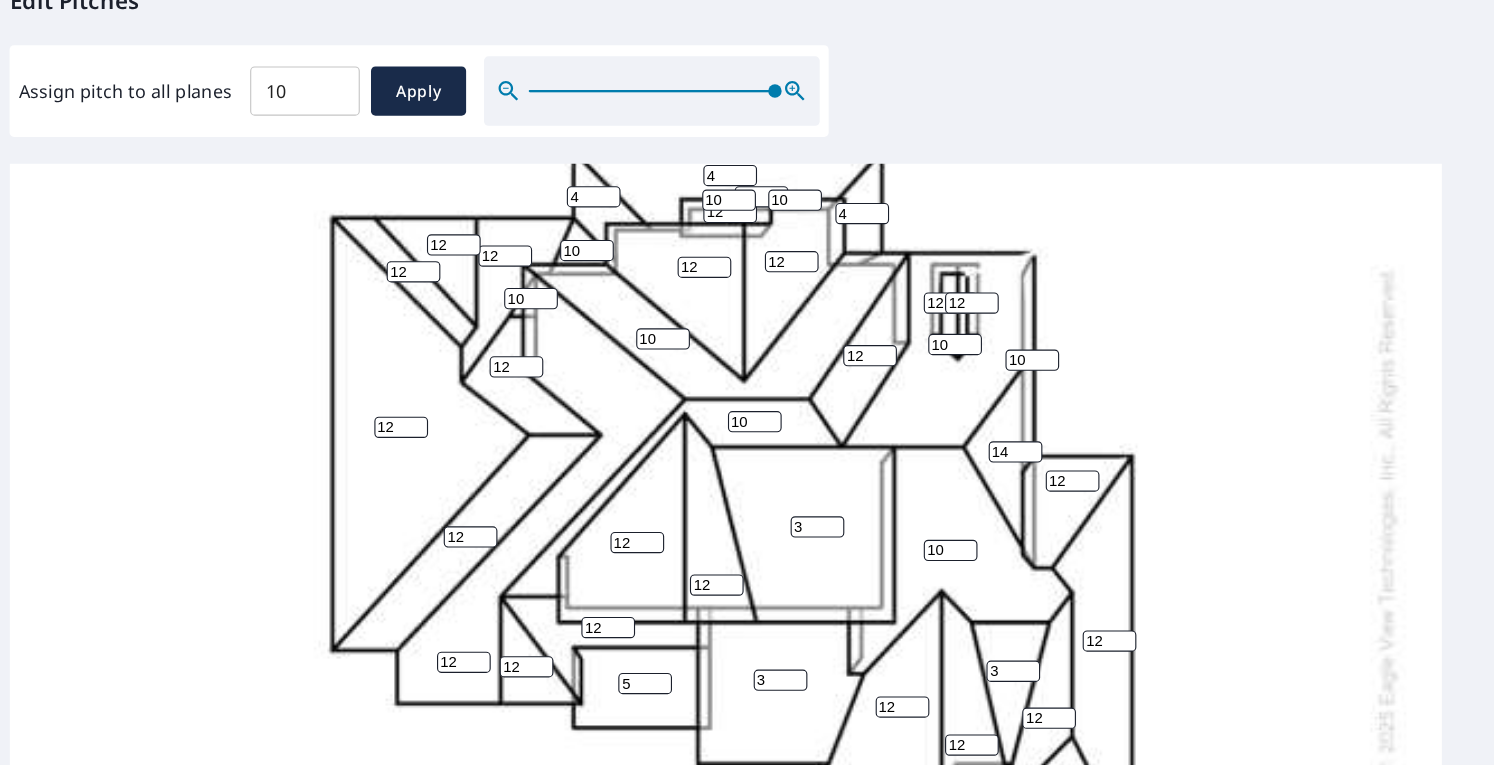 click on "5" at bounding box center (640, 653) 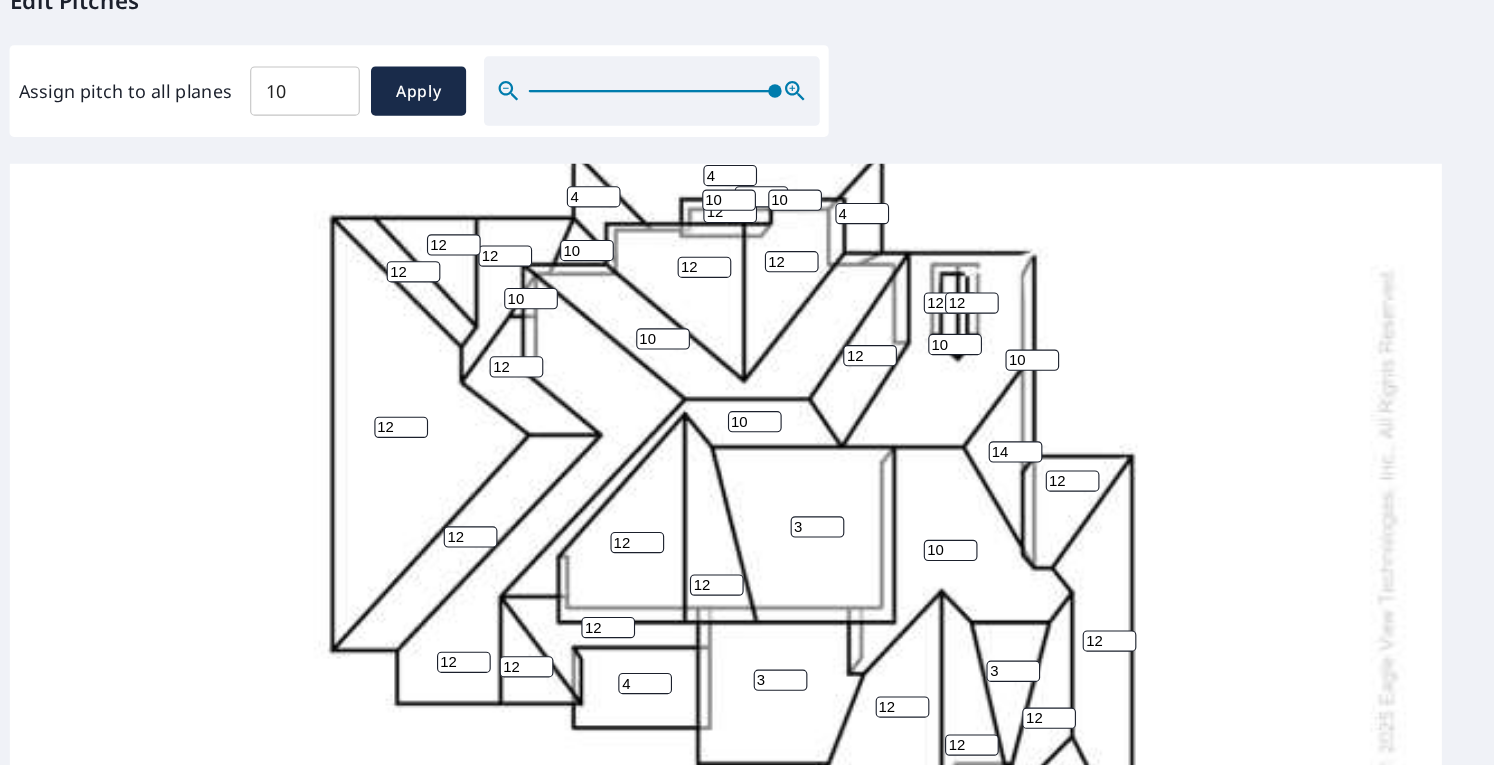 click on "4" at bounding box center (640, 653) 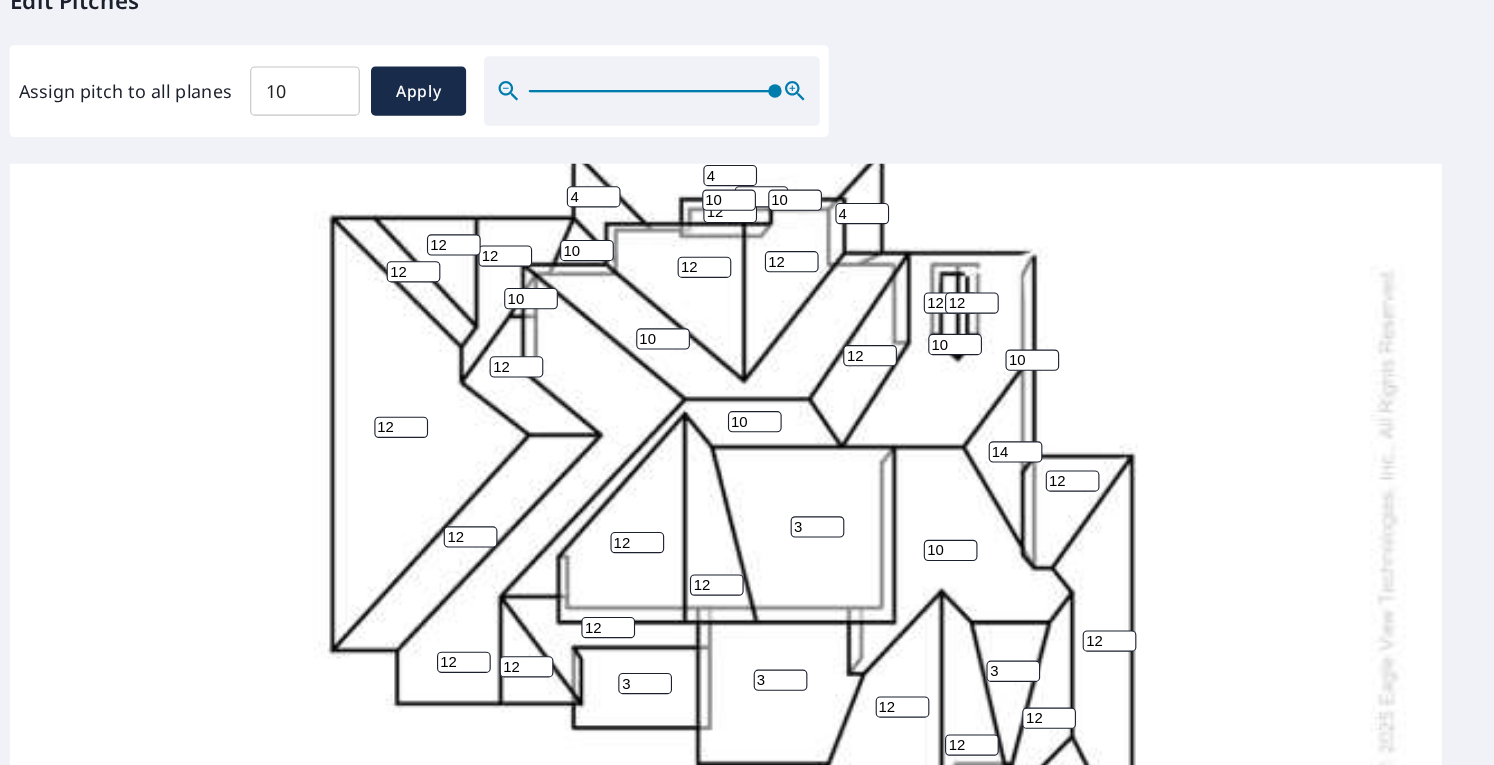 type on "3" 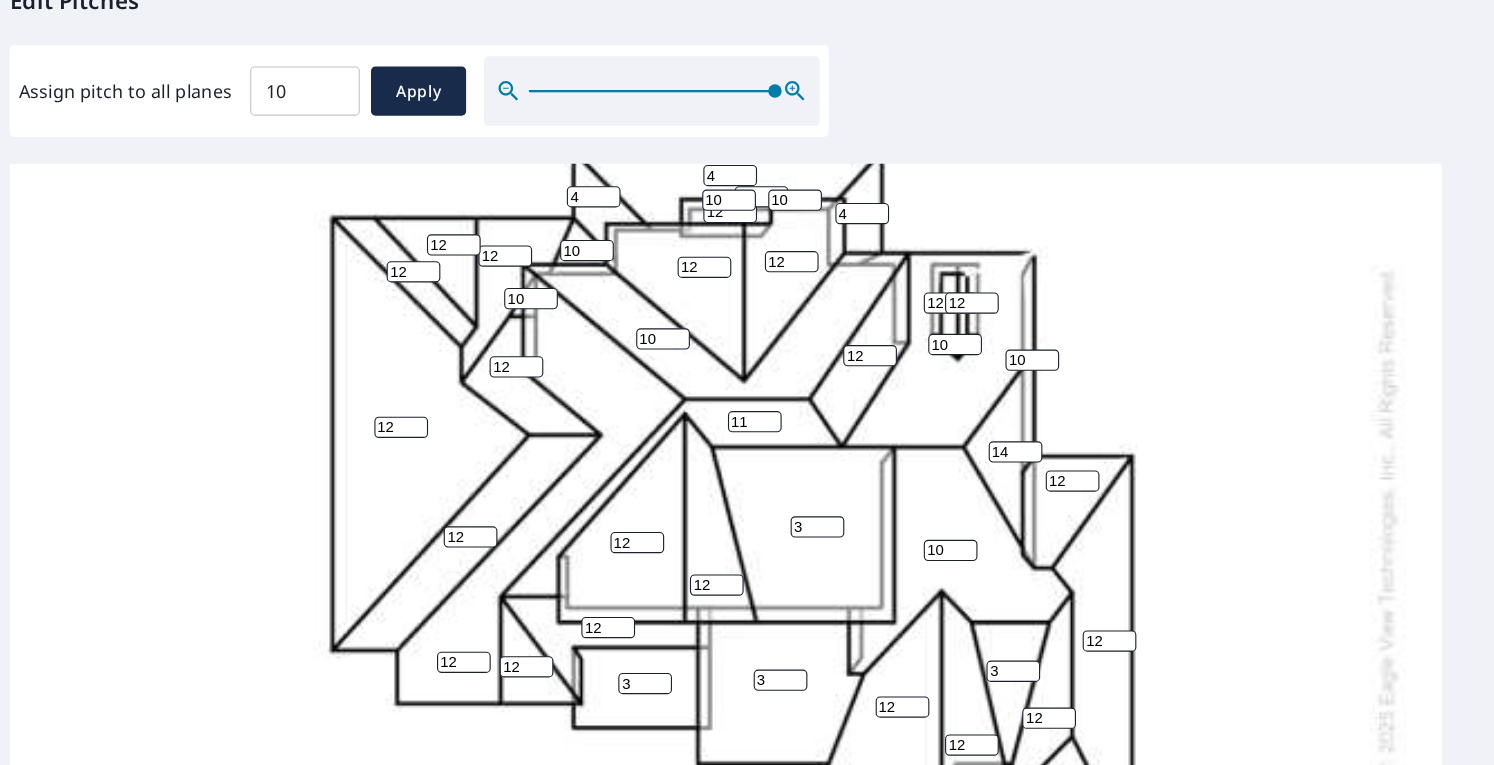 click on "11" at bounding box center (738, 419) 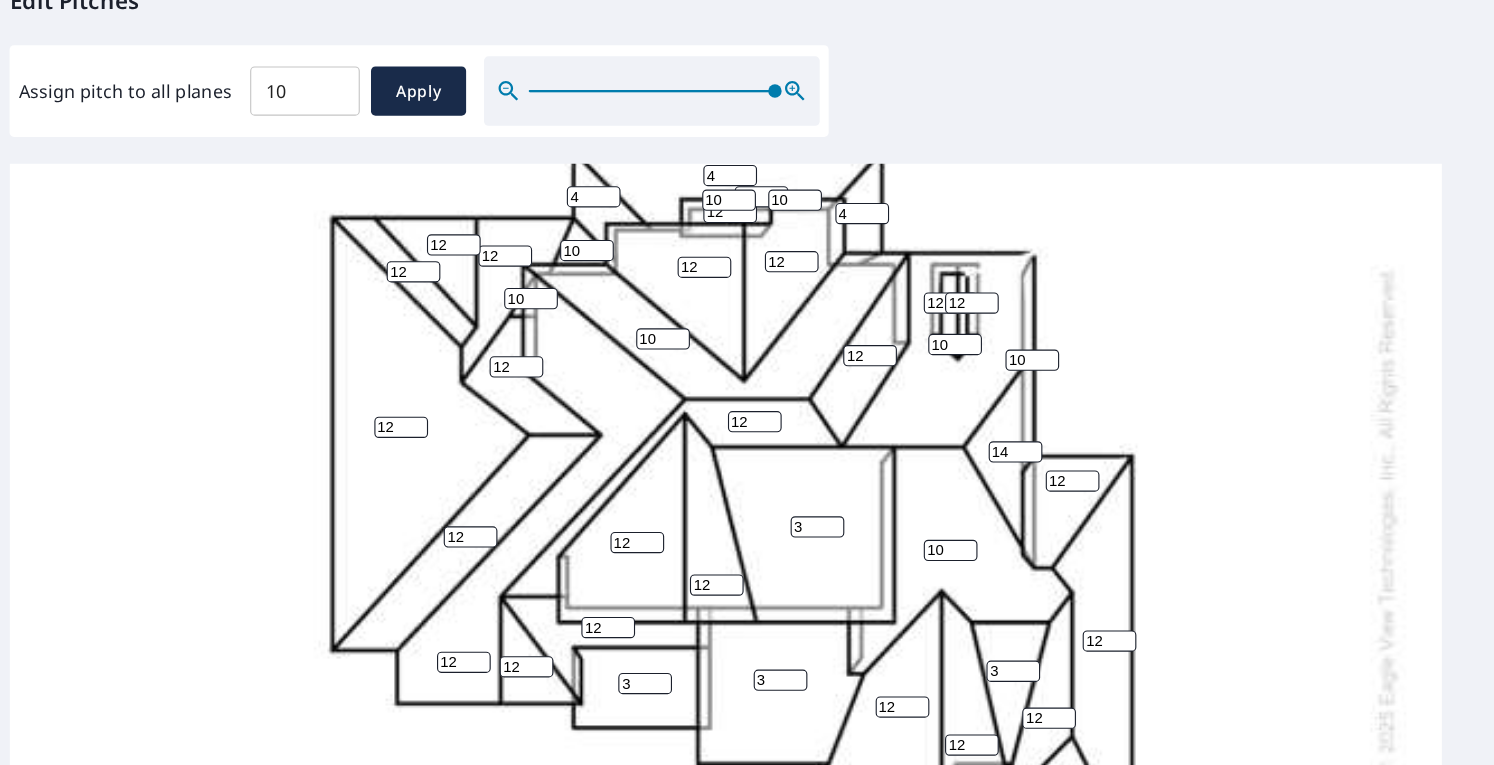 type on "12" 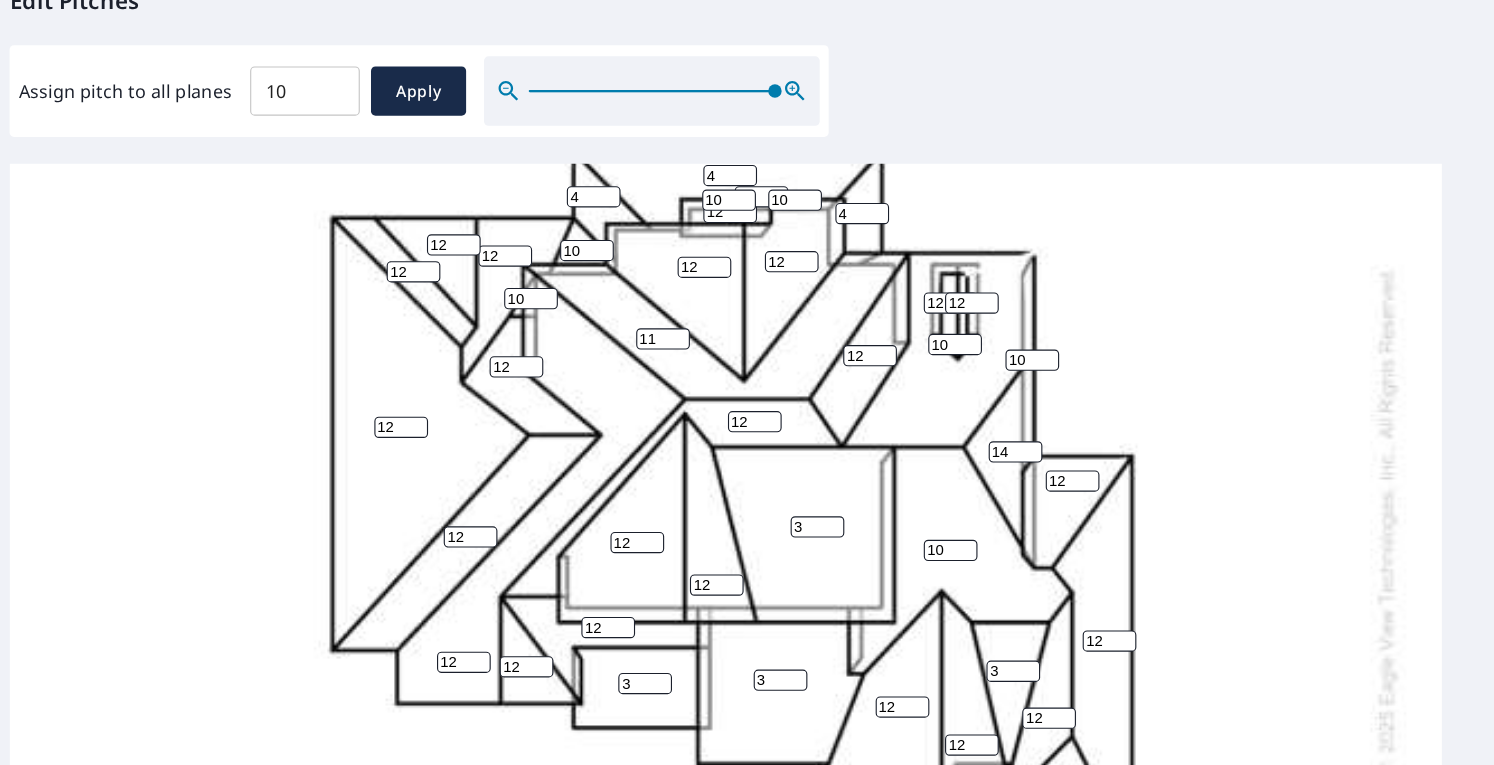 click on "11" at bounding box center (656, 345) 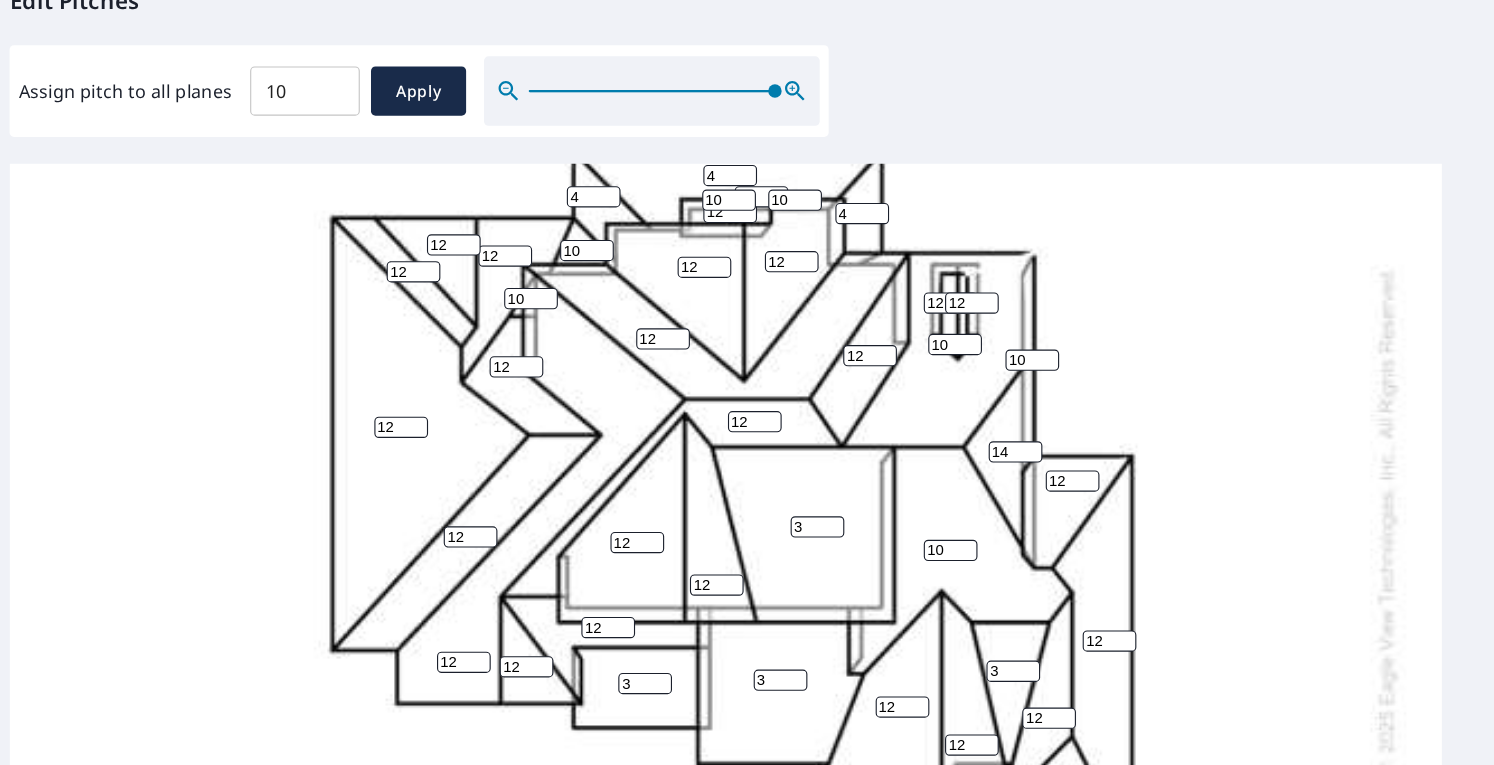 type on "12" 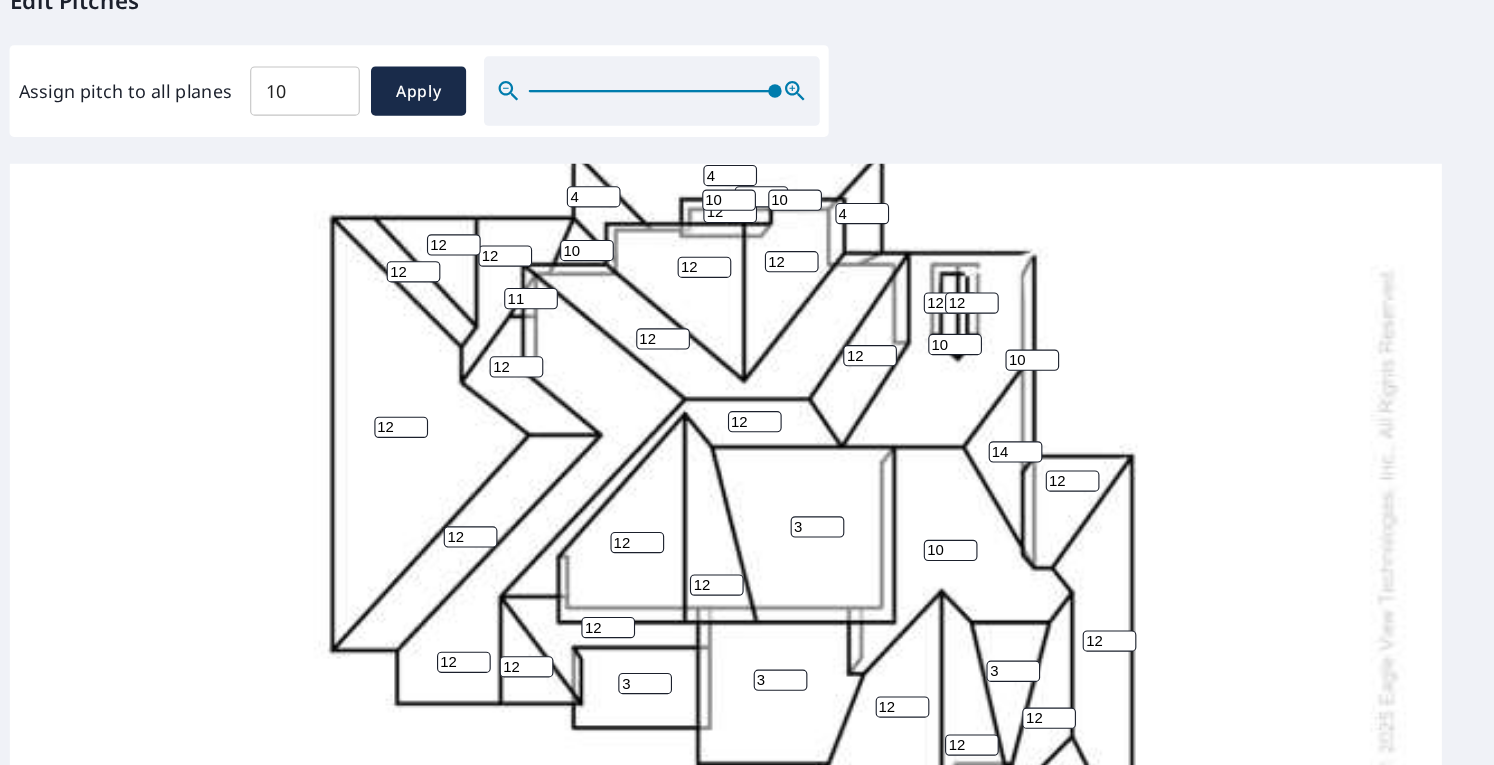 click on "11" at bounding box center [538, 309] 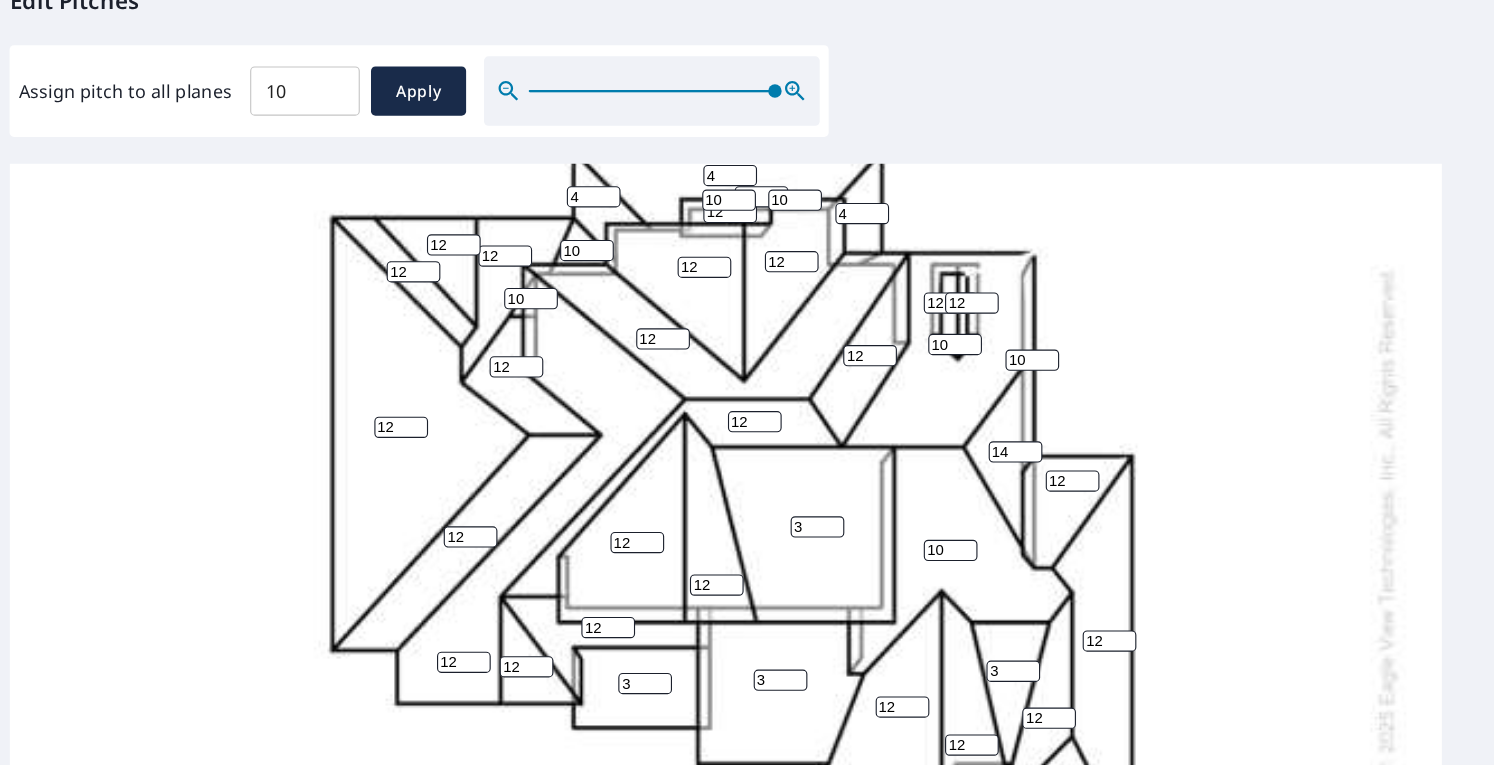 type on "10" 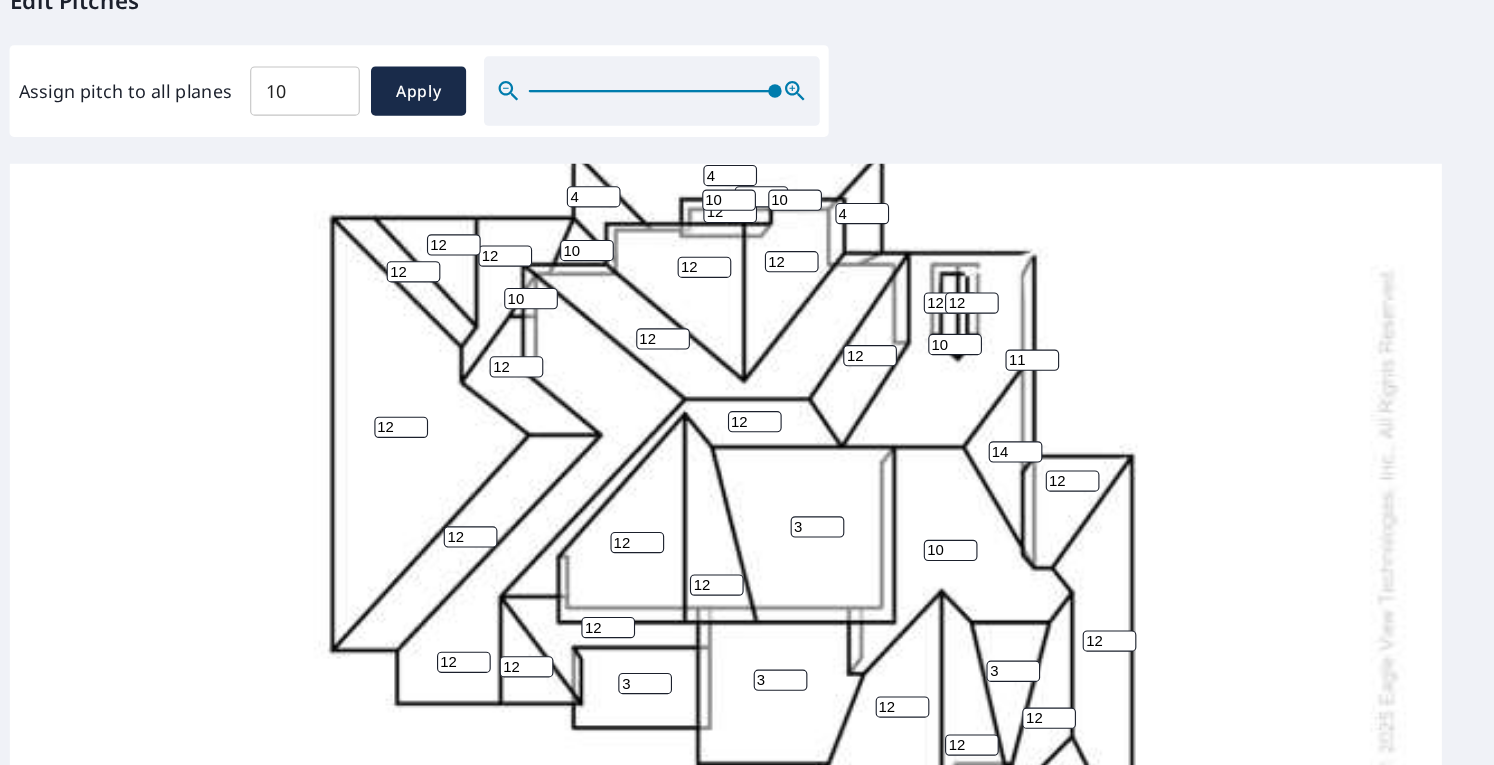 click on "11" at bounding box center (986, 364) 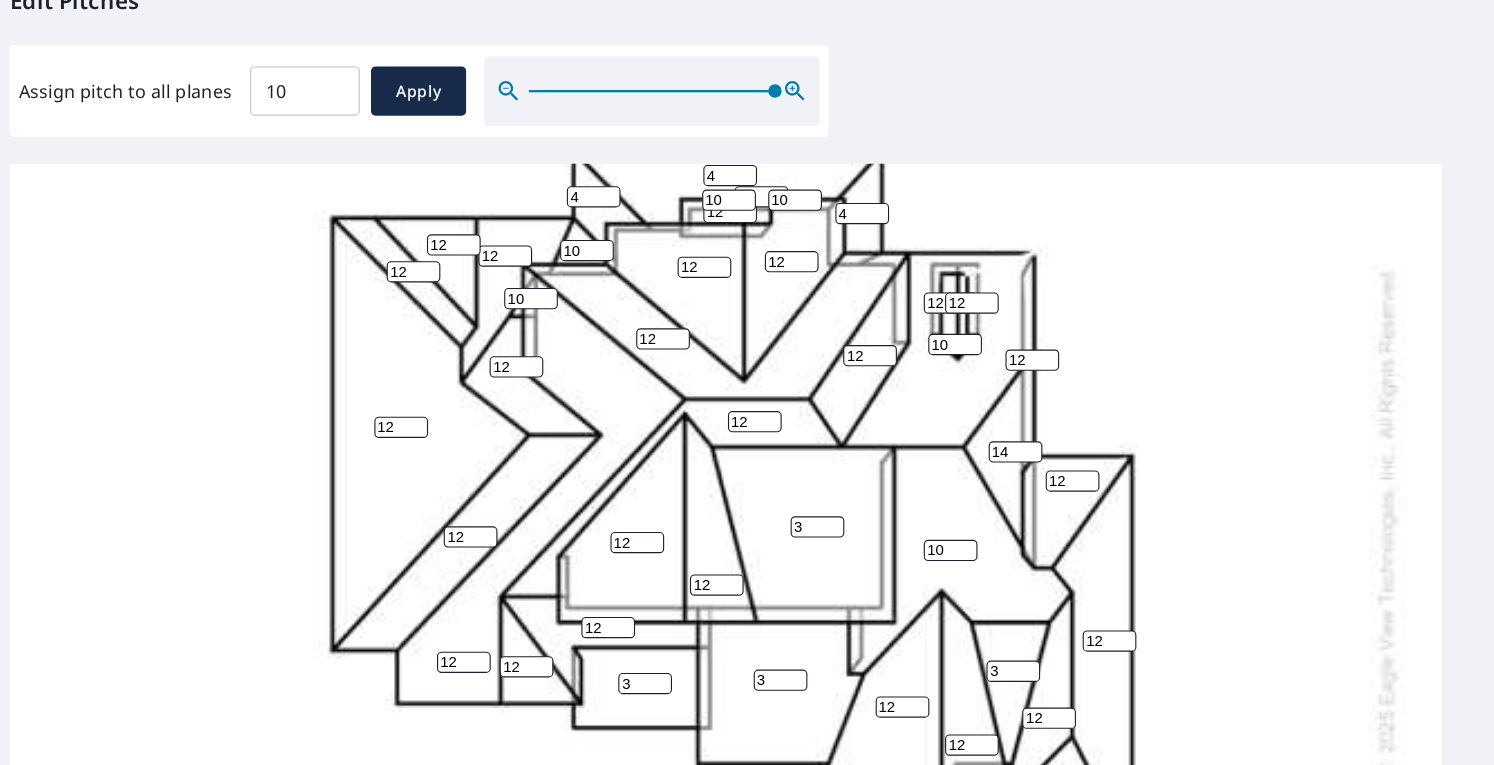 type on "12" 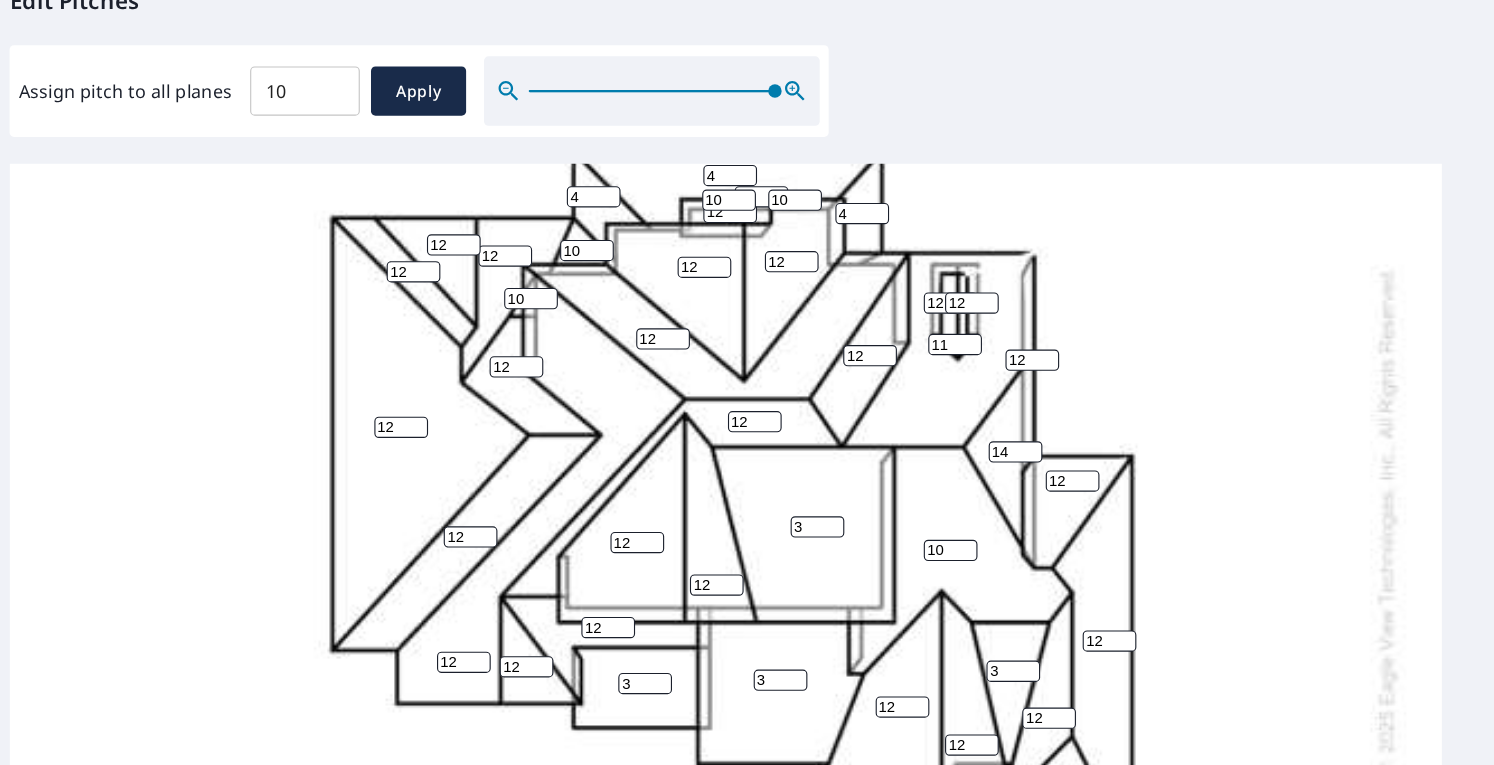 click on "11" at bounding box center [917, 350] 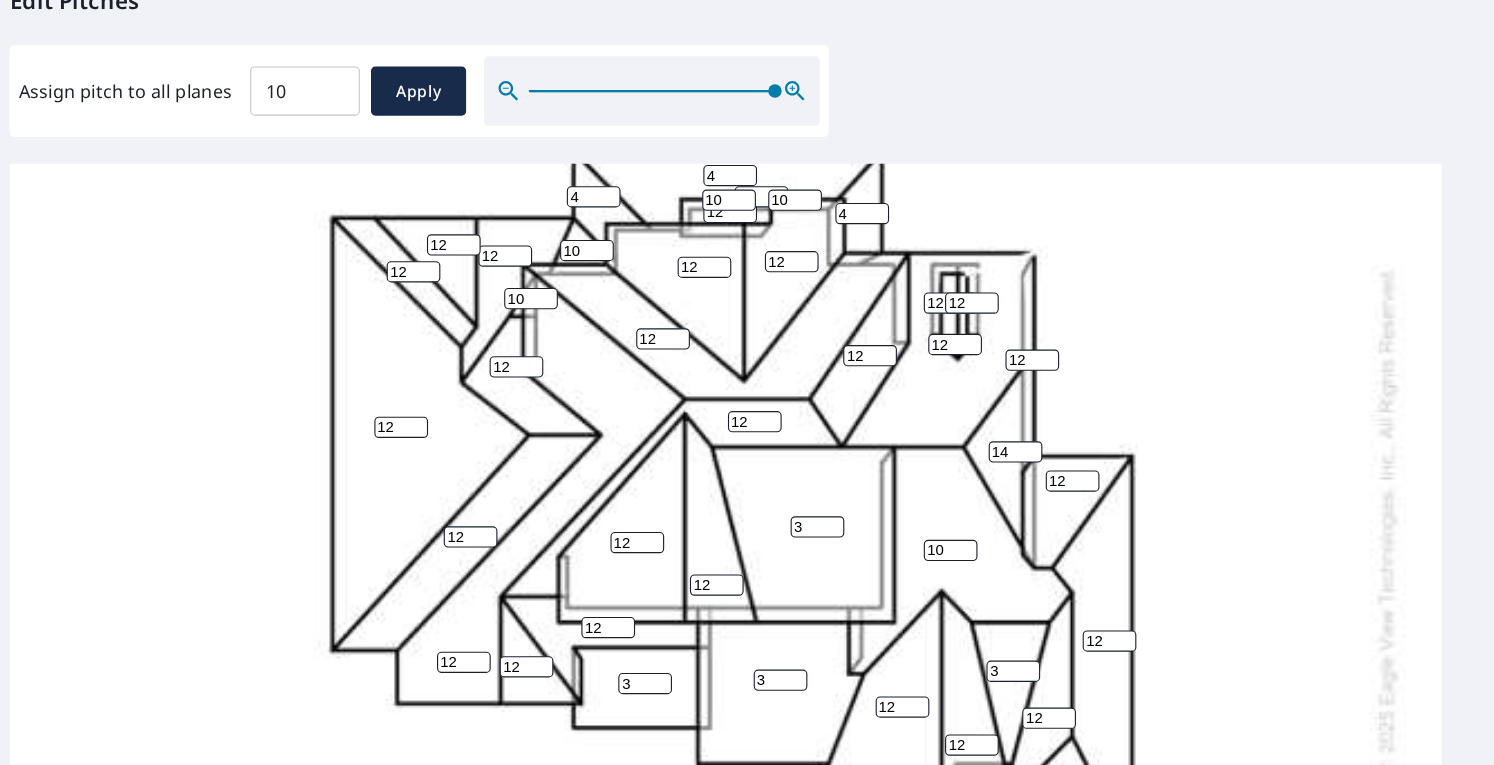 type on "12" 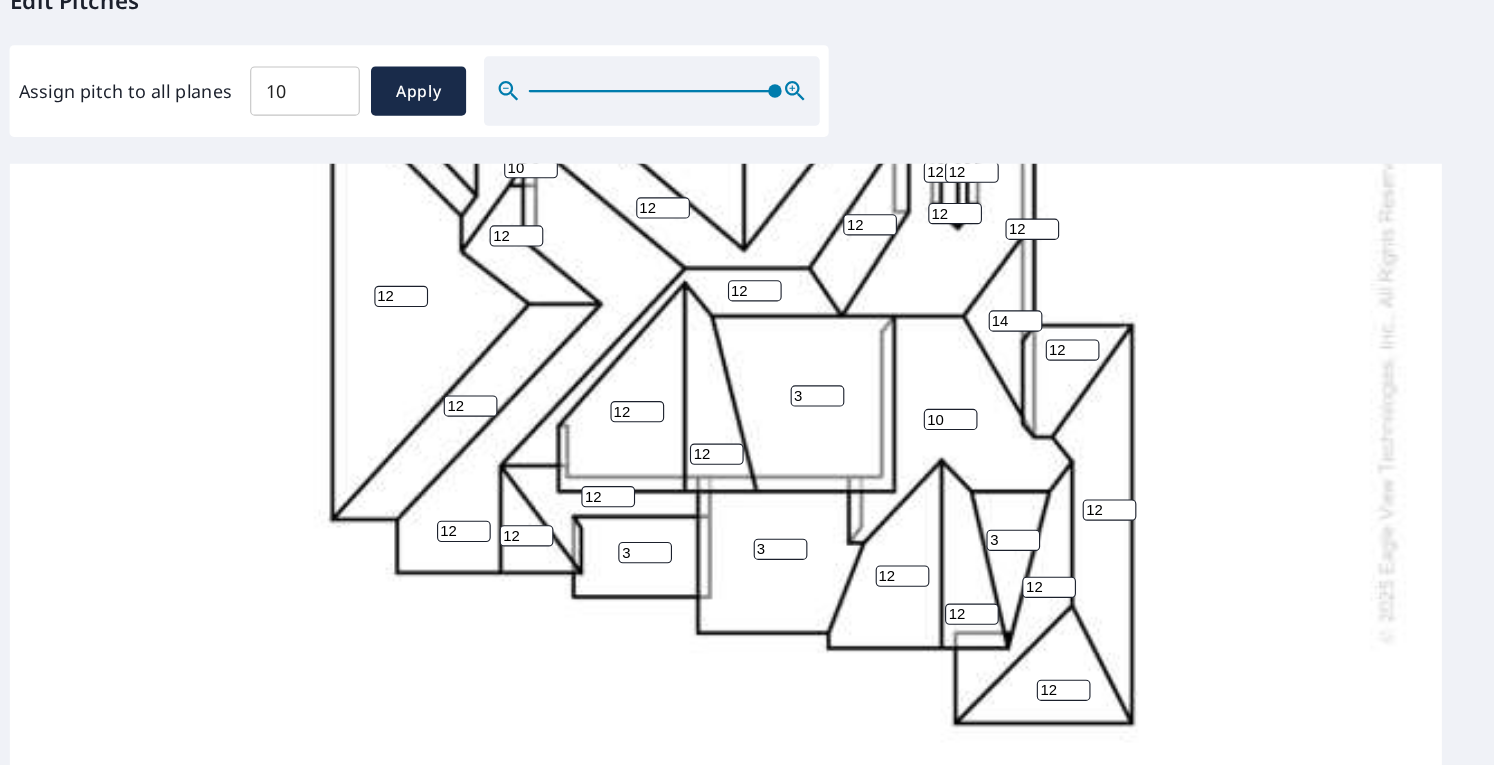 scroll, scrollTop: 434, scrollLeft: 0, axis: vertical 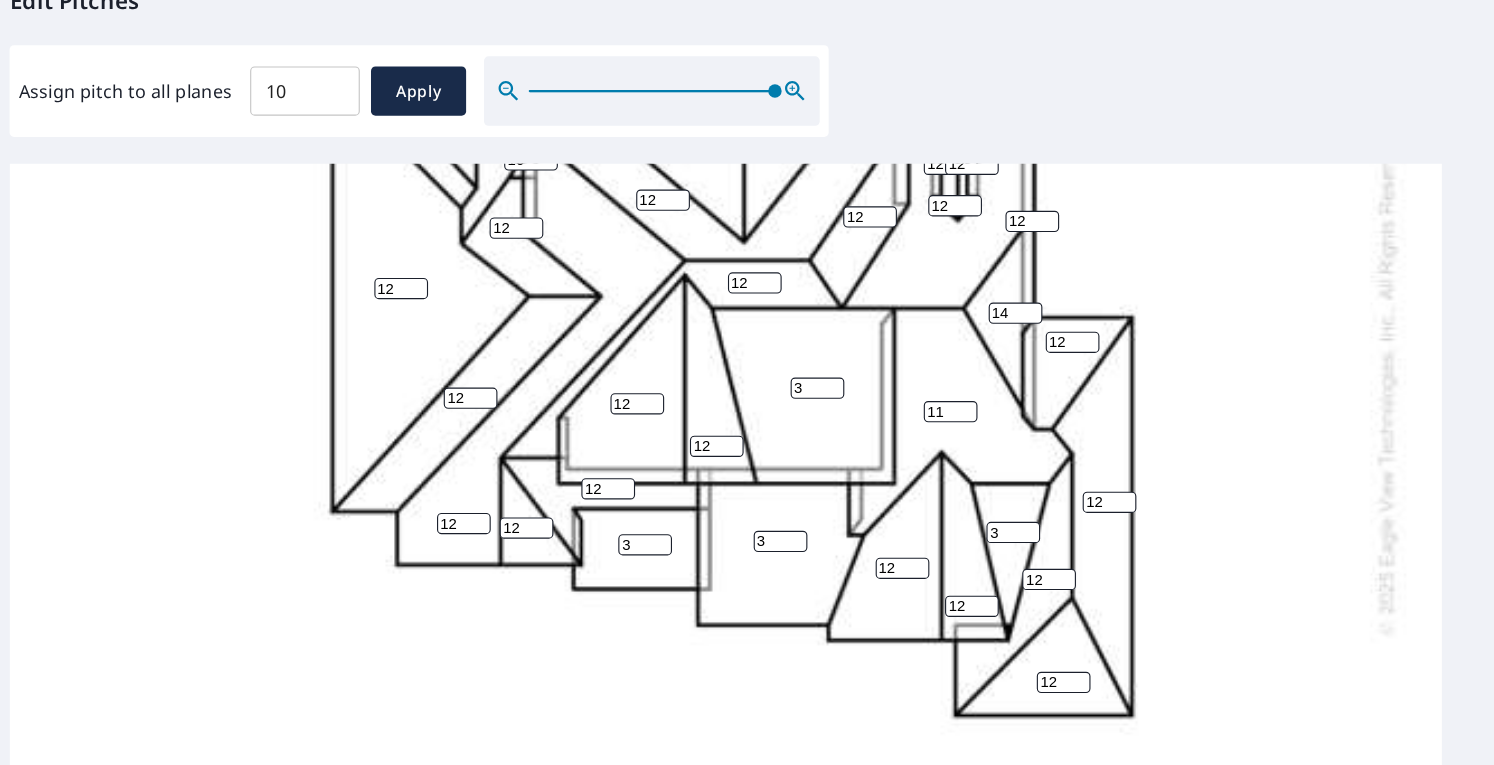click on "11" at bounding box center (913, 410) 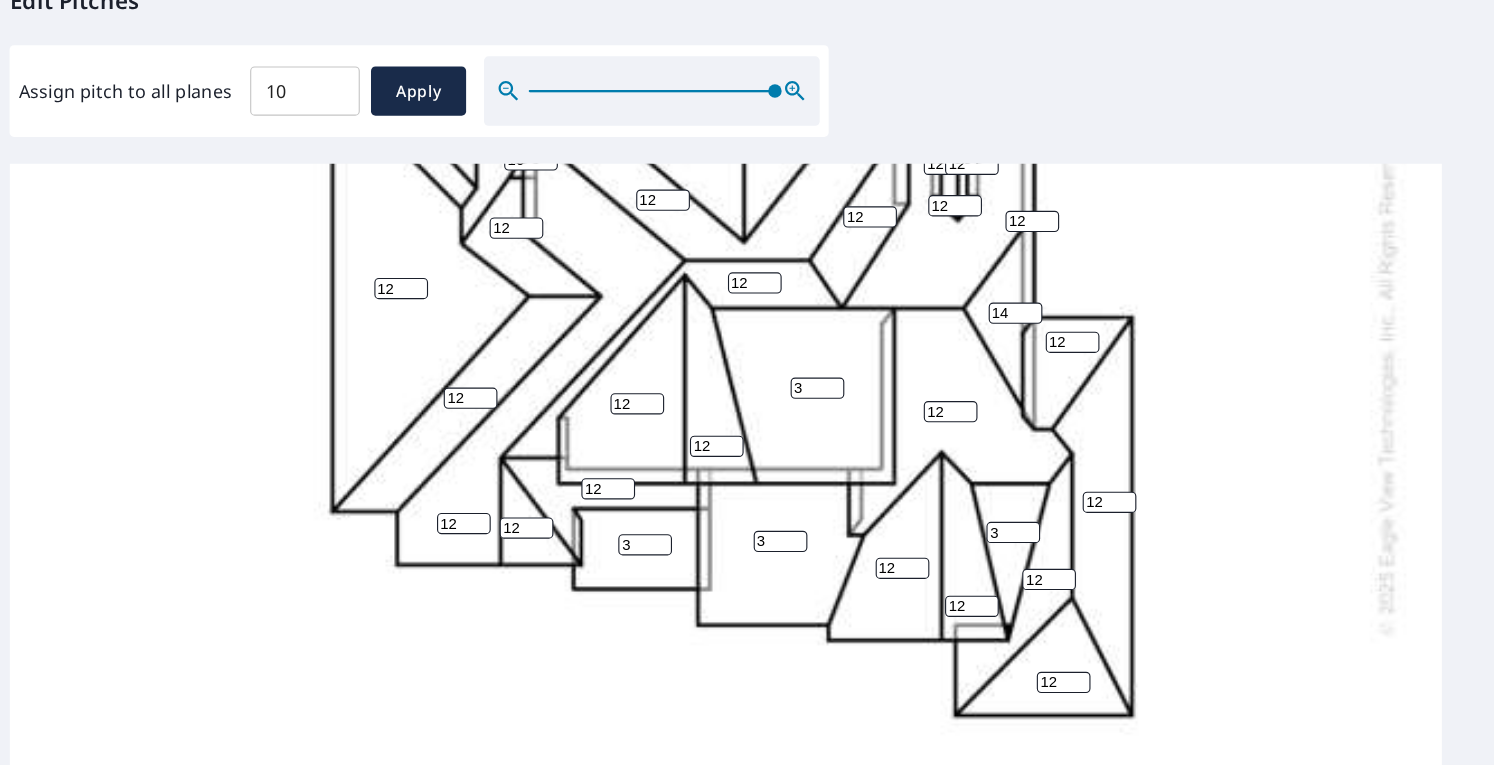 type on "12" 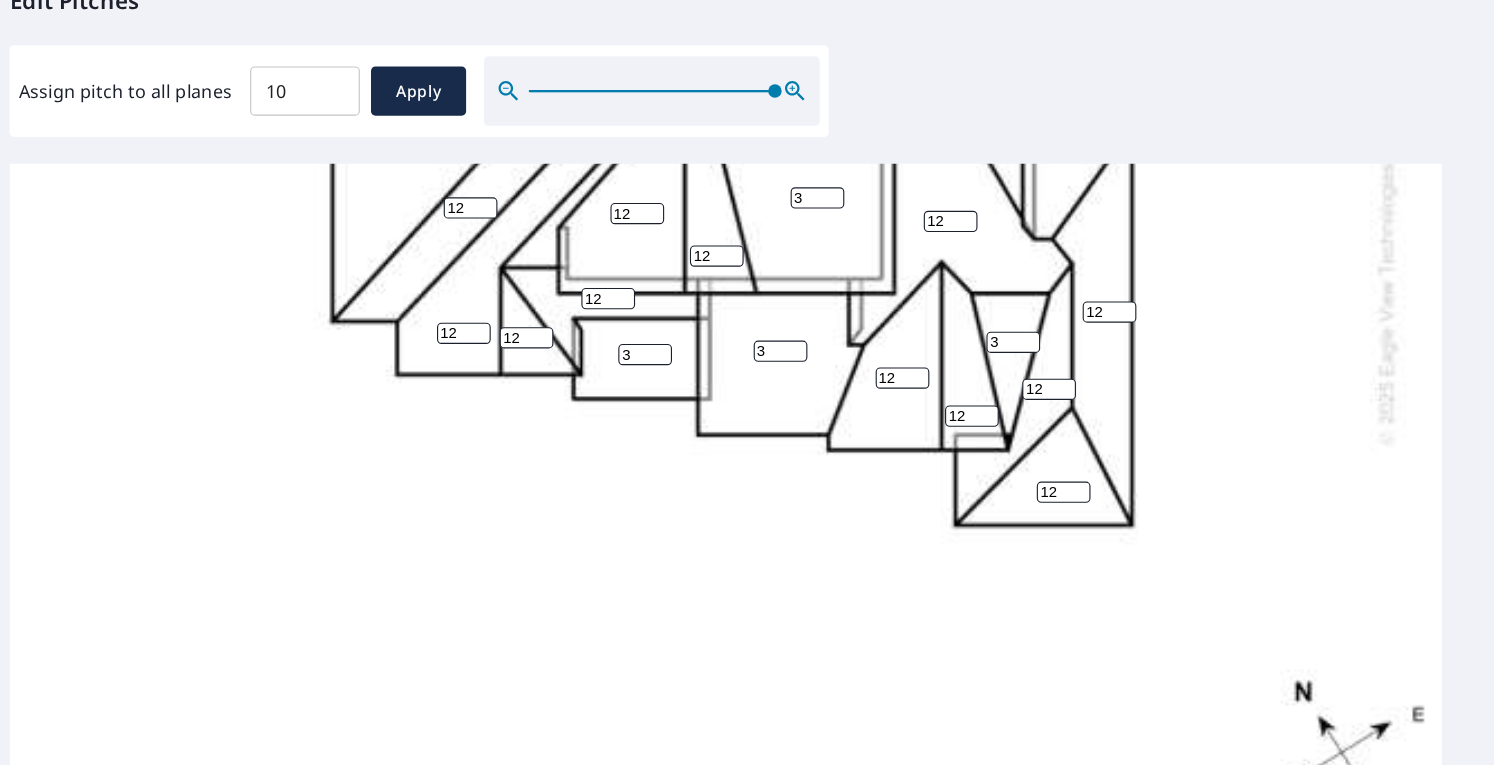 scroll, scrollTop: 648, scrollLeft: 0, axis: vertical 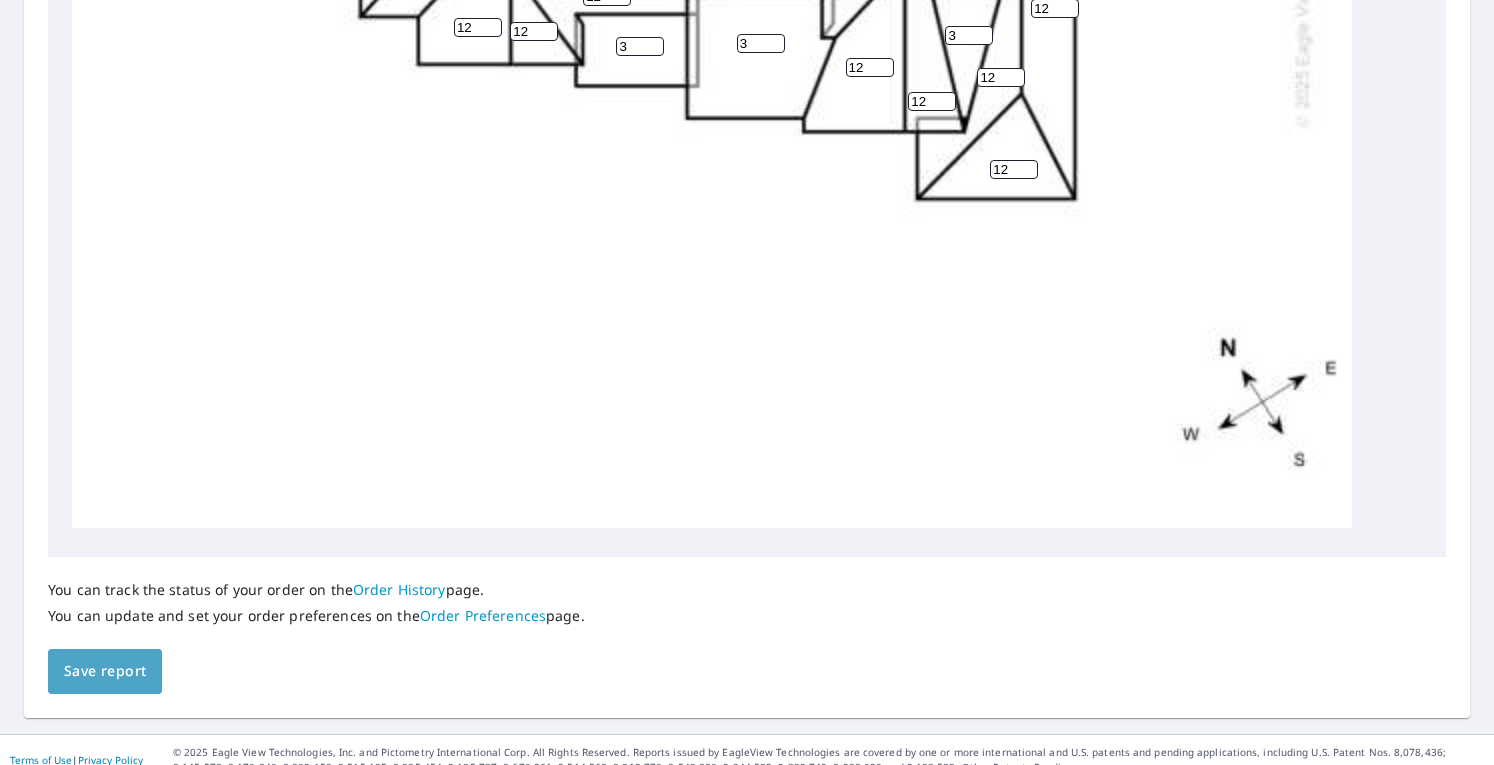 click on "Save report" at bounding box center (105, 671) 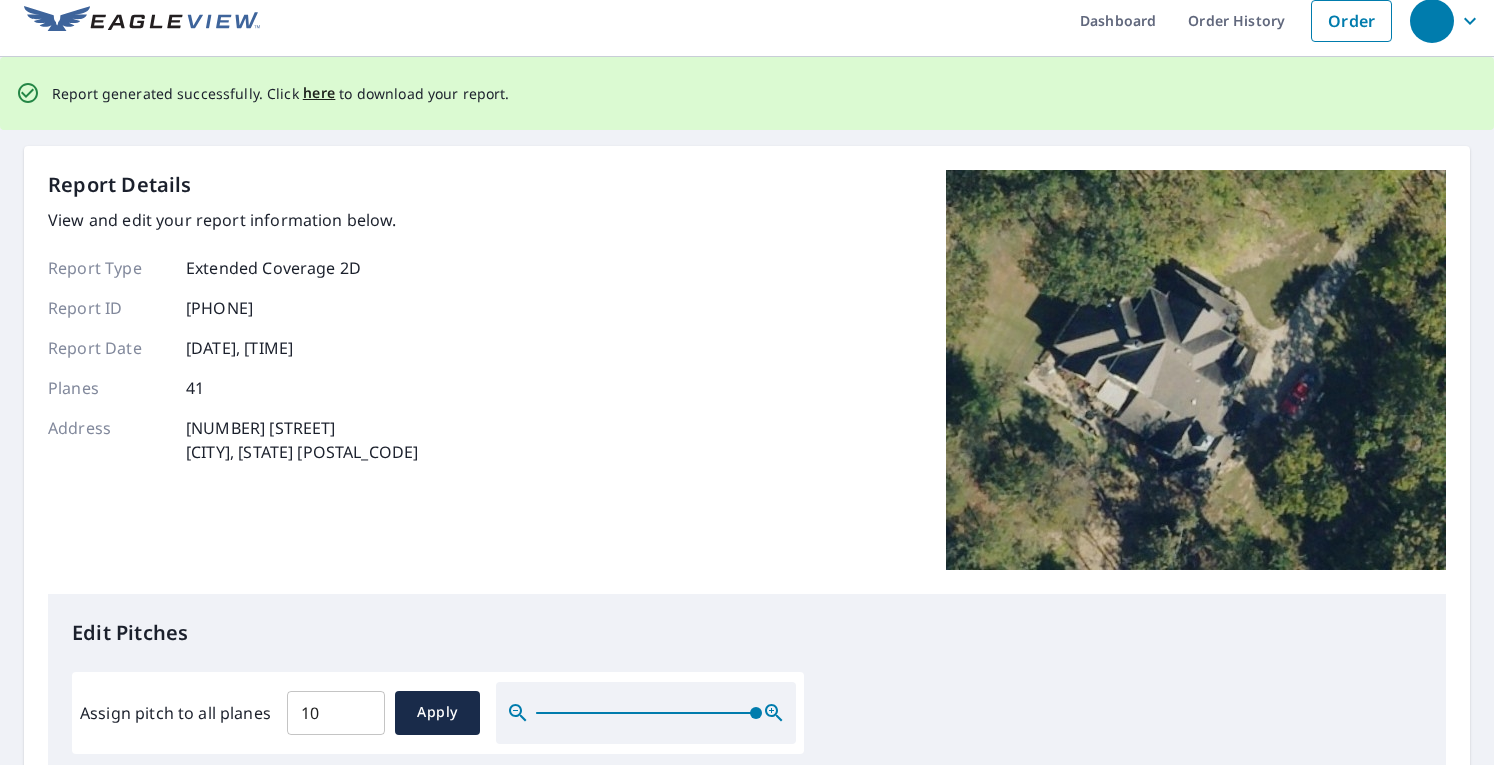 scroll, scrollTop: 0, scrollLeft: 0, axis: both 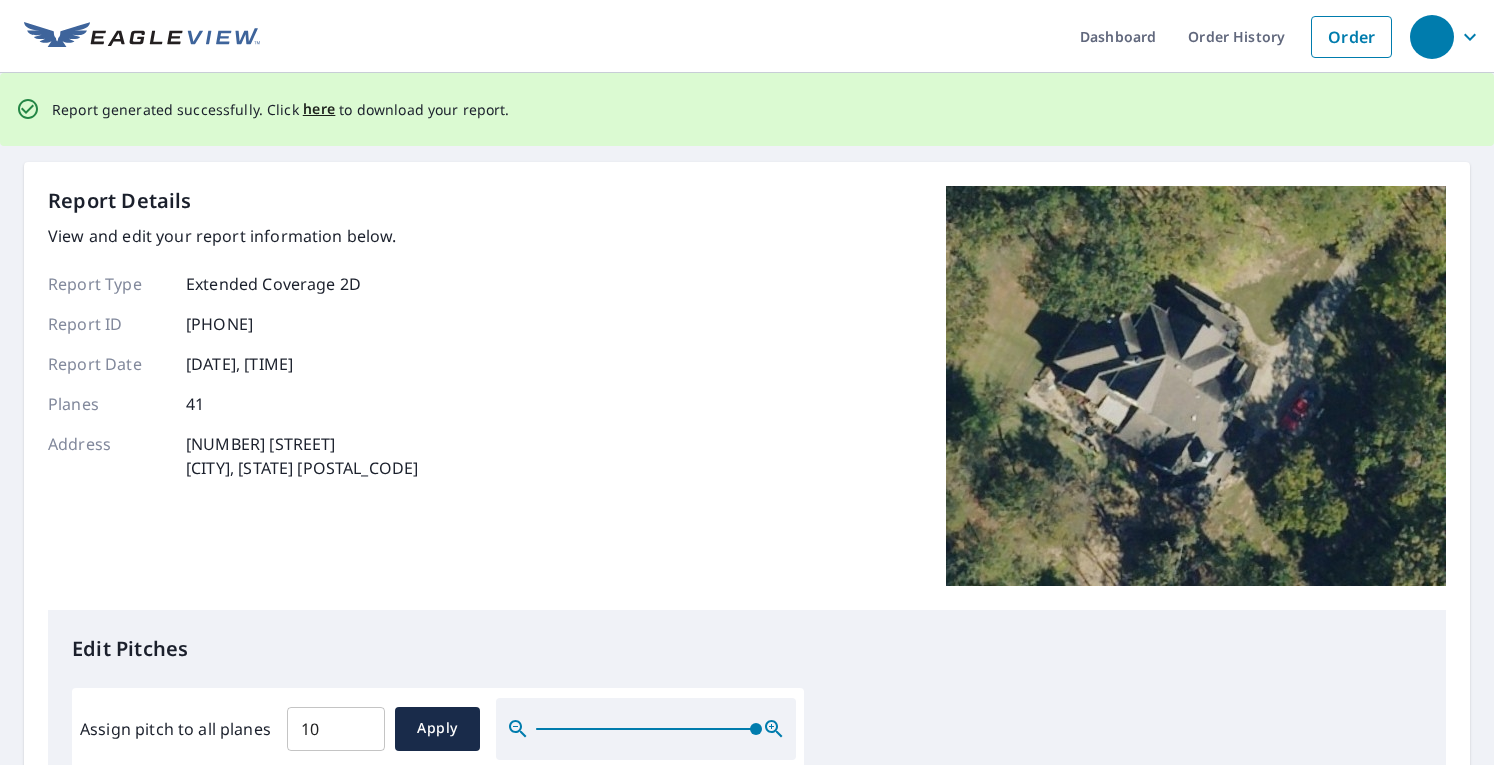 click on "here" at bounding box center (319, 109) 